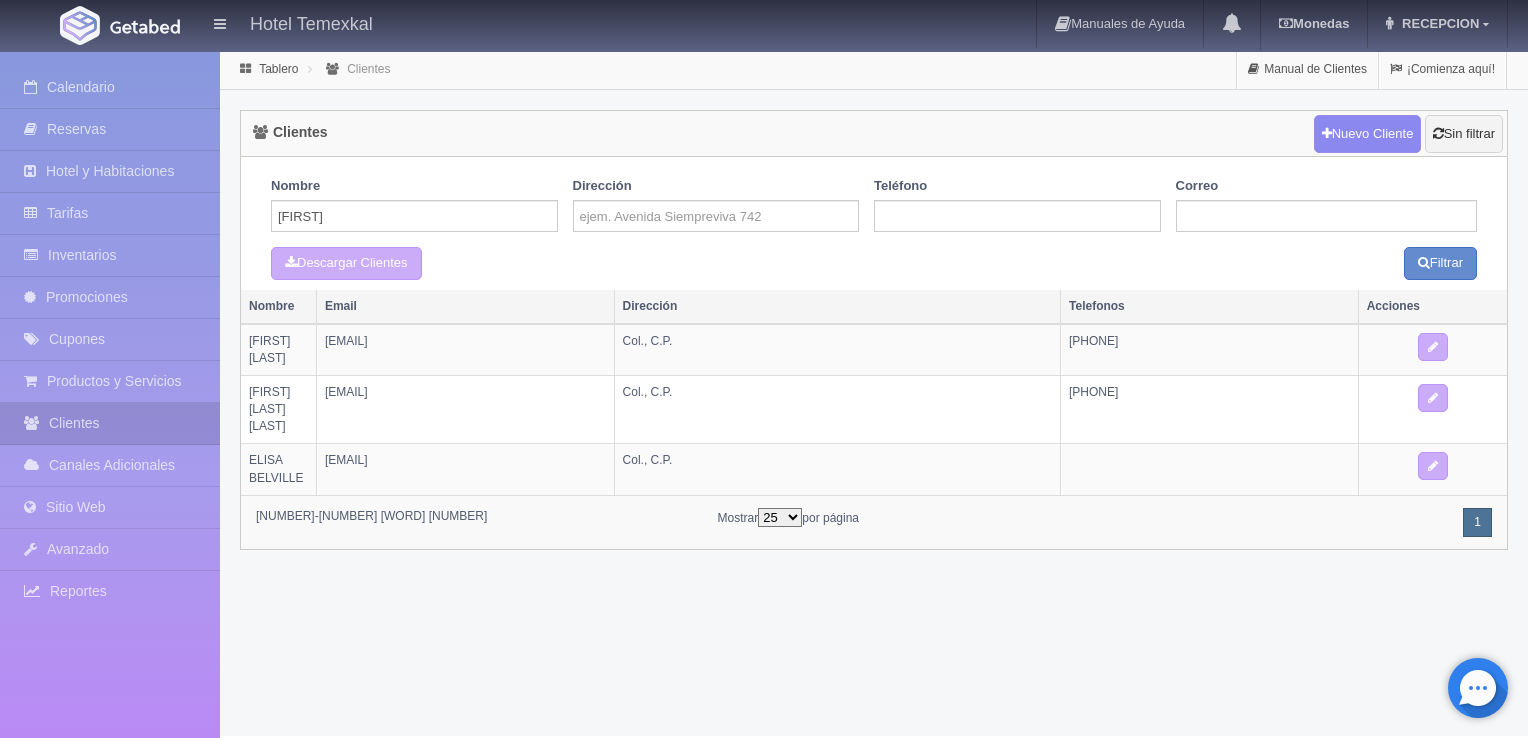 scroll, scrollTop: 0, scrollLeft: 0, axis: both 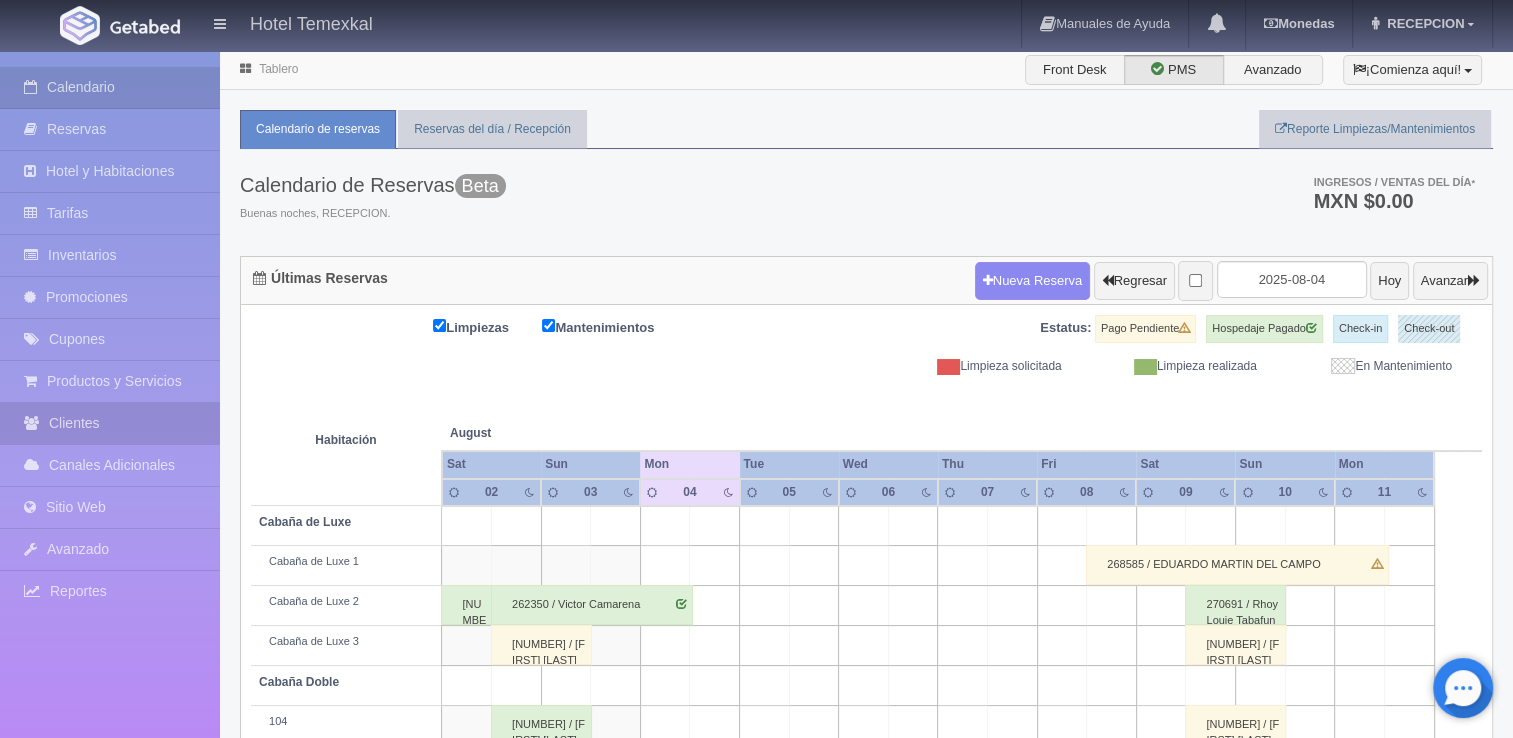 click on "Clientes" at bounding box center [110, 423] 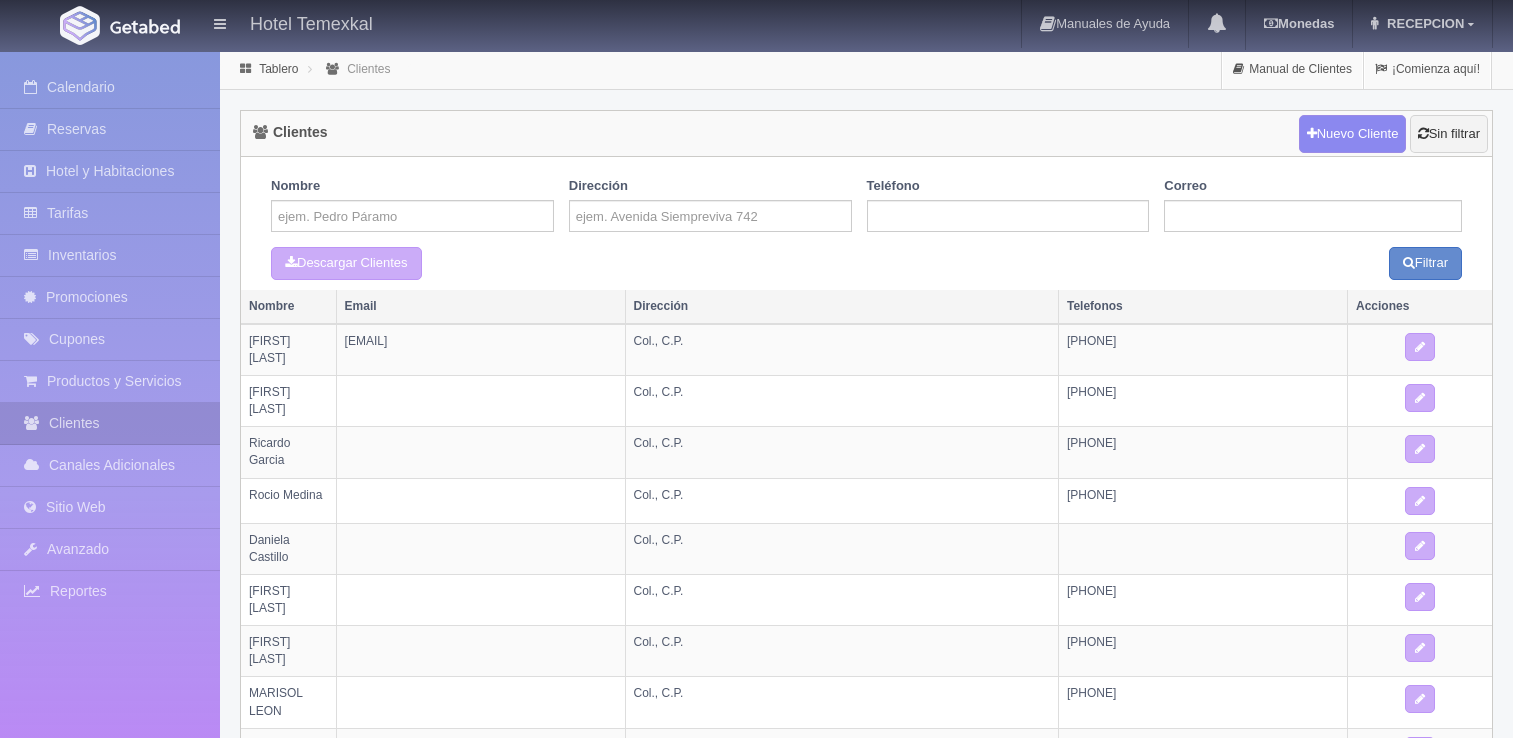scroll, scrollTop: 0, scrollLeft: 0, axis: both 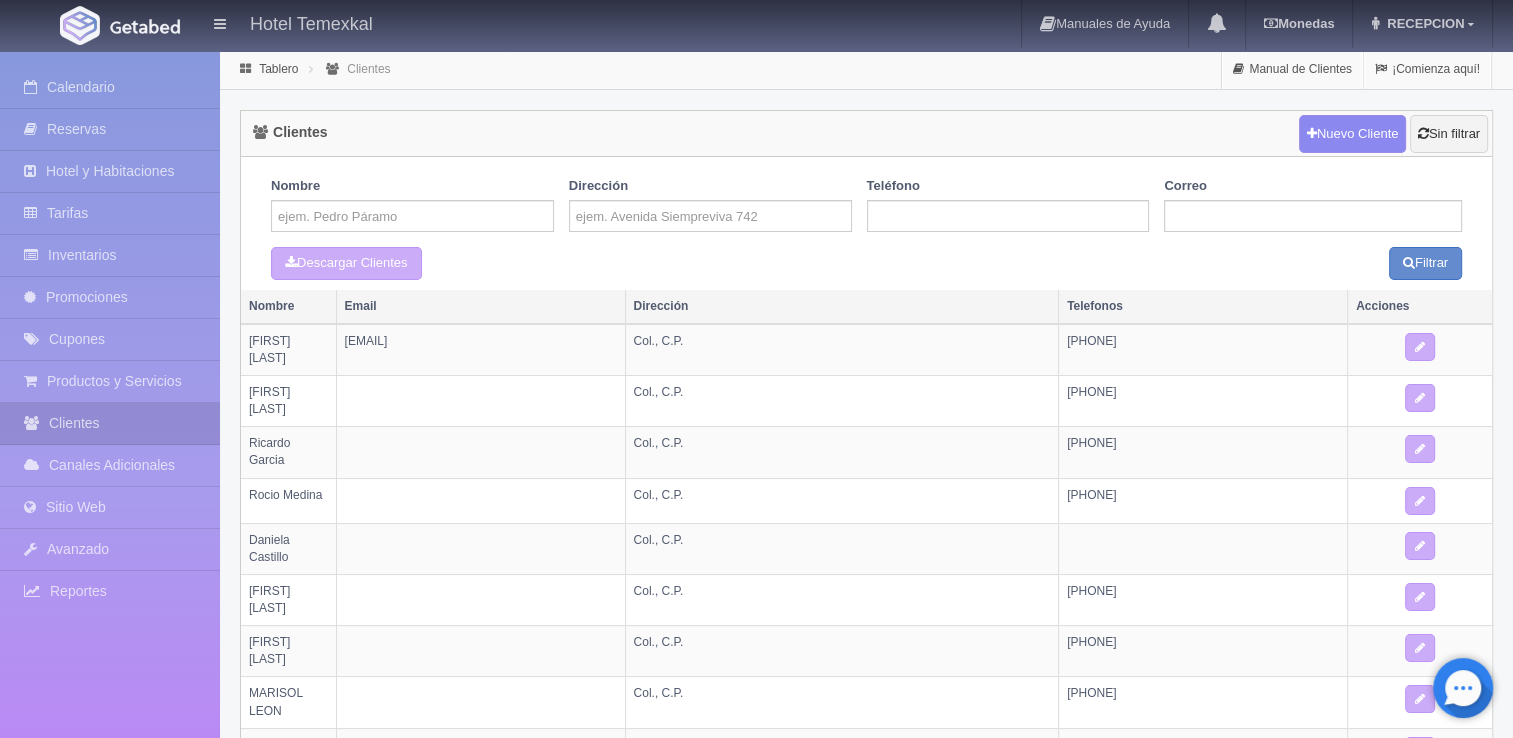 click on "Nombre" at bounding box center [420, 212] 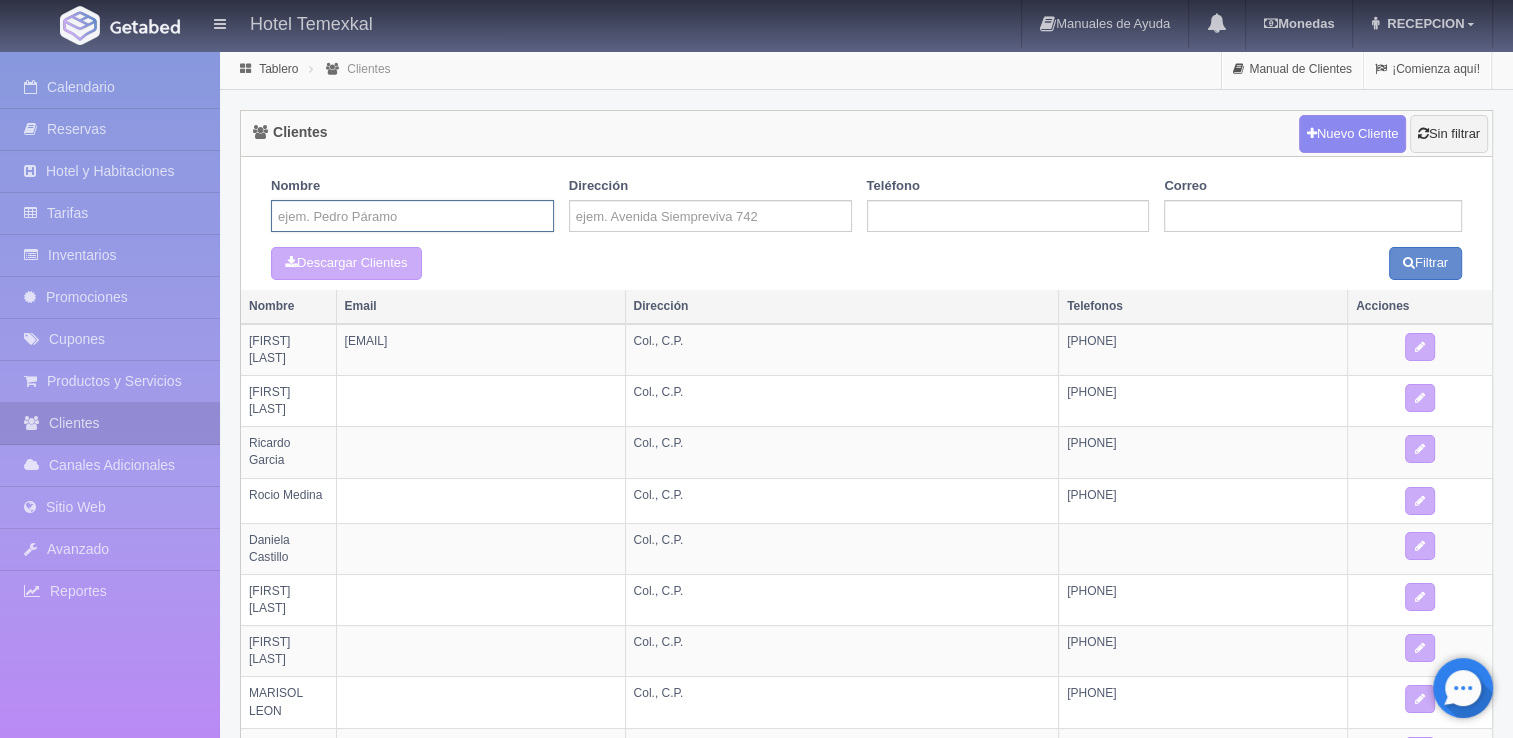click at bounding box center (412, 216) 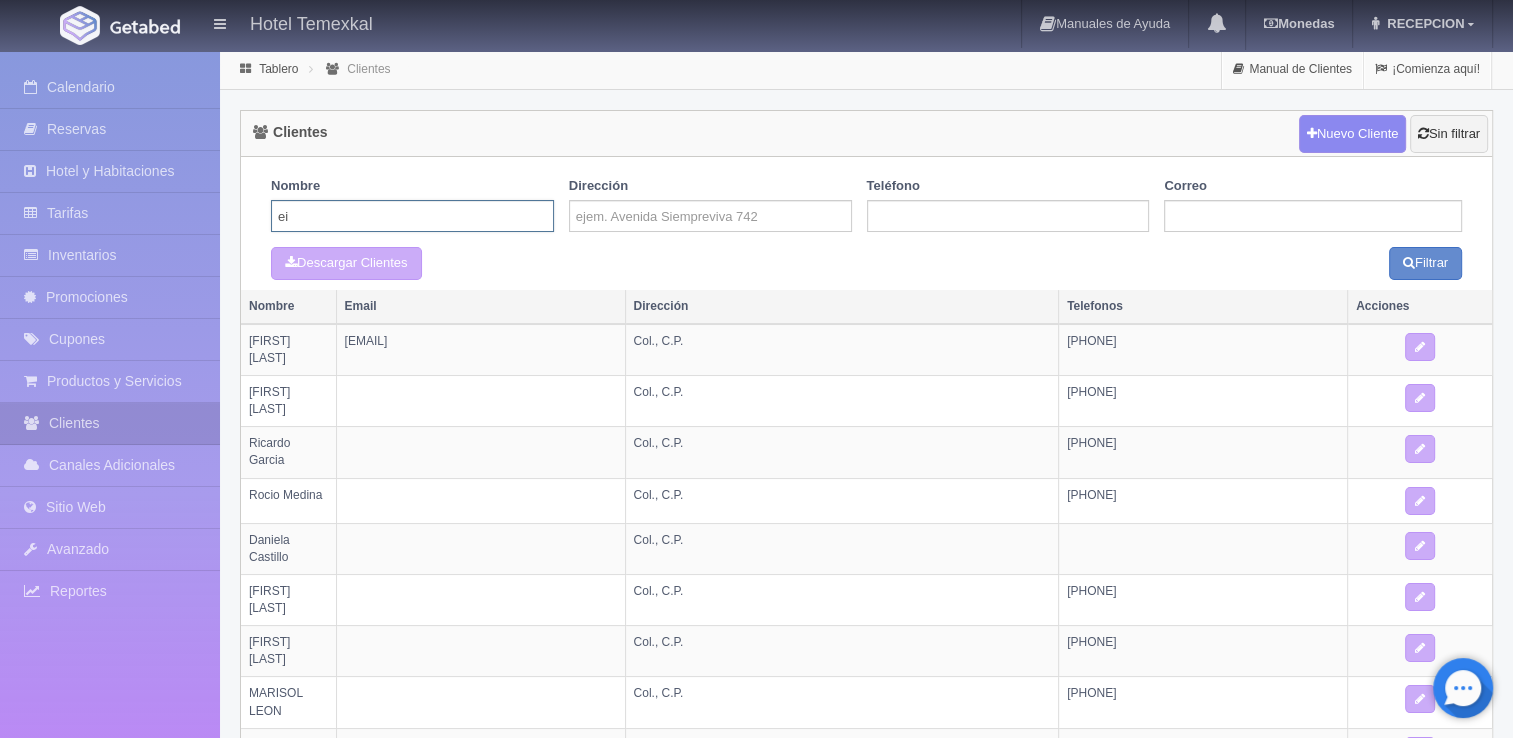 type on "e" 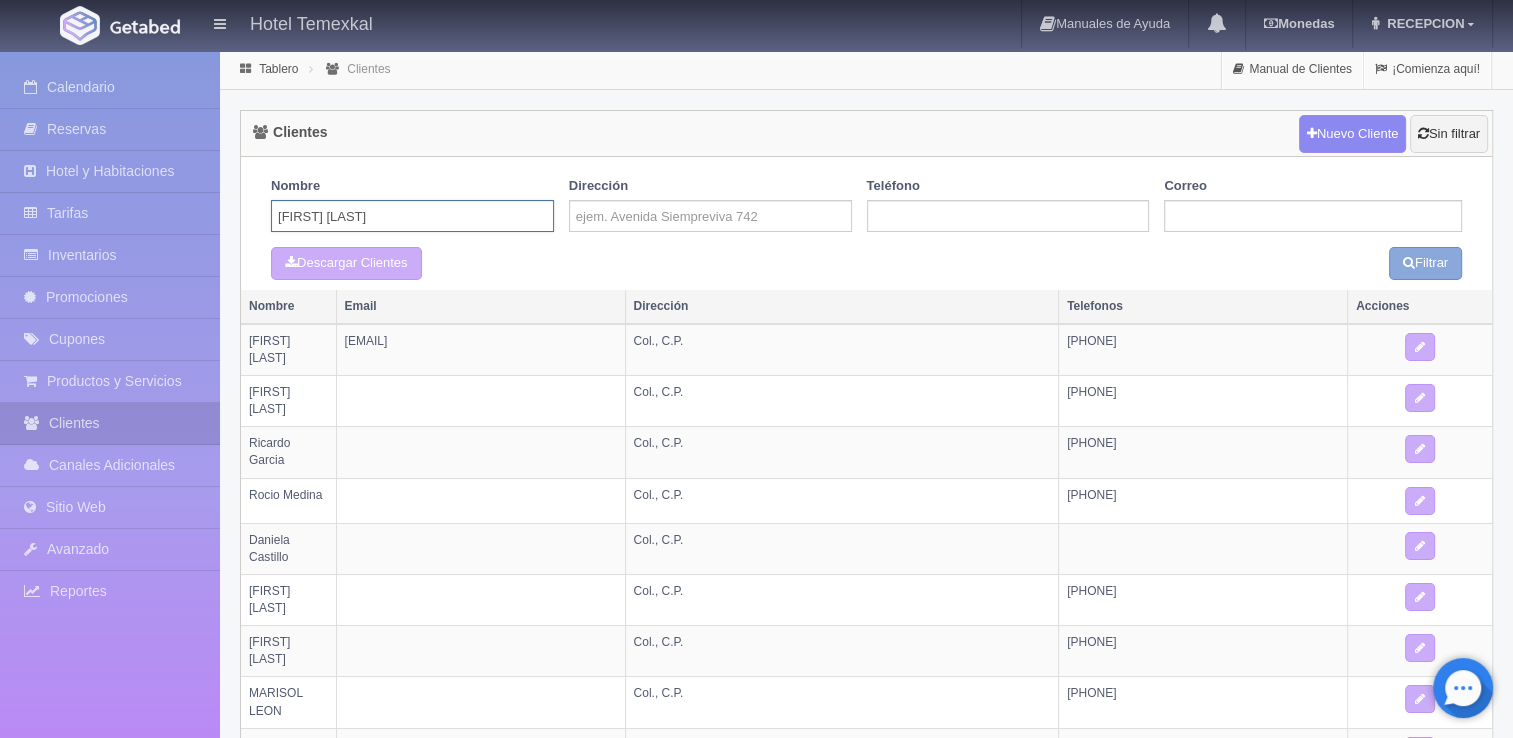 type on "[FIRST] [LAST]" 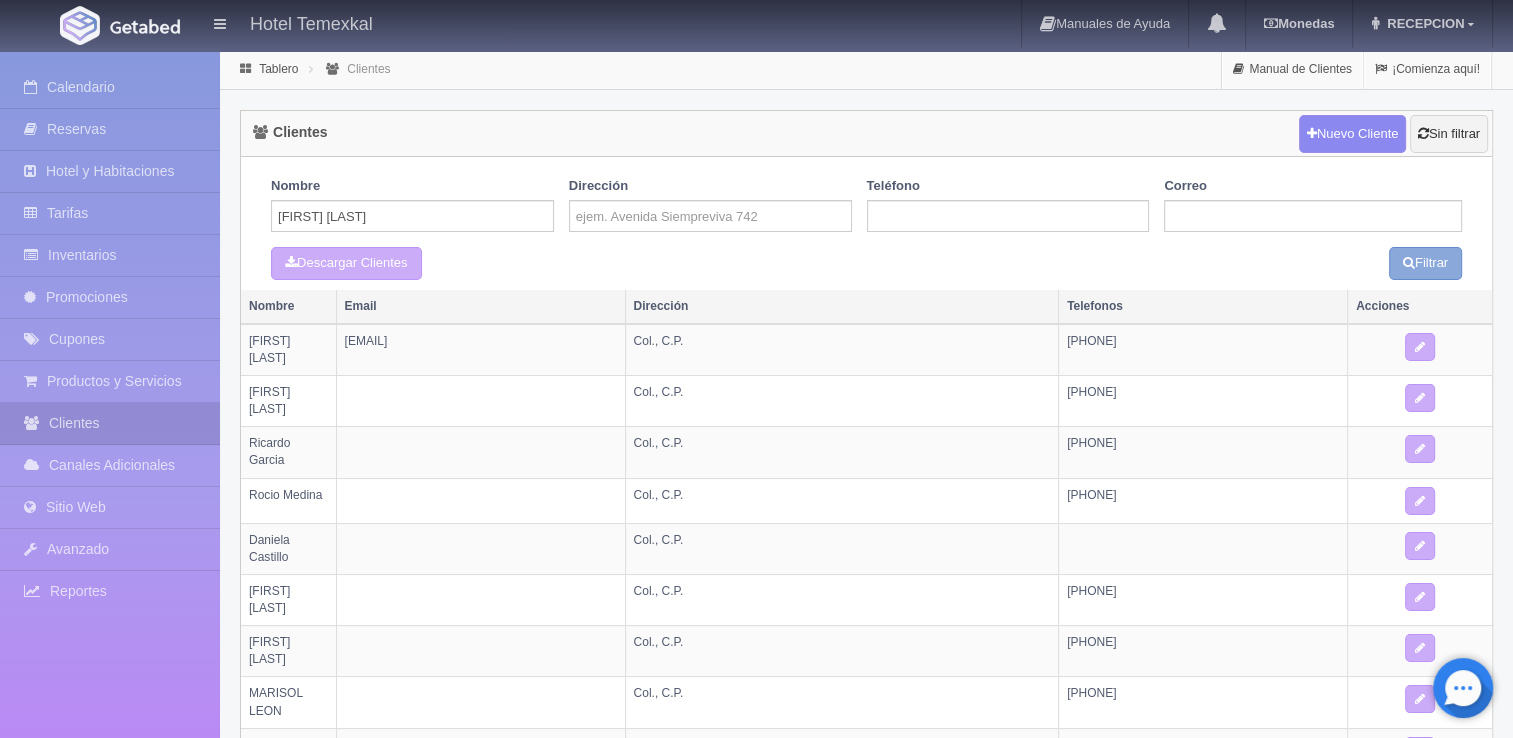 click at bounding box center (1409, 262) 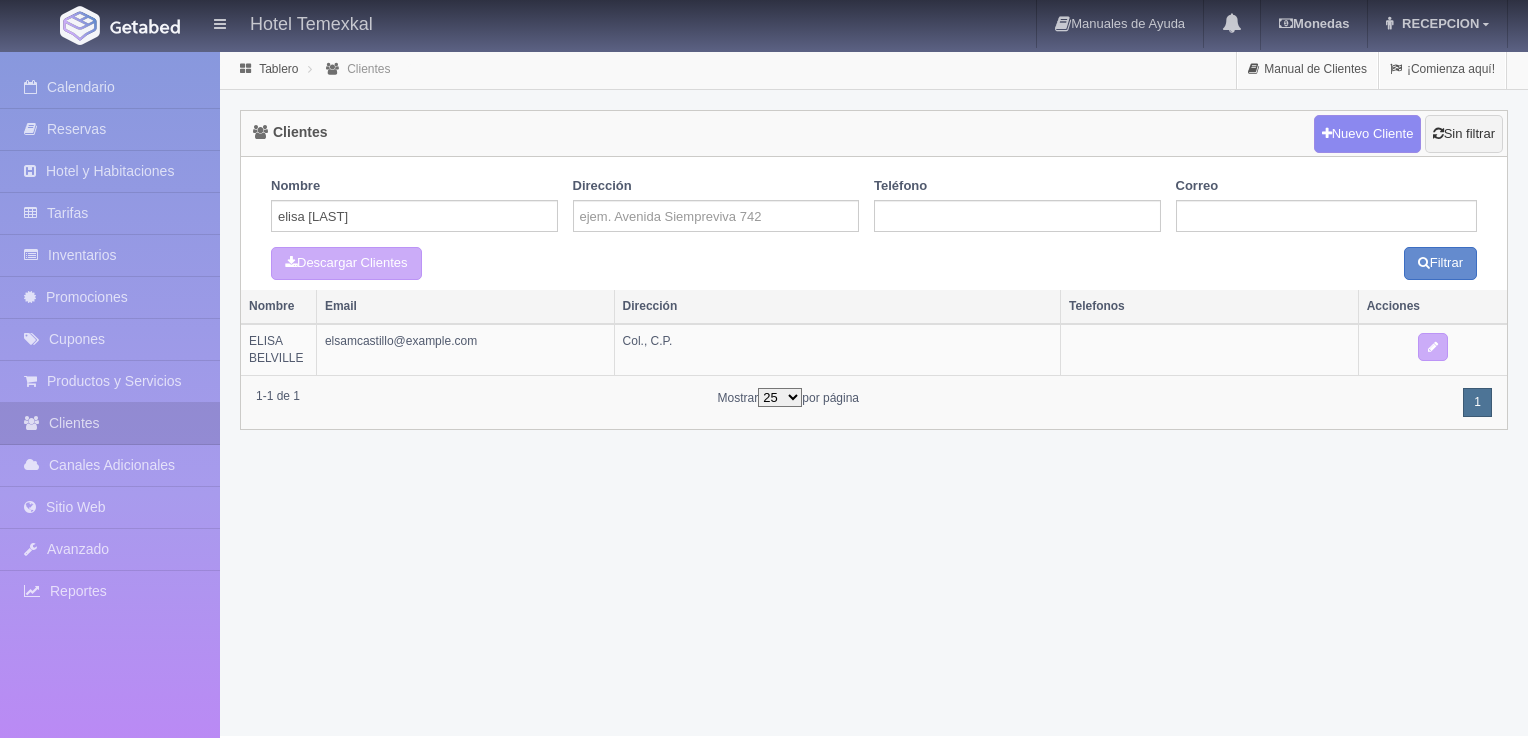 scroll, scrollTop: 0, scrollLeft: 0, axis: both 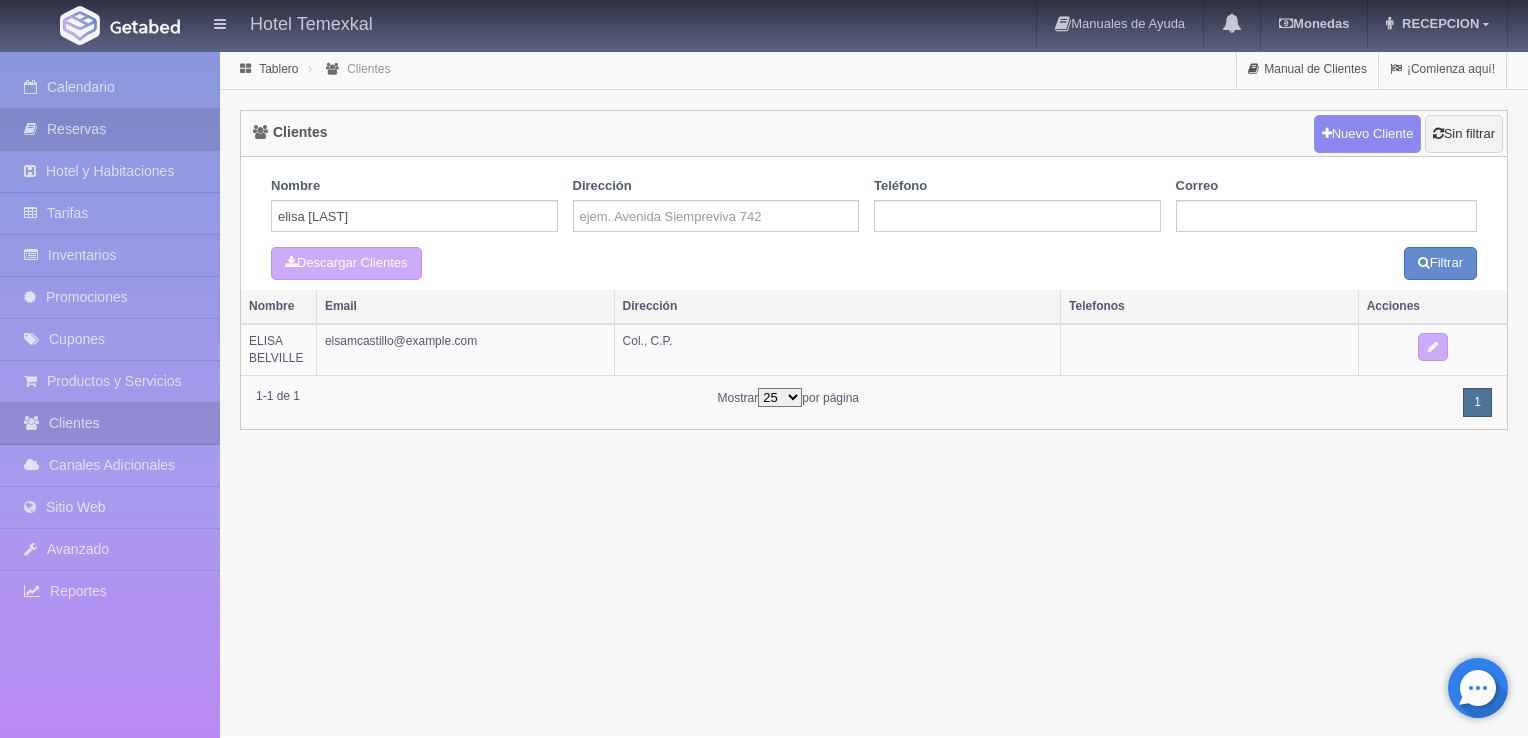 click on "Reservas" at bounding box center [110, 129] 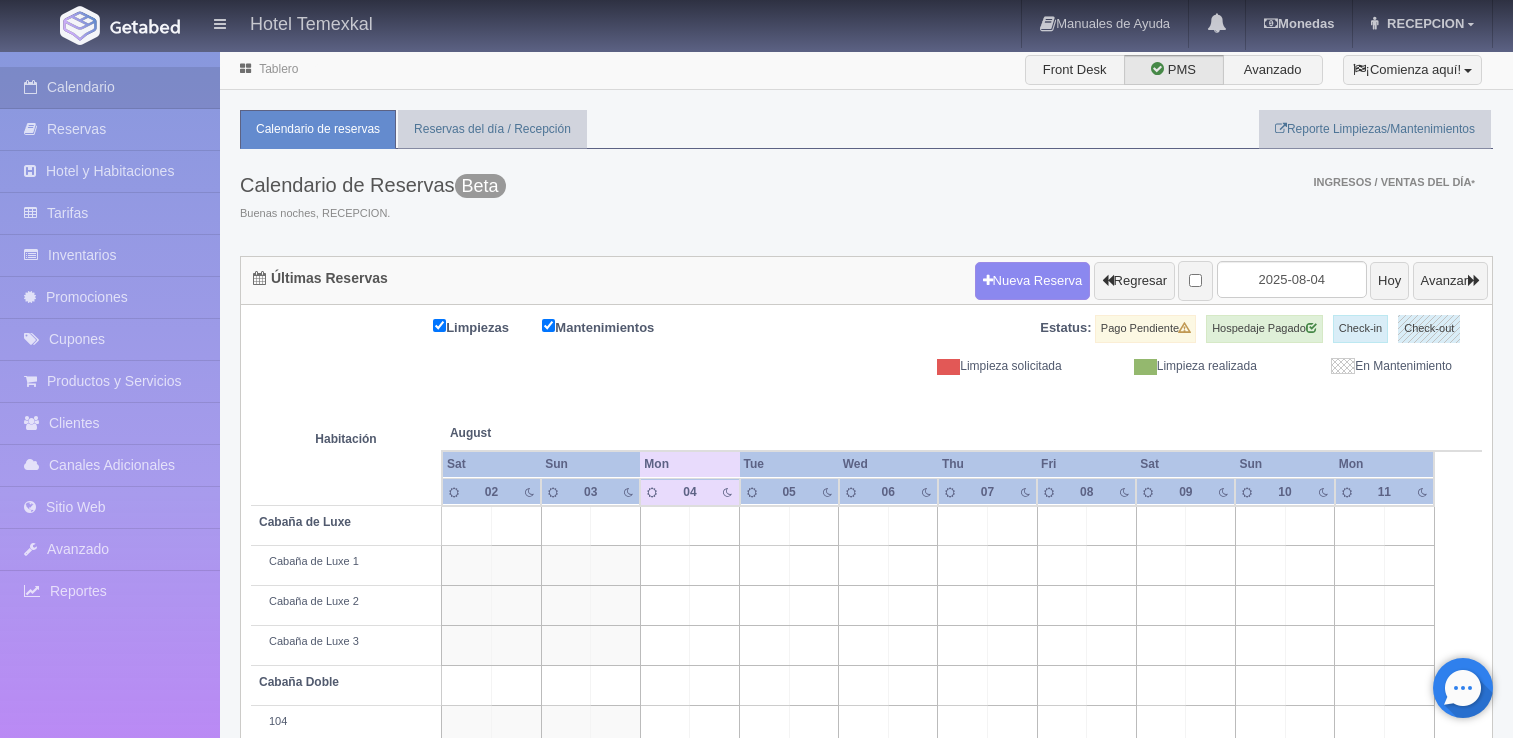 scroll, scrollTop: 0, scrollLeft: 0, axis: both 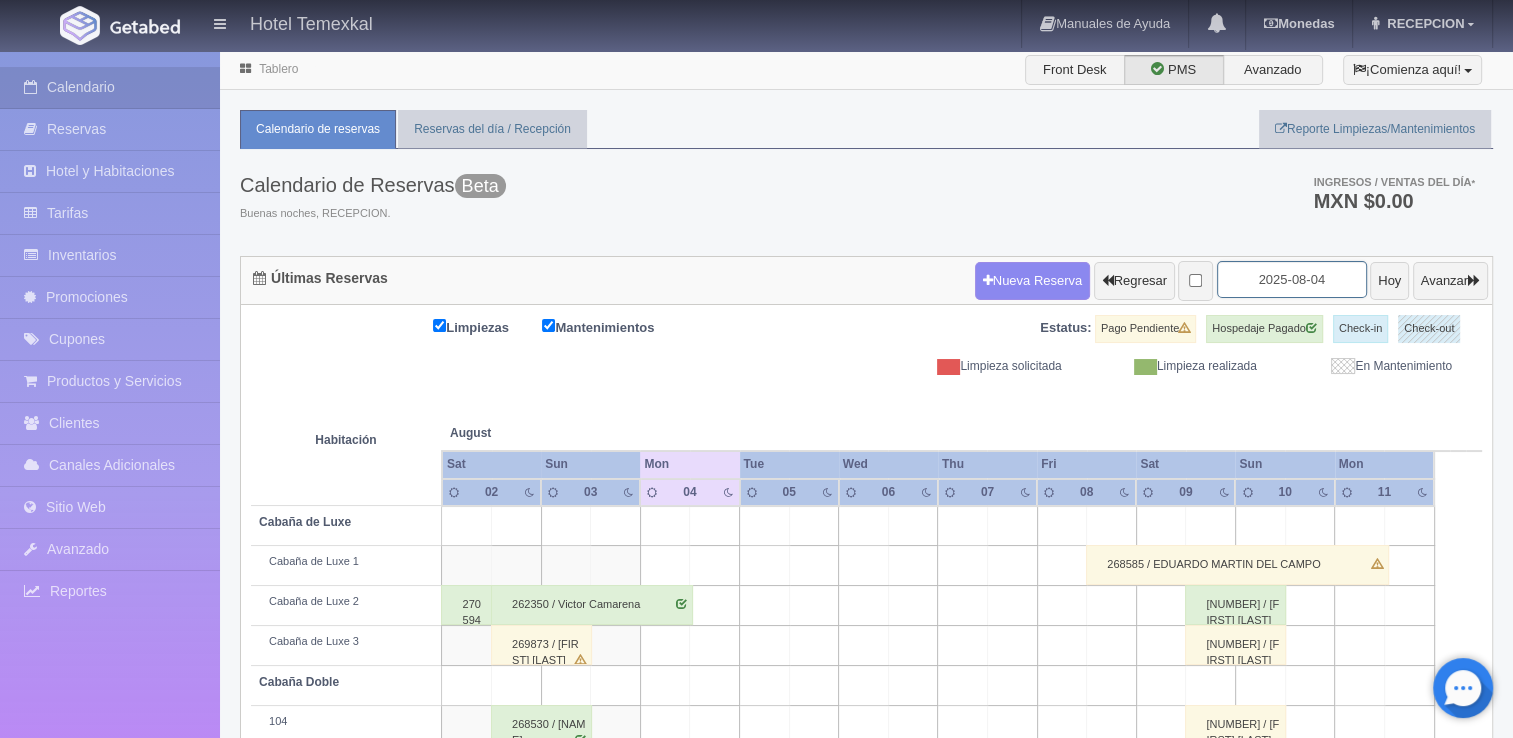 click on "2025-08-04" at bounding box center [1292, 279] 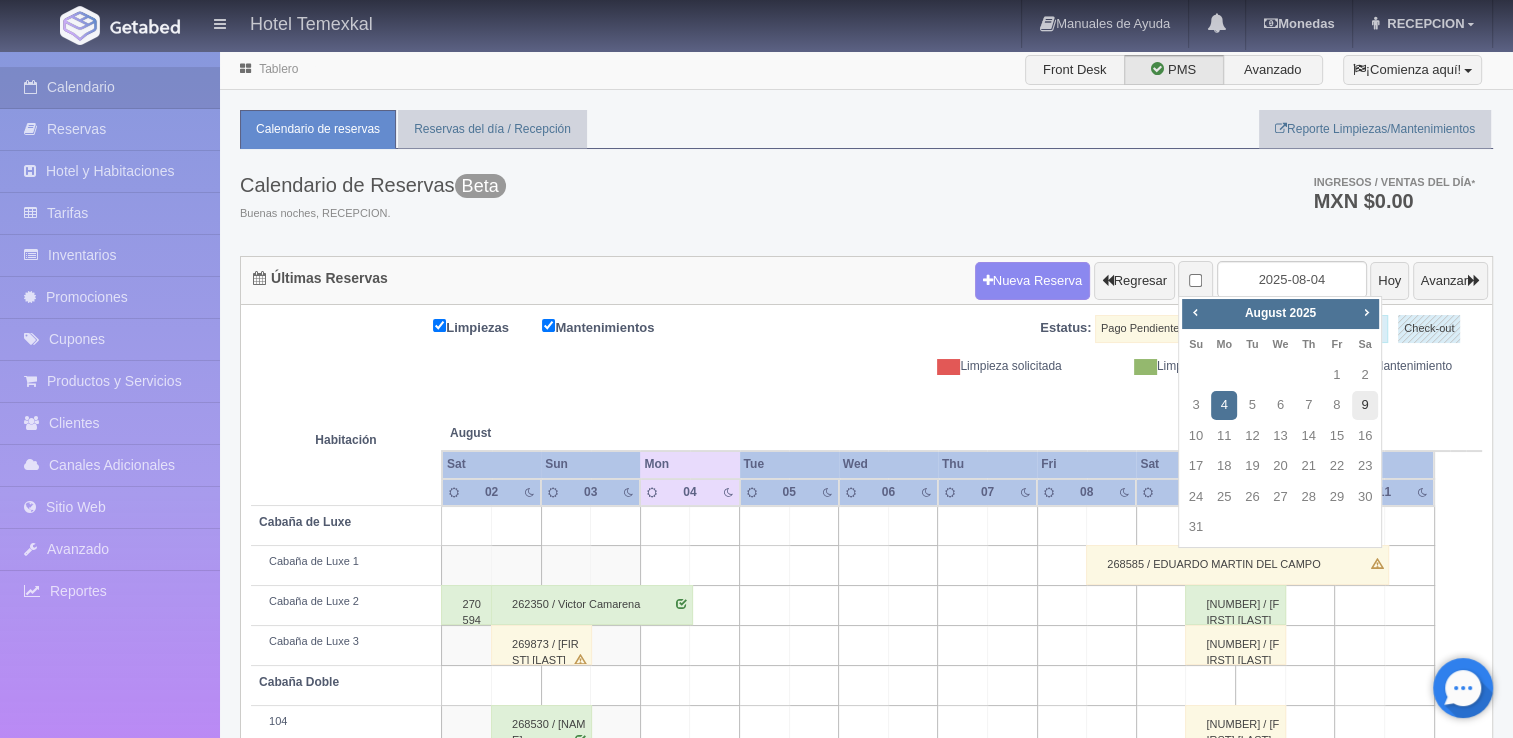 click on "9" at bounding box center [1365, 405] 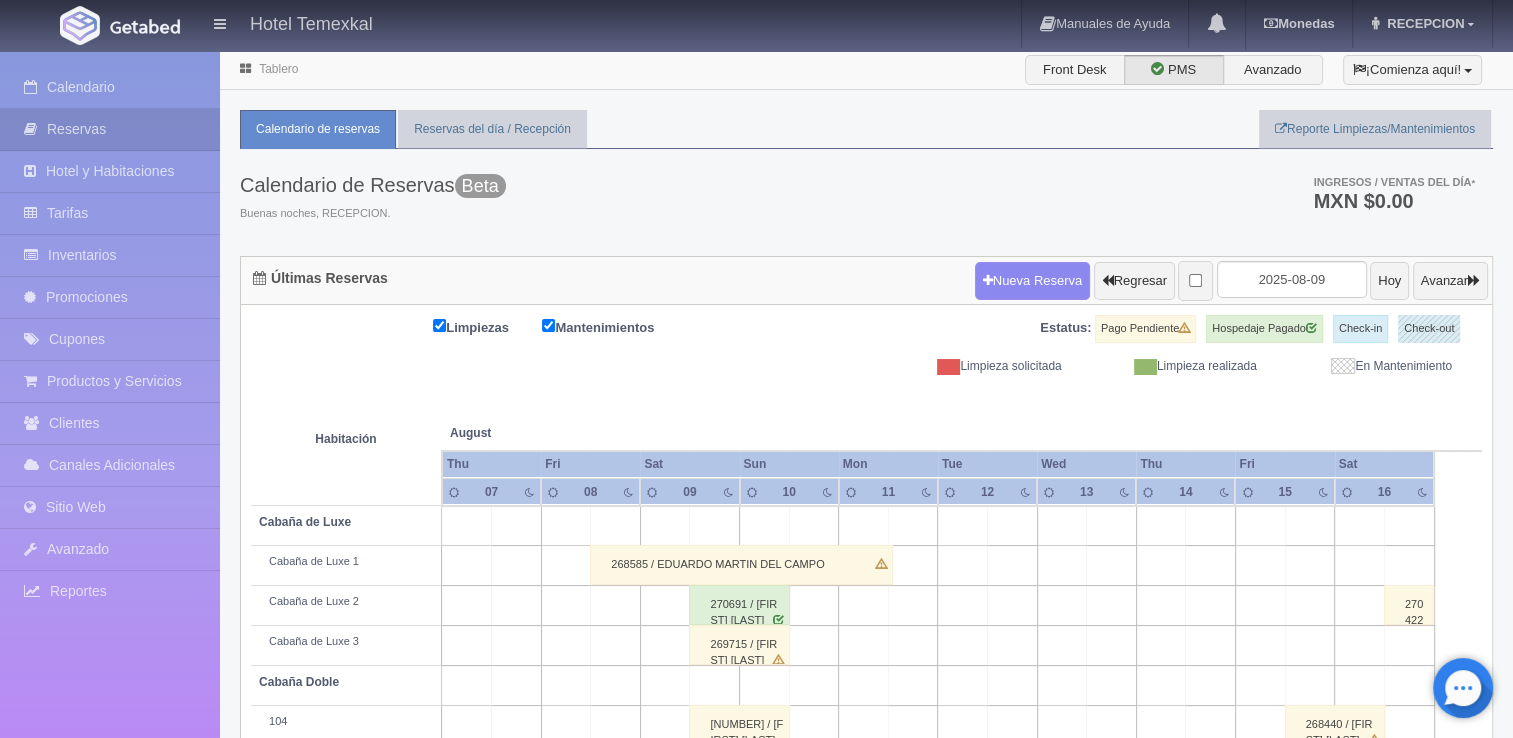 scroll, scrollTop: 246, scrollLeft: 0, axis: vertical 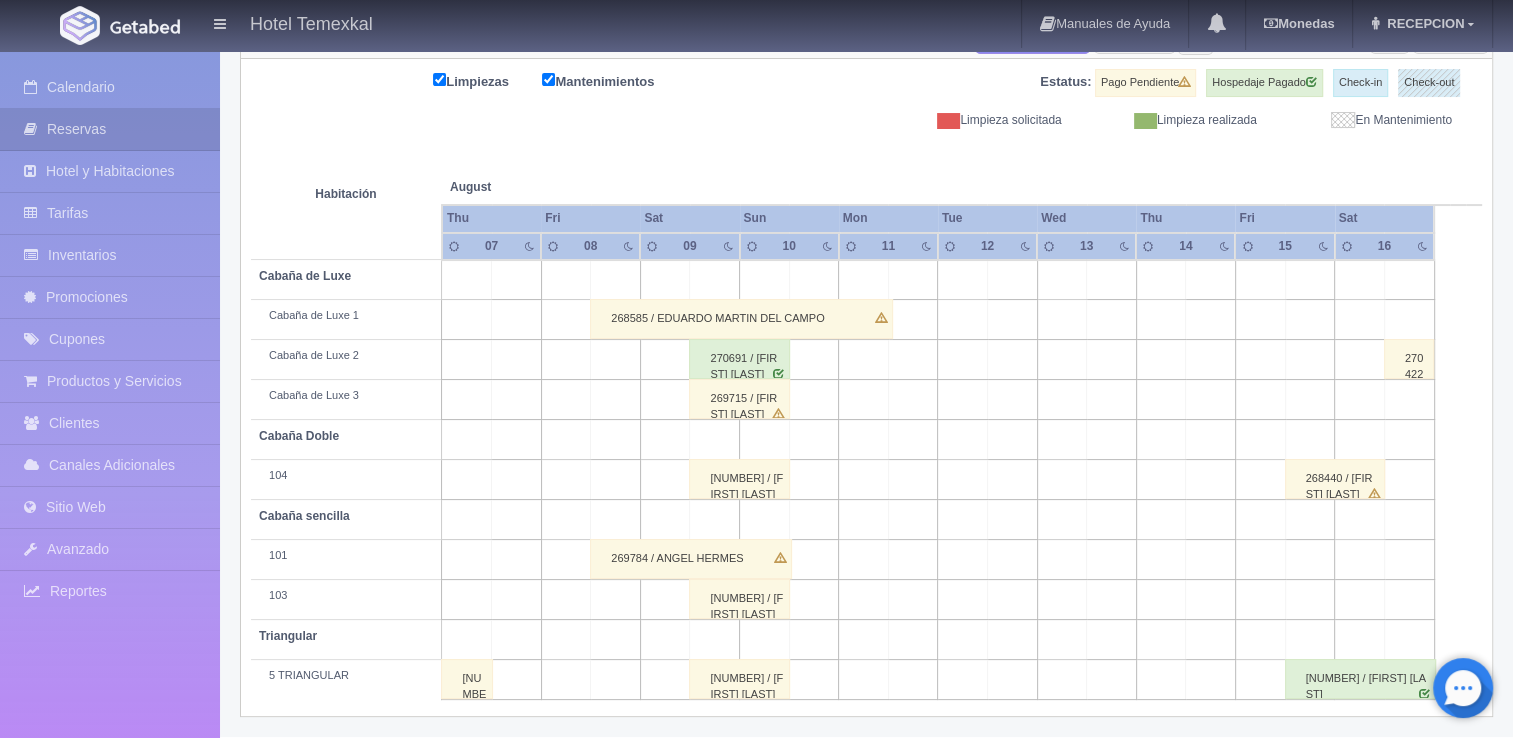 click on "[NUMBER] / [FIRST] [LAST]" at bounding box center (739, 679) 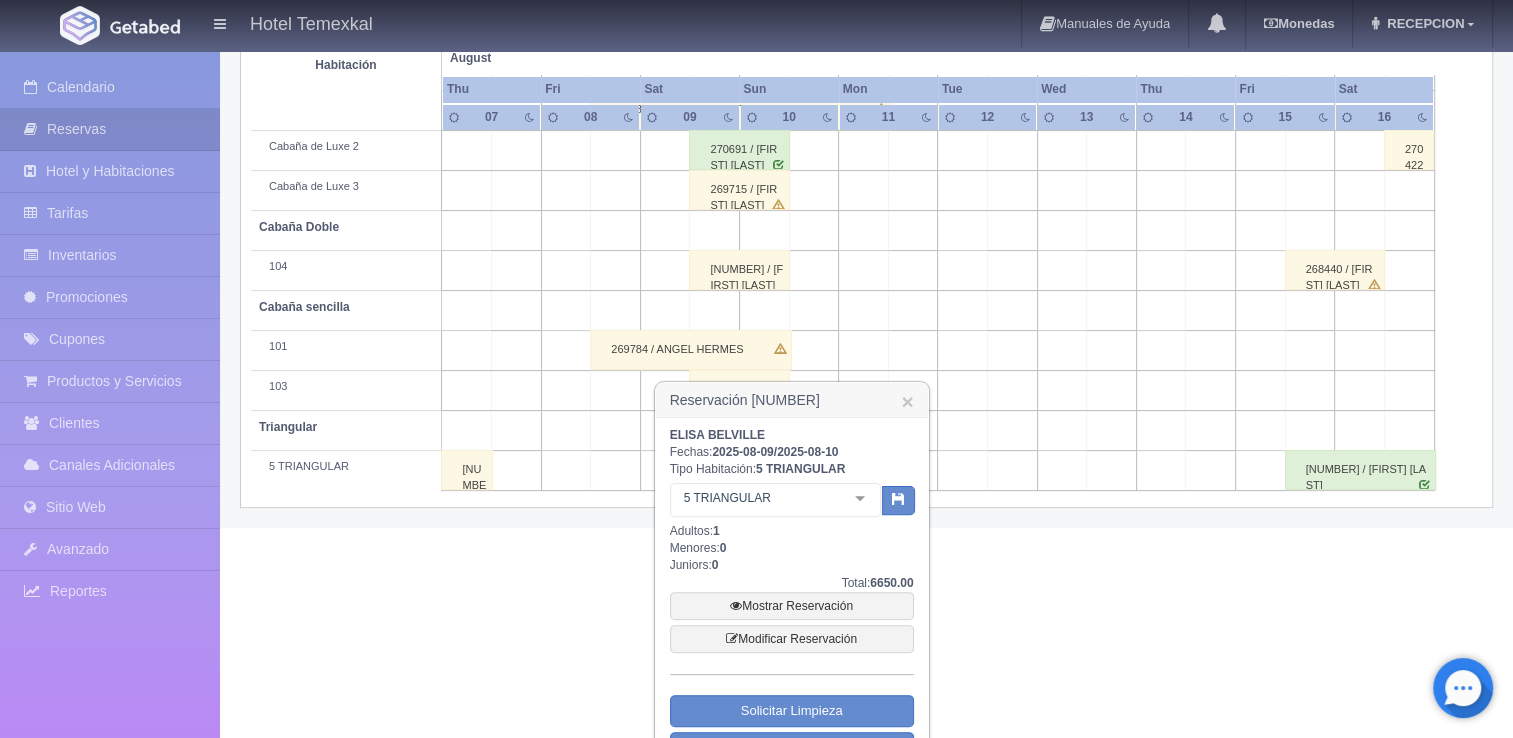 scroll, scrollTop: 500, scrollLeft: 0, axis: vertical 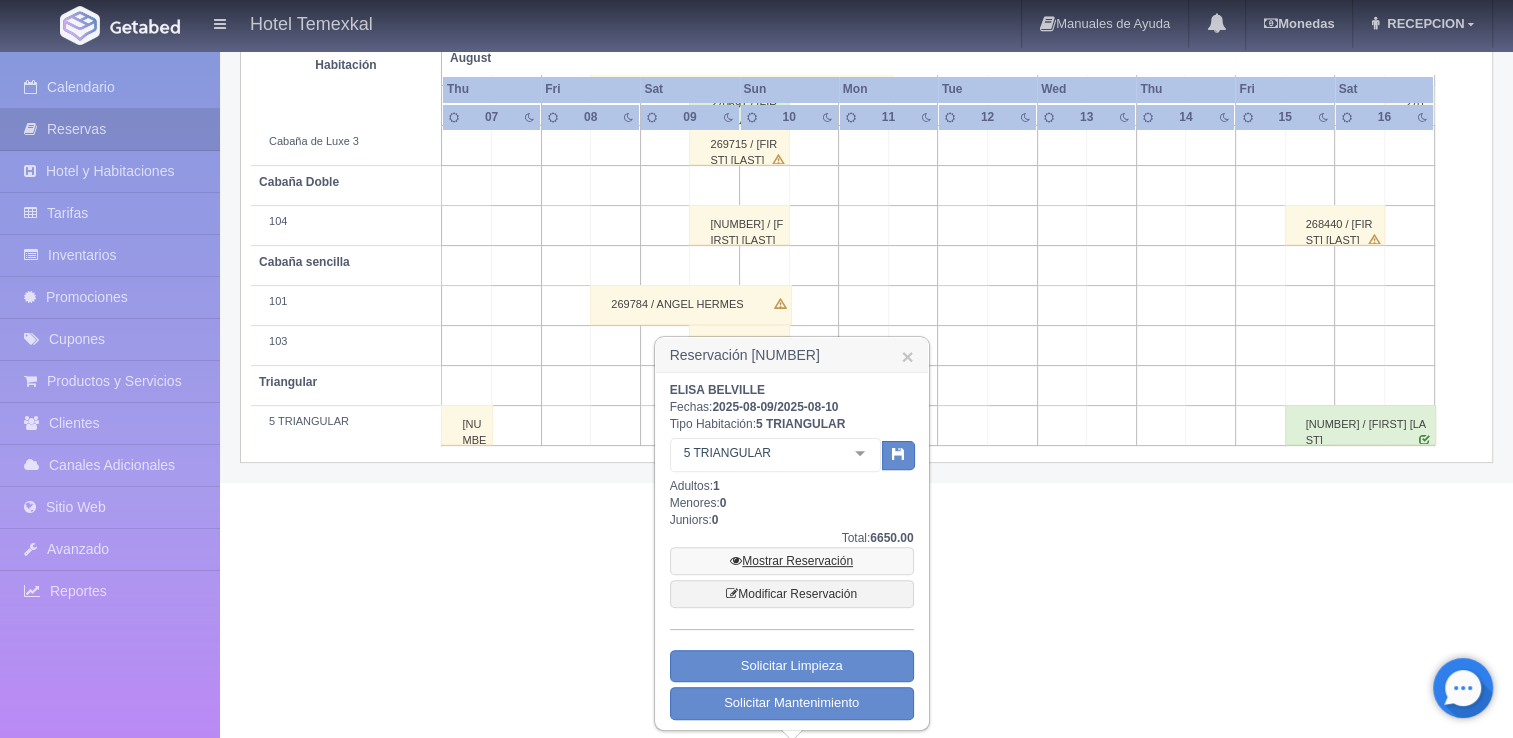 click on "Mostrar Reservación" at bounding box center (792, 561) 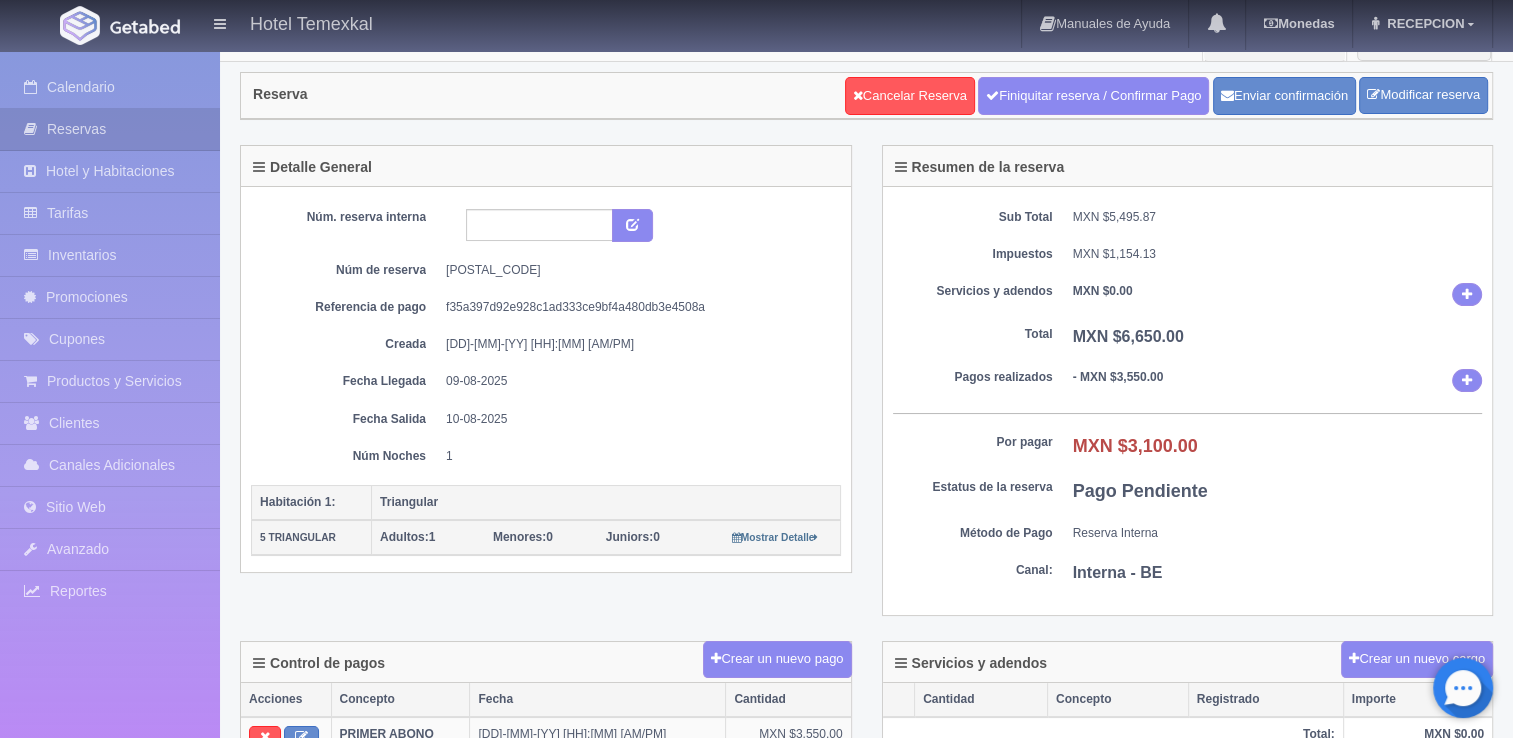 scroll, scrollTop: 0, scrollLeft: 0, axis: both 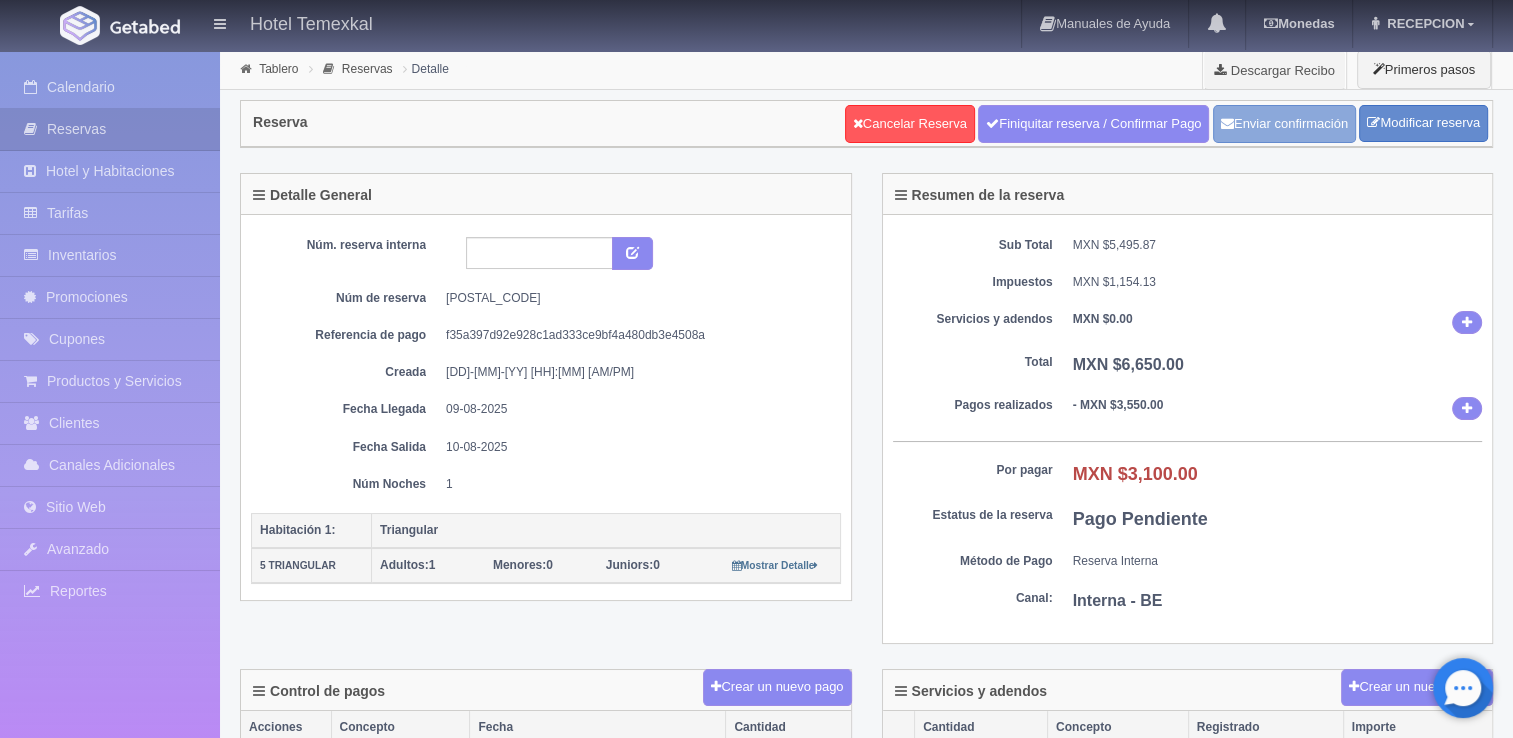 click on "Enviar confirmación" at bounding box center [1284, 124] 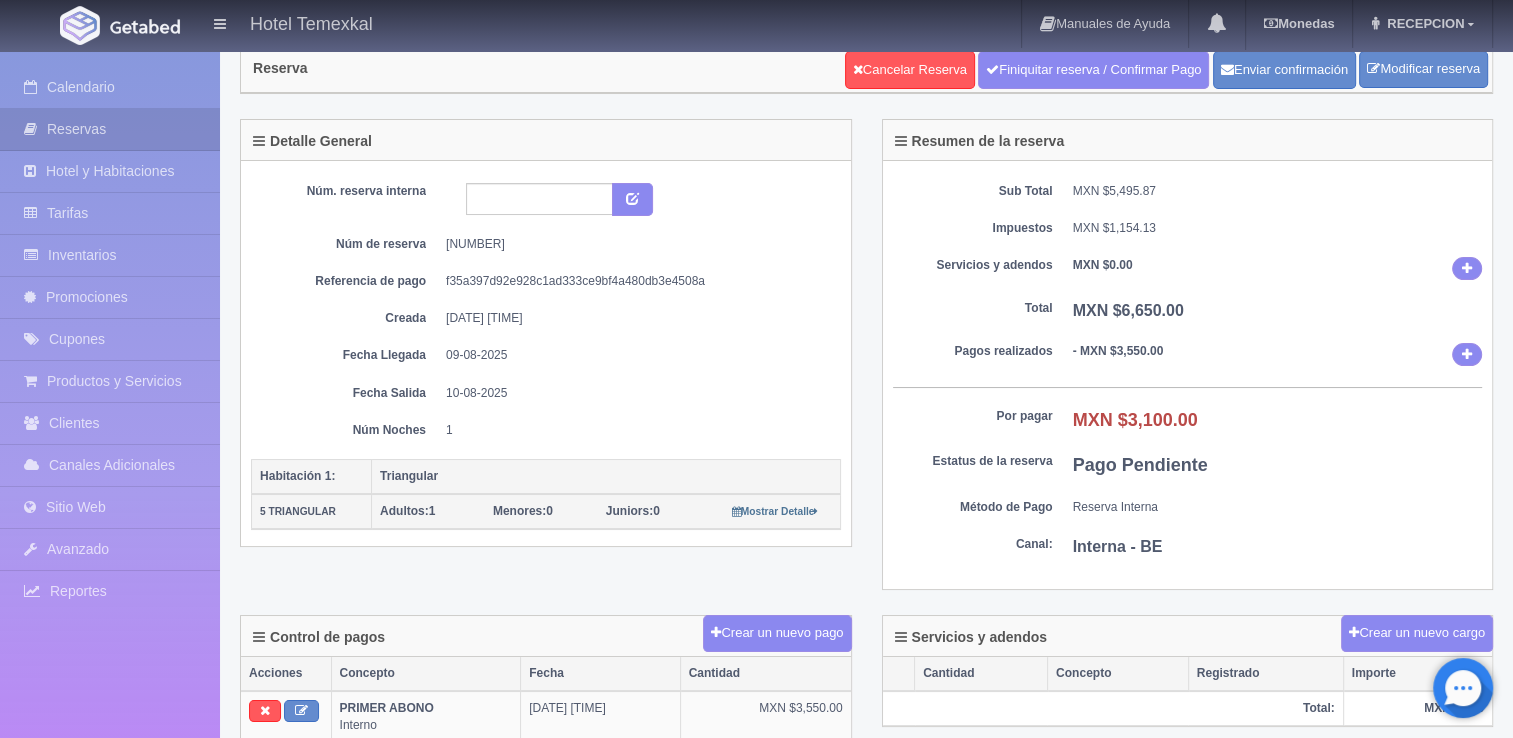 scroll, scrollTop: 0, scrollLeft: 0, axis: both 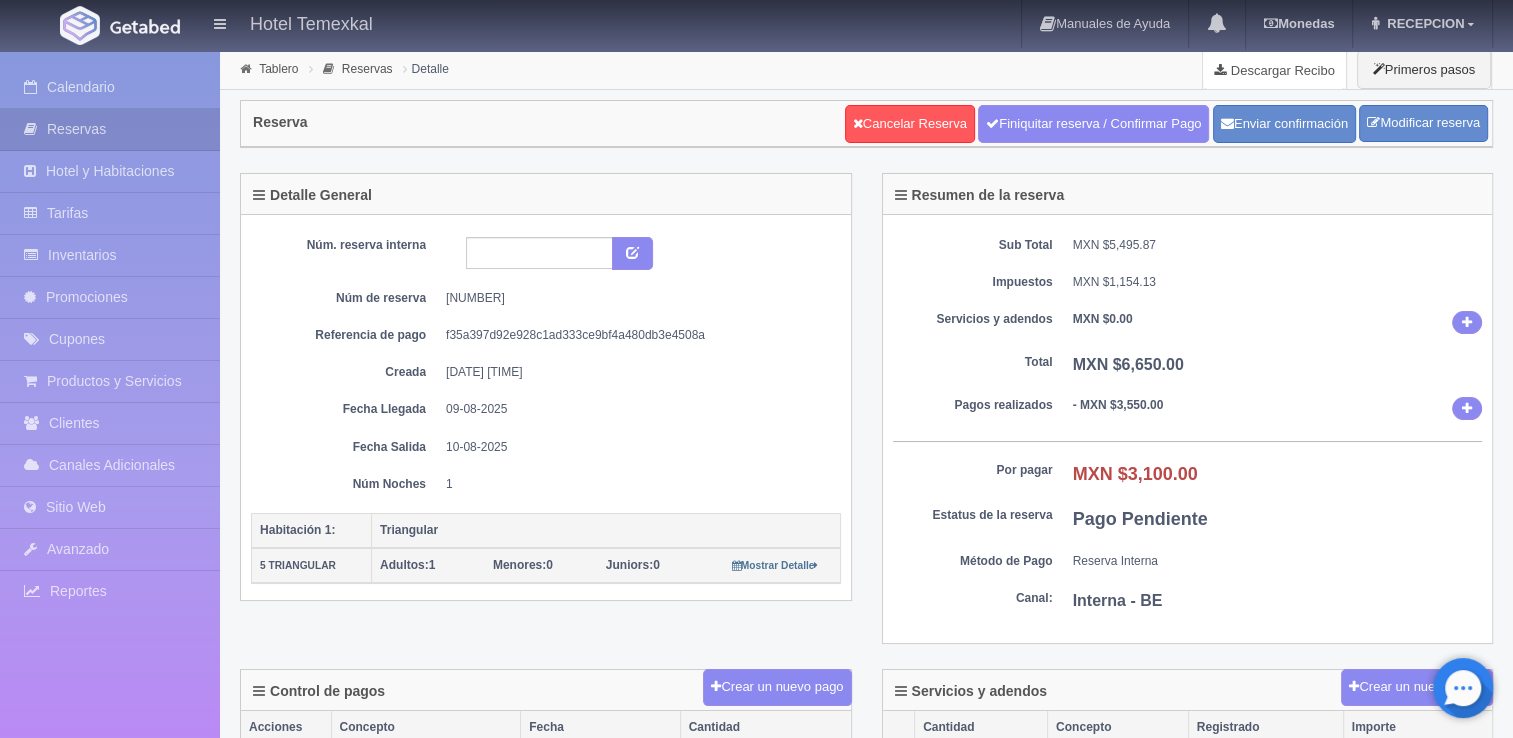 click on "Descargar Recibo" at bounding box center (1274, 70) 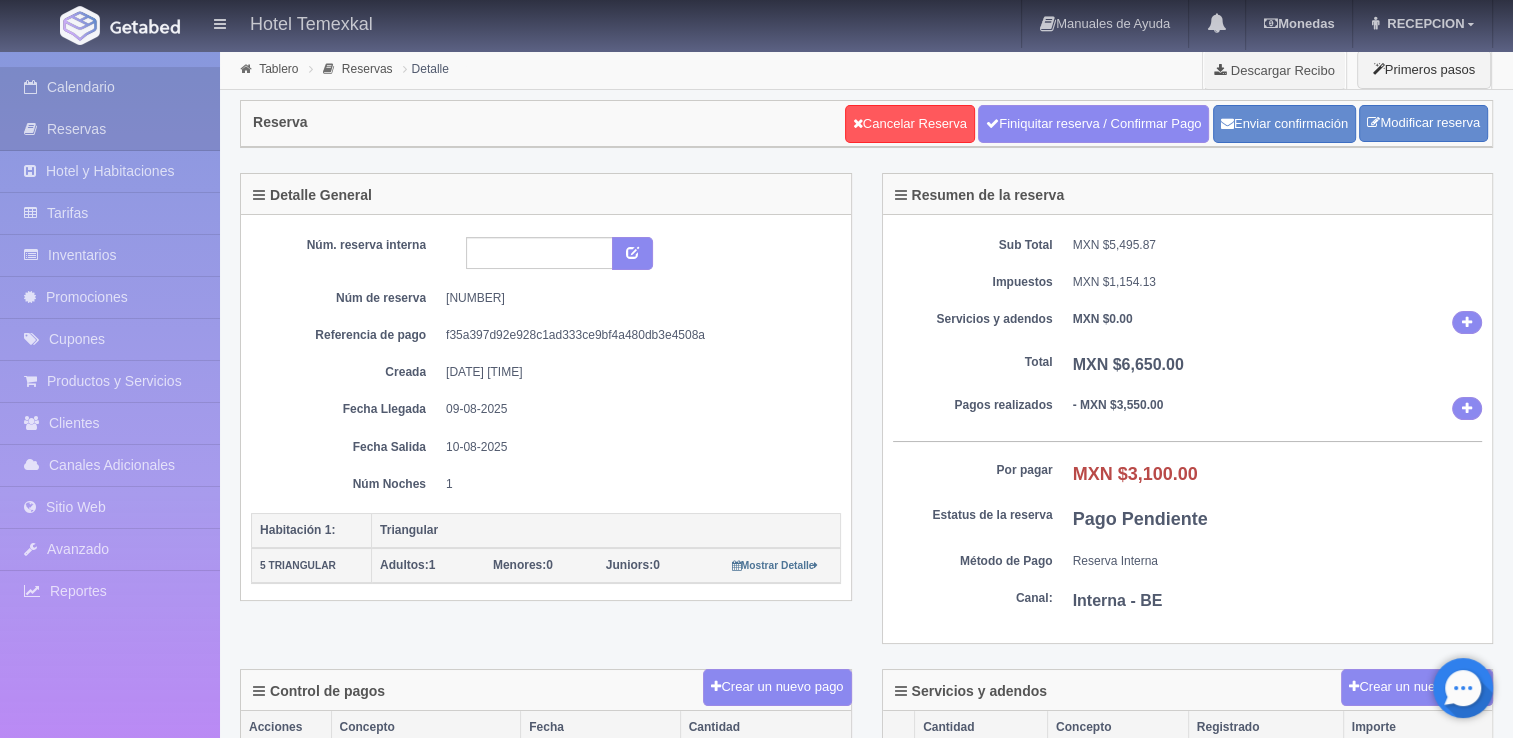 click on "Calendario" at bounding box center [110, 87] 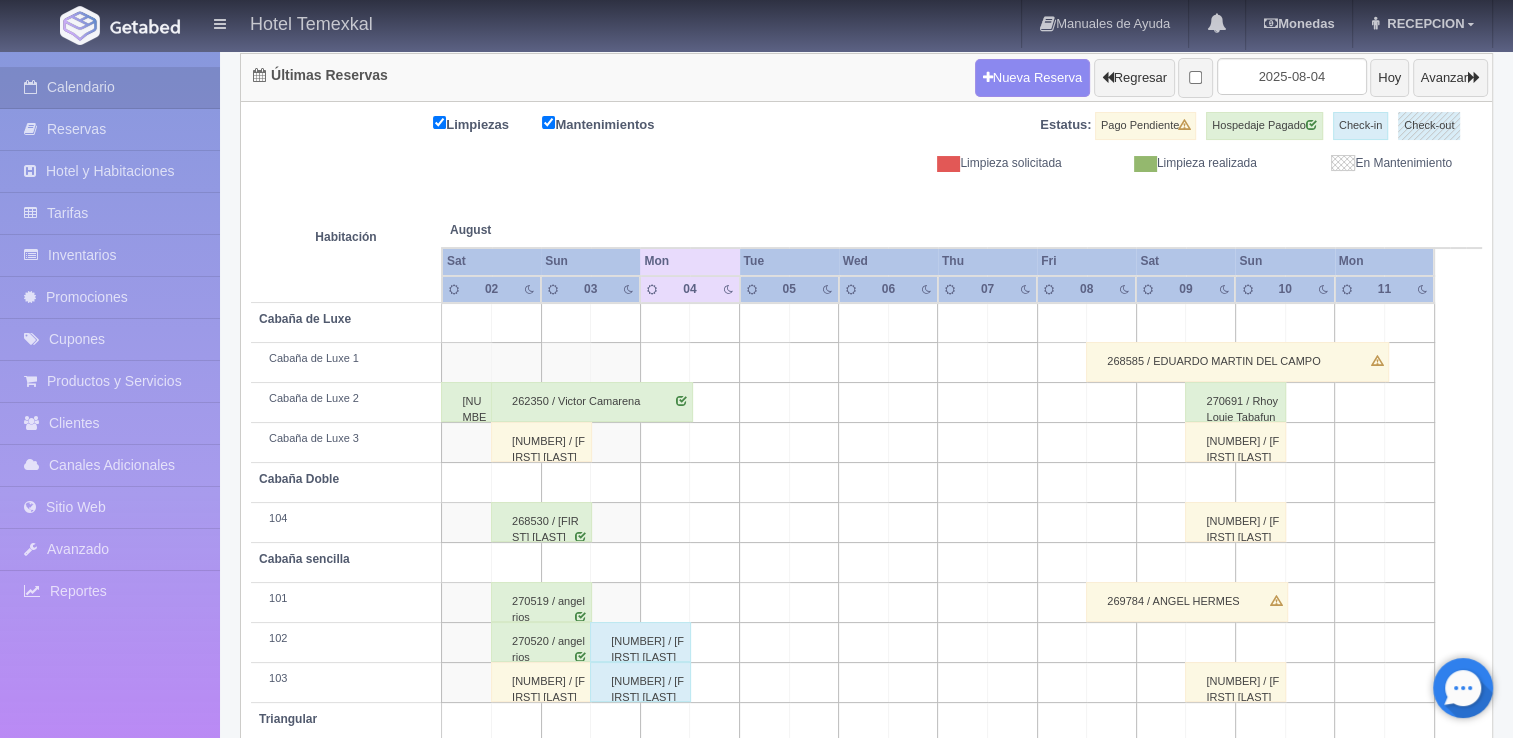 scroll, scrollTop: 286, scrollLeft: 0, axis: vertical 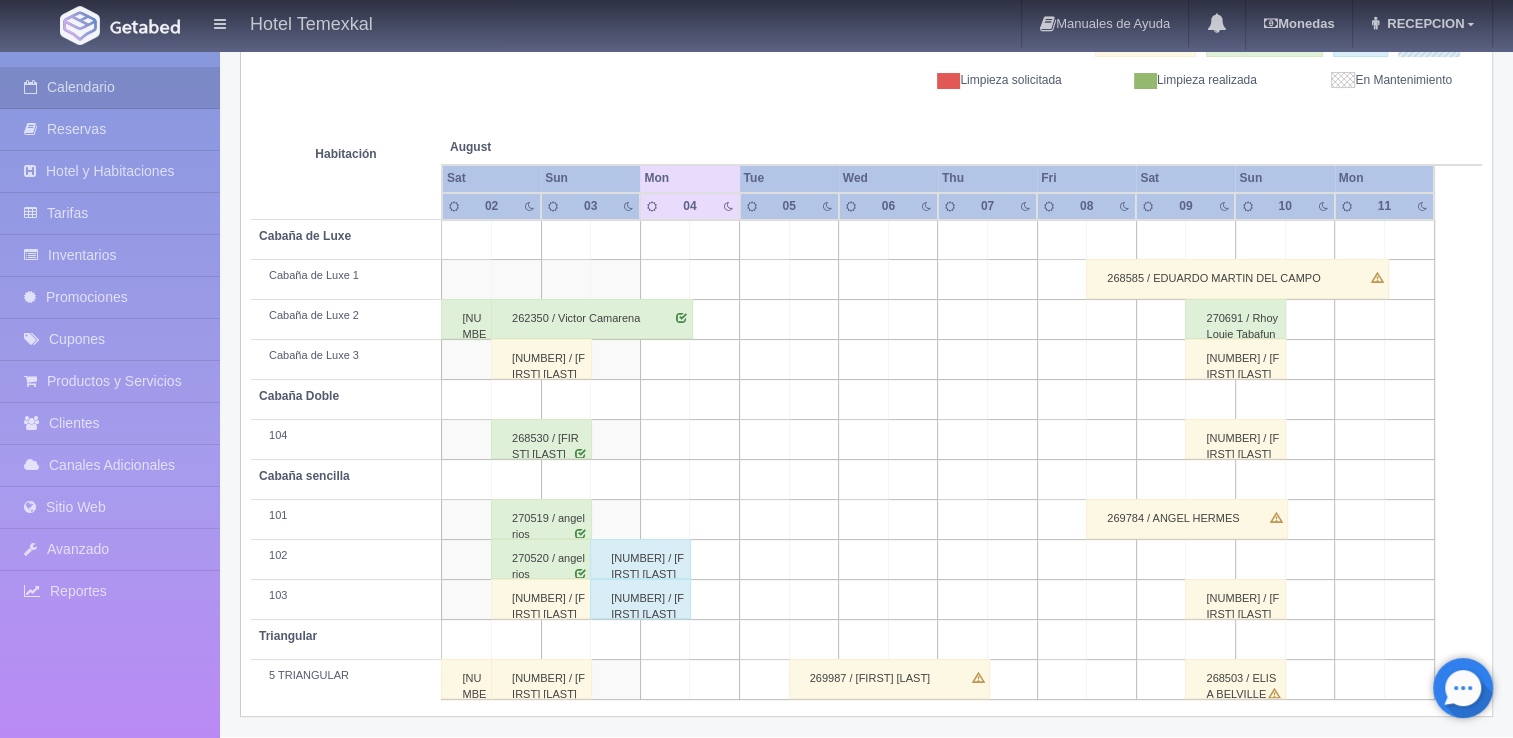 click on "262350 / Victor Camarena" at bounding box center [592, 319] 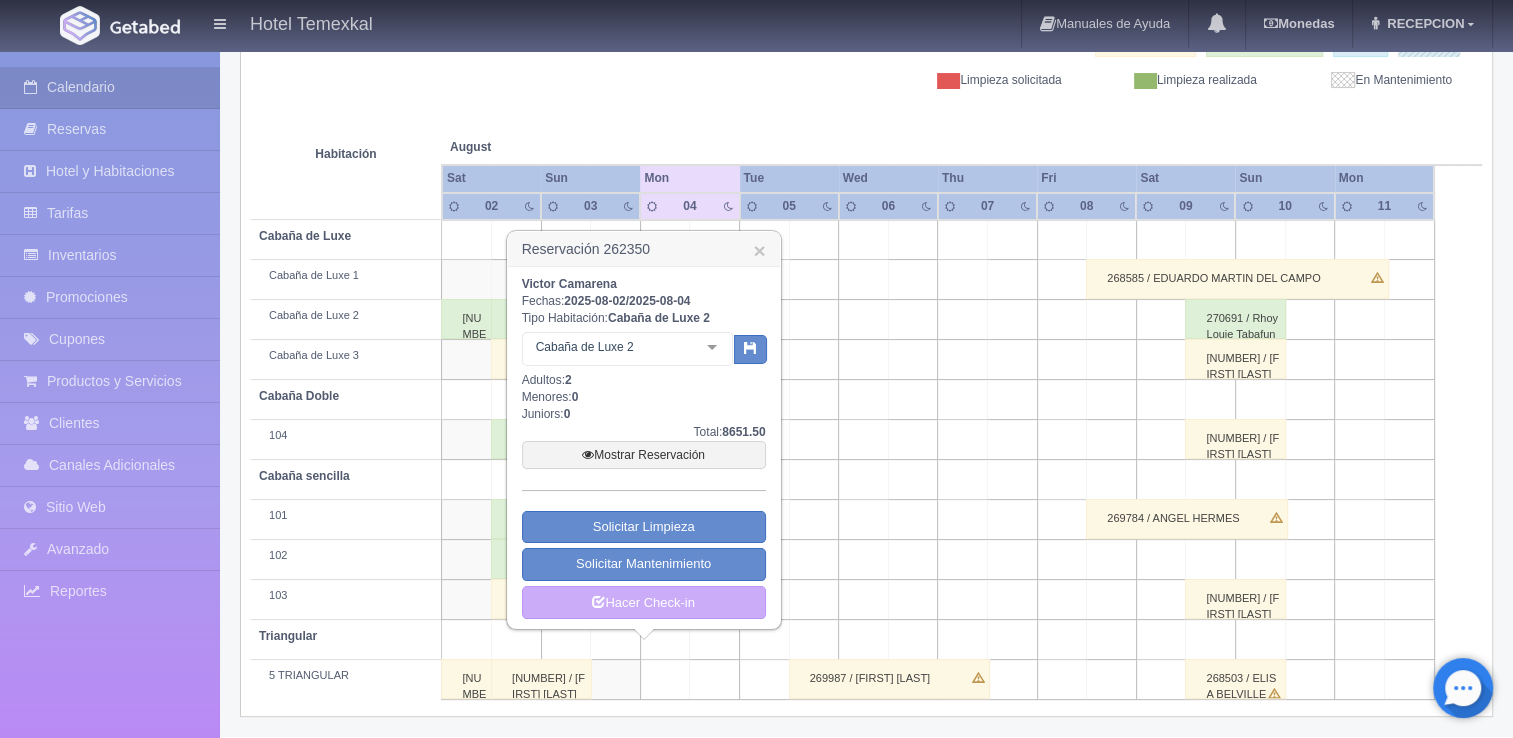 click at bounding box center [913, 400] 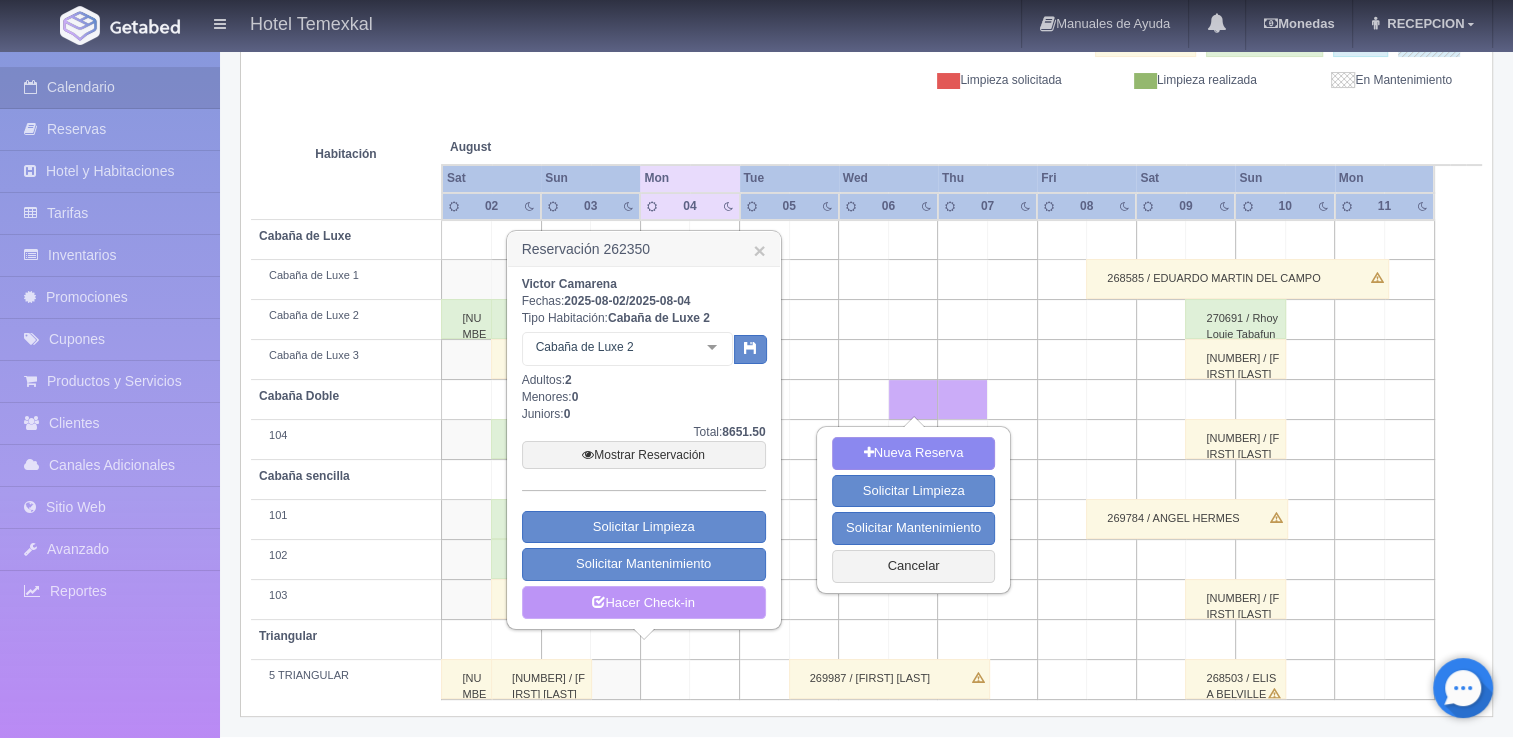 click on "Hacer Check-in" at bounding box center (644, 603) 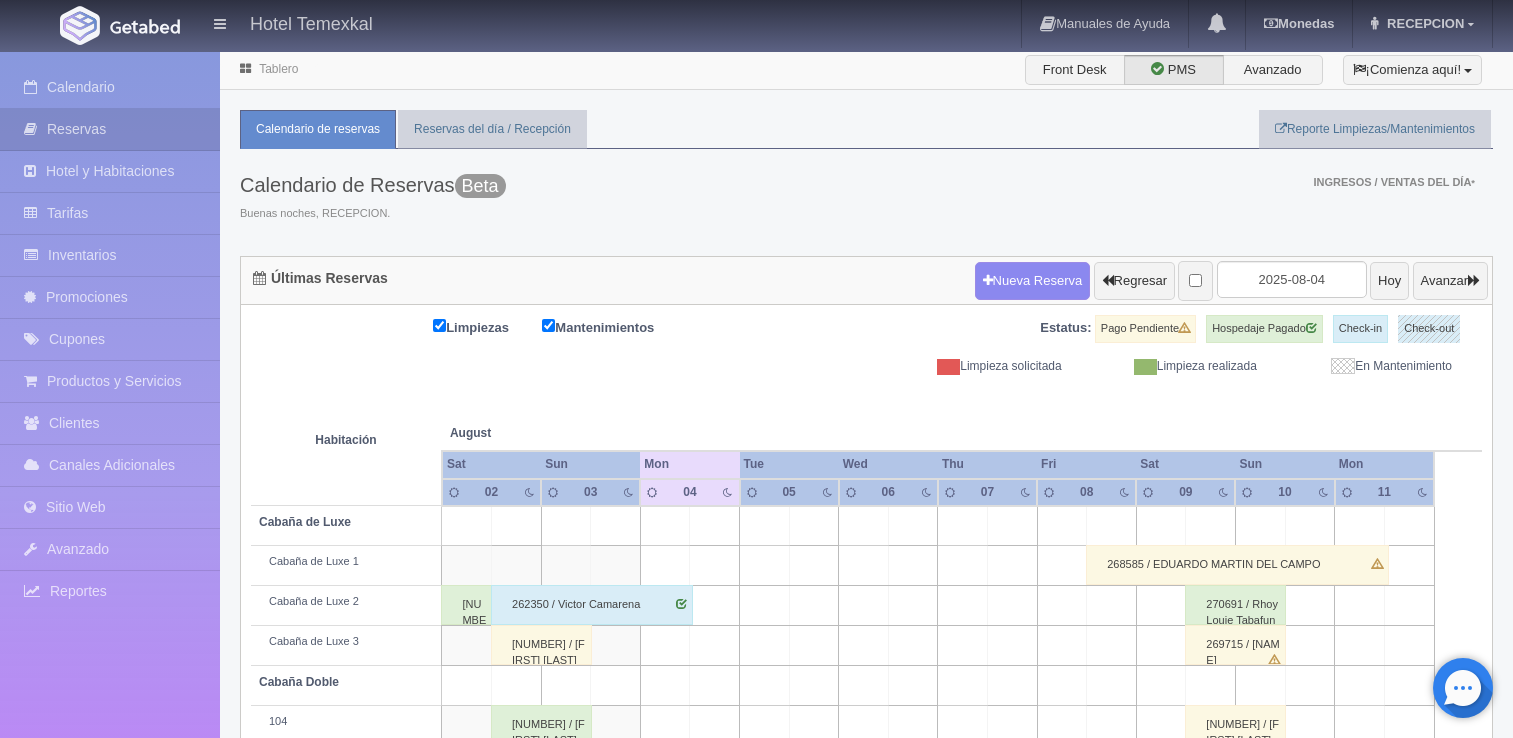 scroll, scrollTop: 148, scrollLeft: 0, axis: vertical 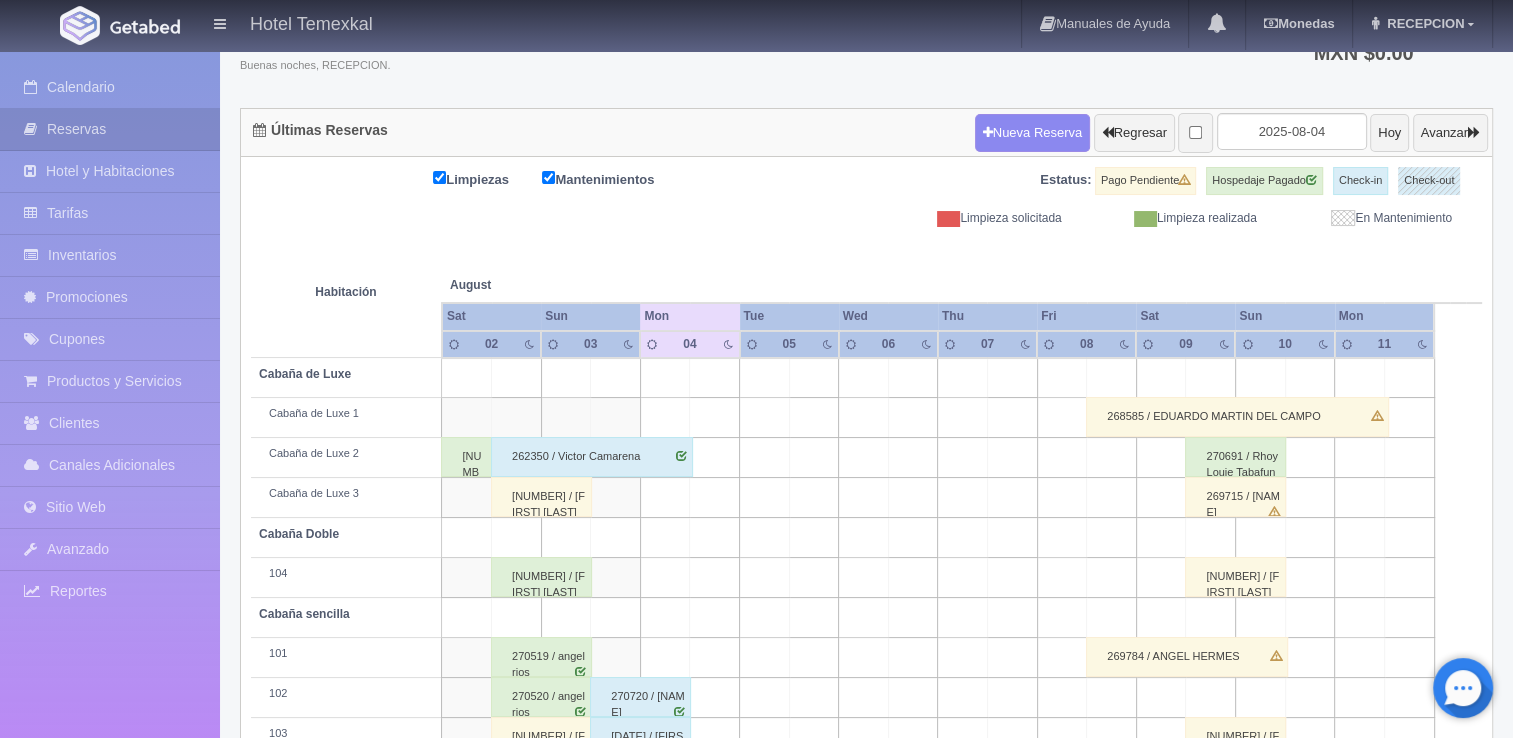 click on "[NUMBER] / [FIRST] [LAST]" at bounding box center [541, 497] 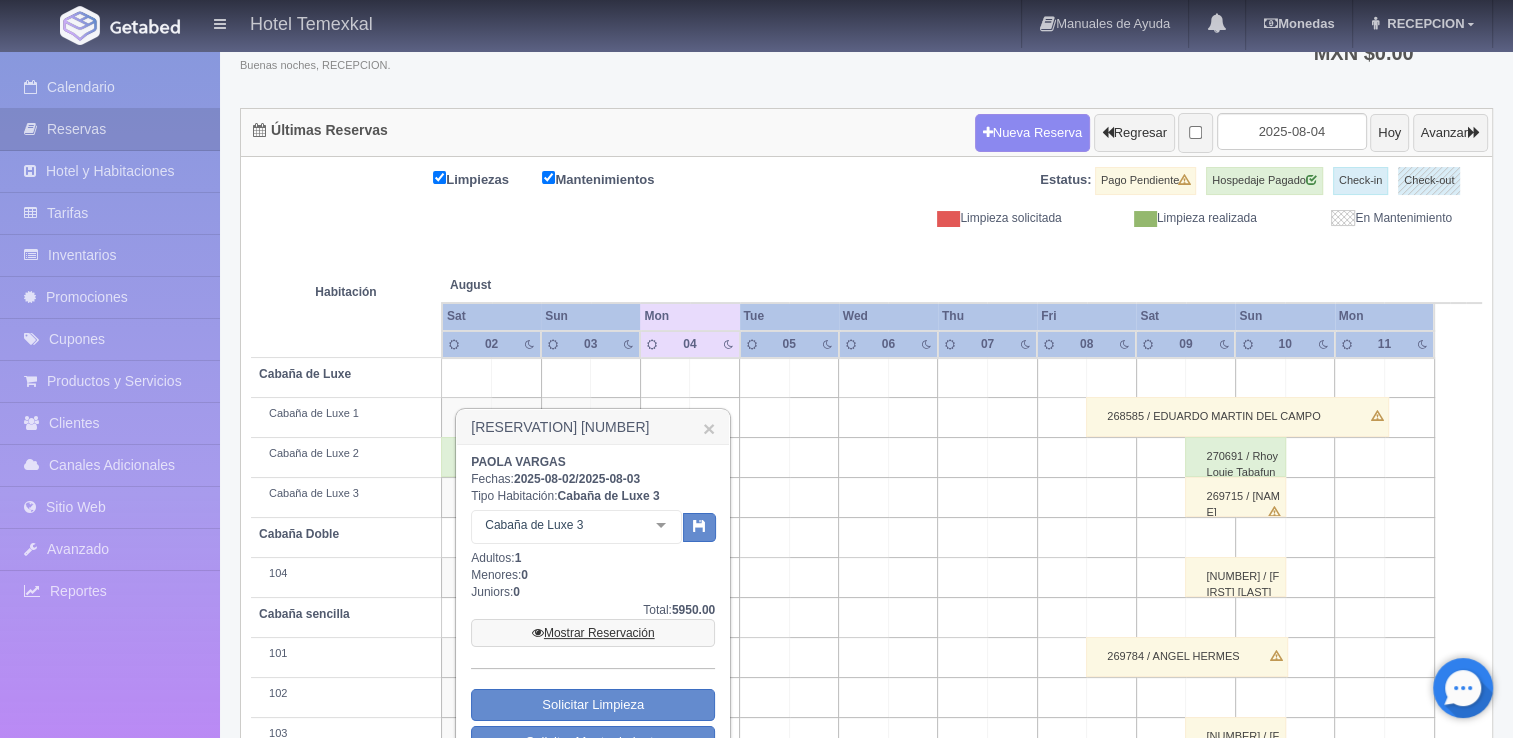 scroll, scrollTop: 286, scrollLeft: 0, axis: vertical 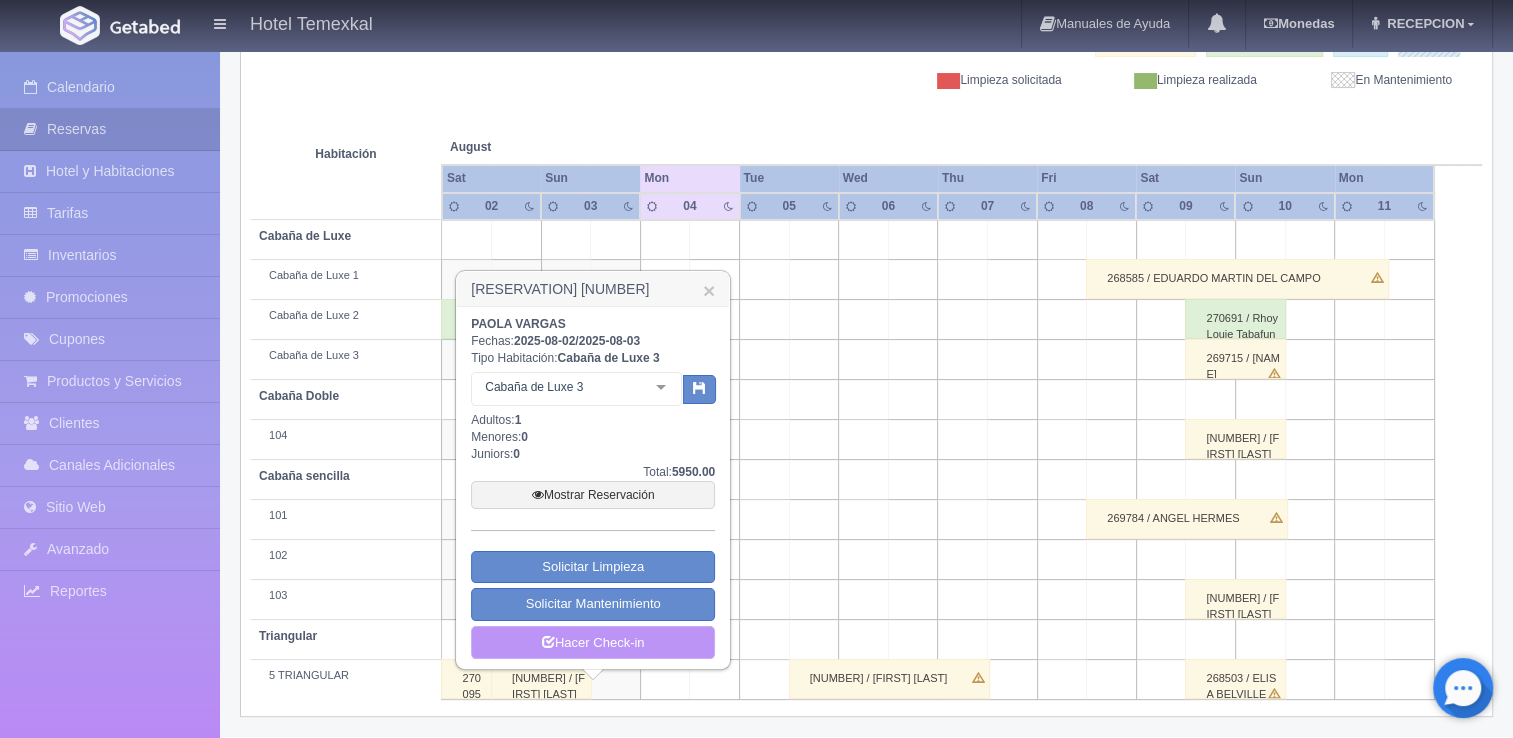 click on "Hacer Check-in" at bounding box center (593, 643) 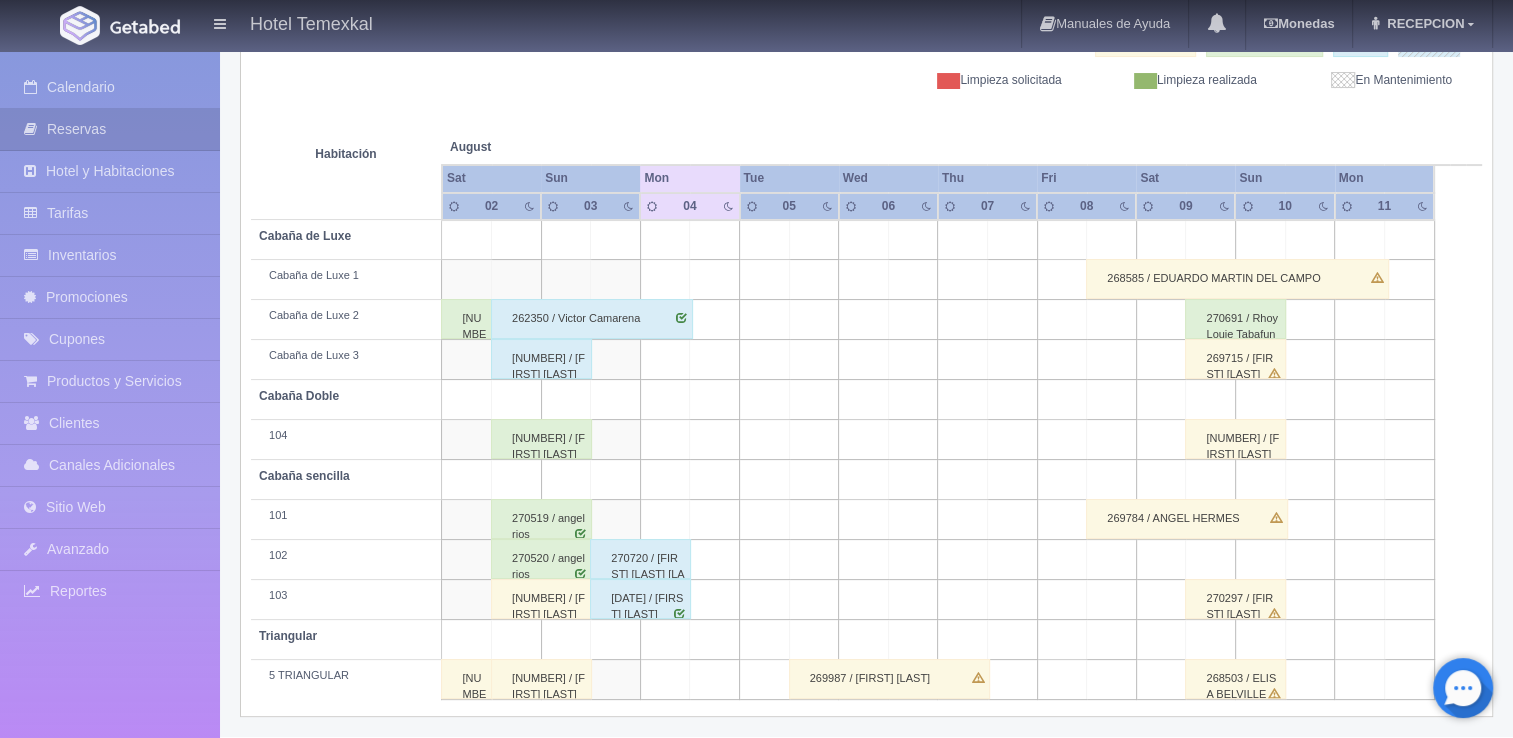 scroll, scrollTop: 286, scrollLeft: 0, axis: vertical 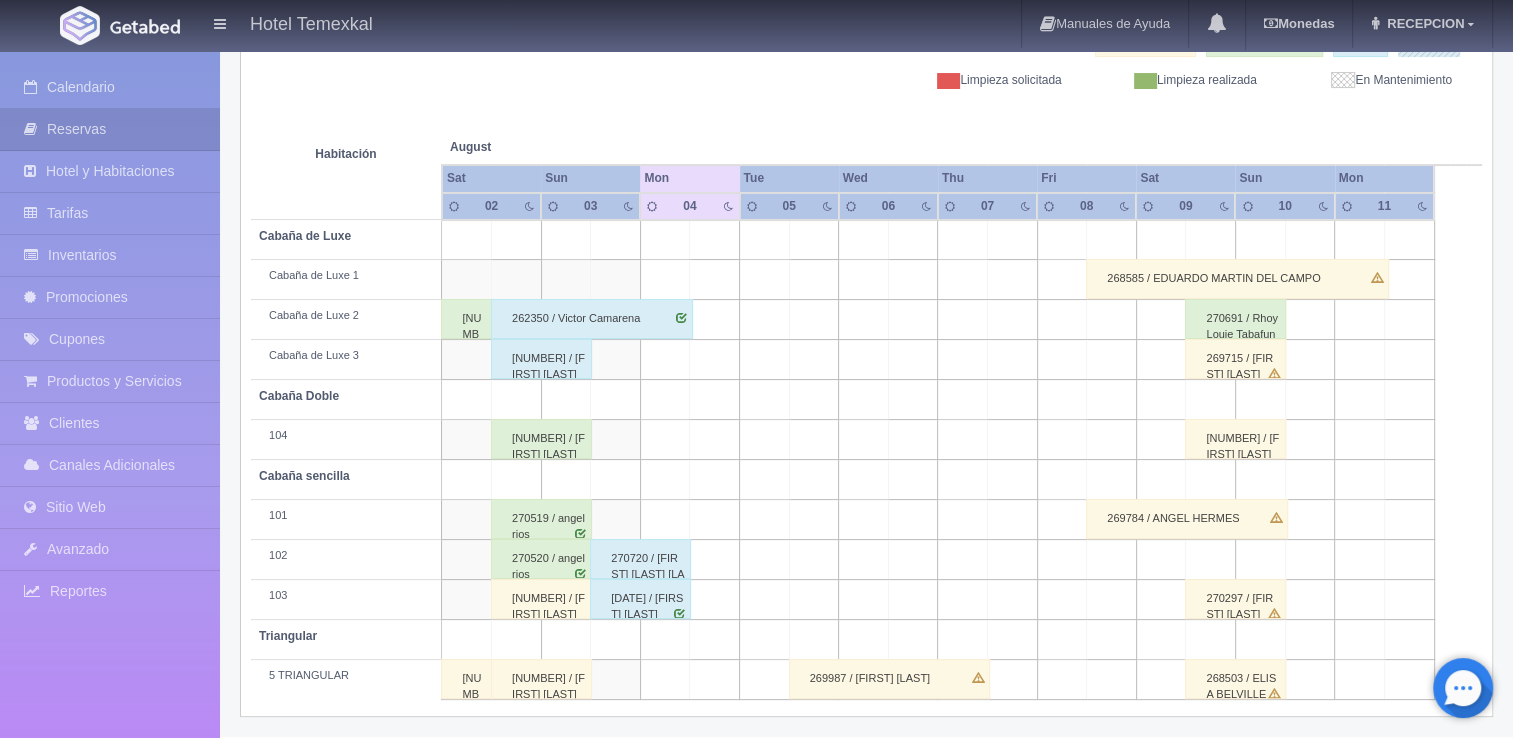 click on "269068 / DENISSE CHACON" at bounding box center [541, 679] 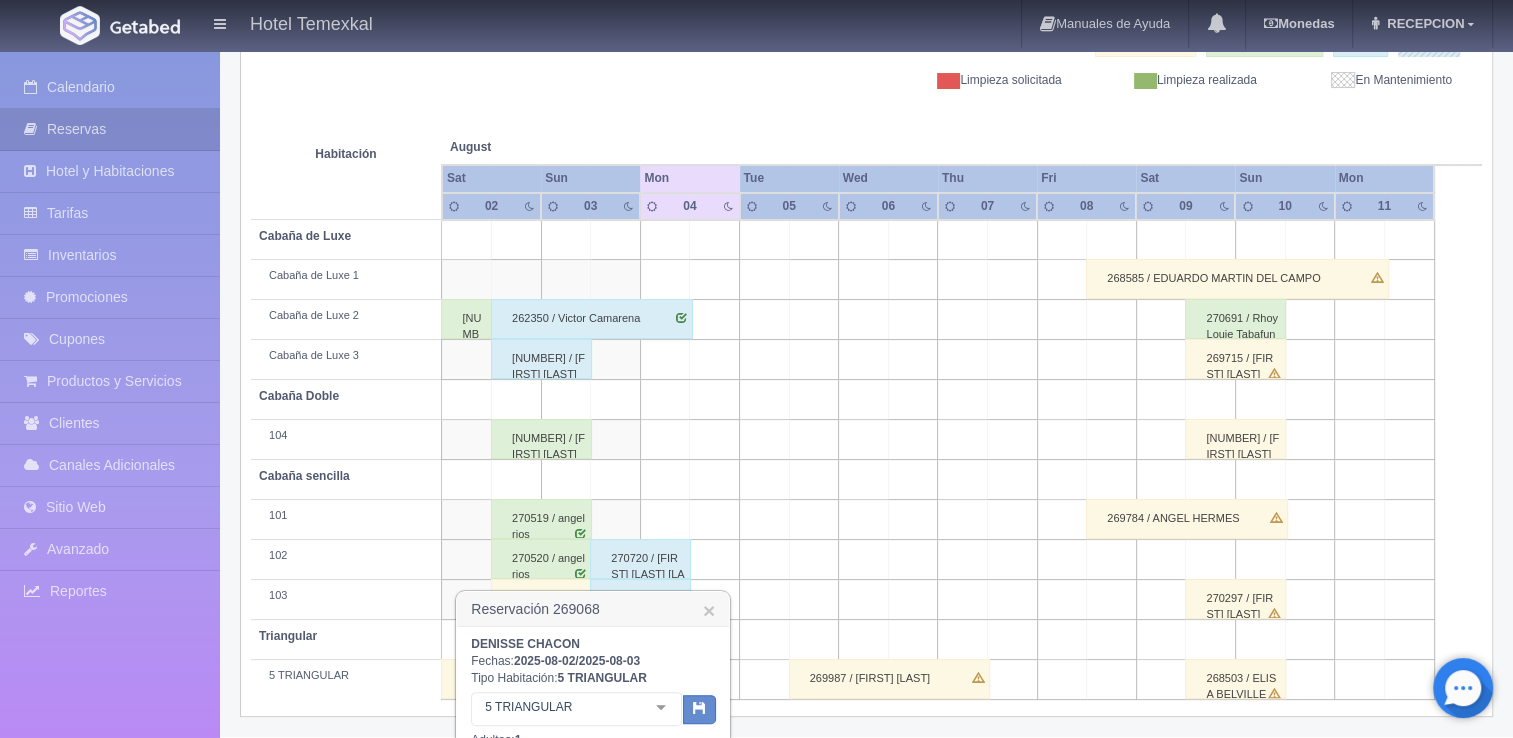 click on "DENISSE CHACON
Fechas:  2025-08-02  /  2025-08-03
Tipo Habitación:  5 TRIANGULAR                5 TRIANGULAR          No elements found. Consider changing the search query.   List is empty.
Adultos:  1
Menores:  0
Juniors:  0   Total:  6650.00    Mostrar Reservación    Modificar Reservación     Solicitar Limpieza   Solicitar Mantenimiento    Hacer Check-in    Hacer Check-out" at bounding box center (593, 808) 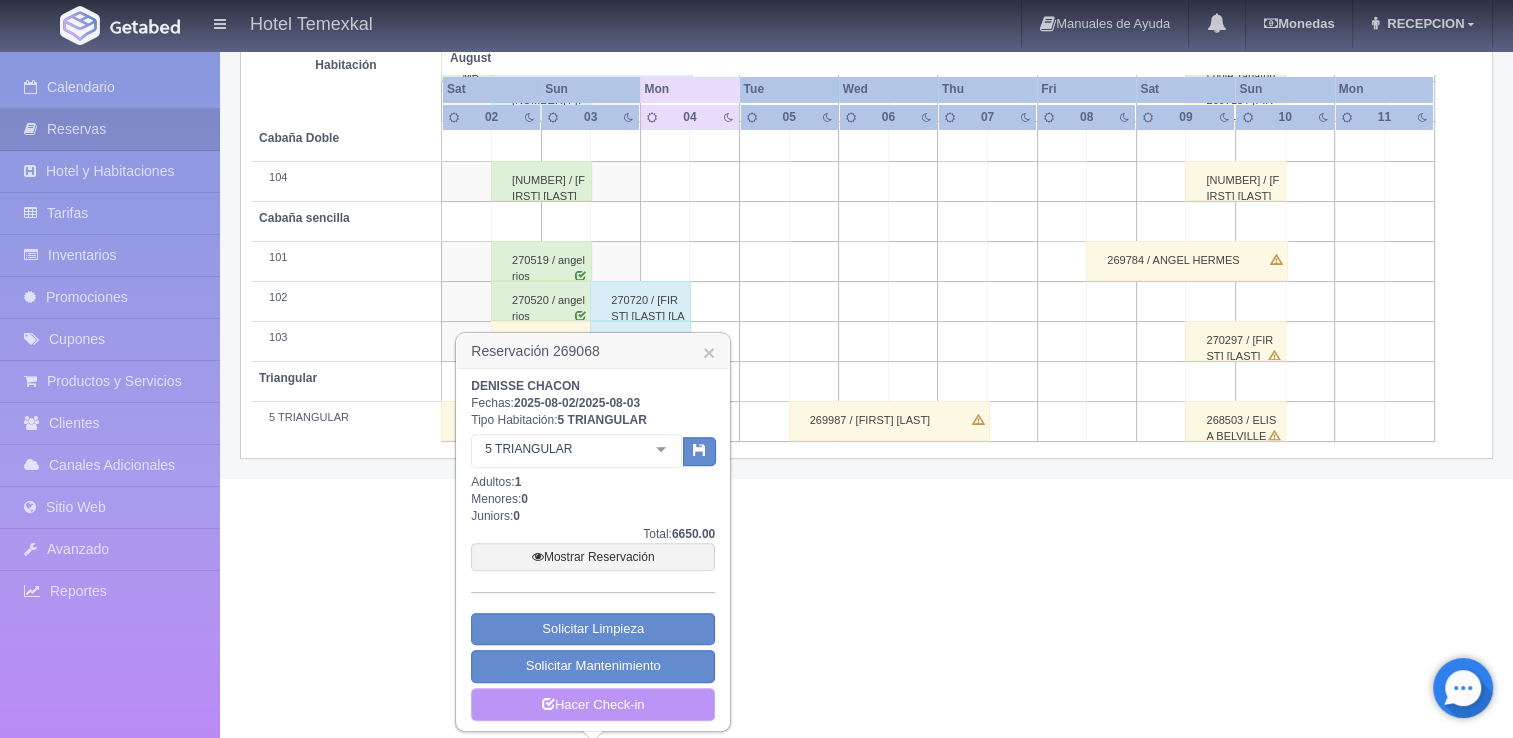 drag, startPoint x: 543, startPoint y: 684, endPoint x: 548, endPoint y: 698, distance: 14.866069 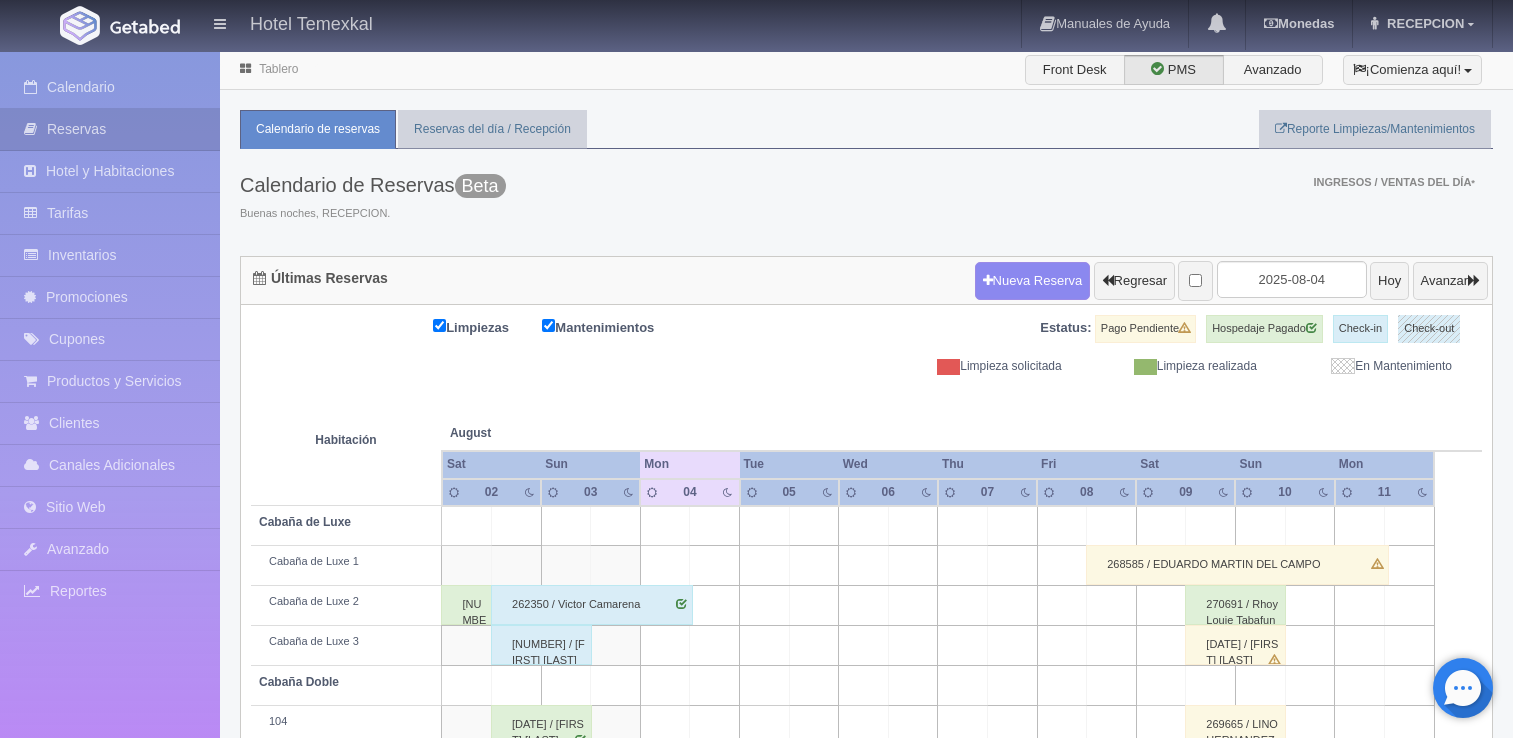 scroll, scrollTop: 286, scrollLeft: 0, axis: vertical 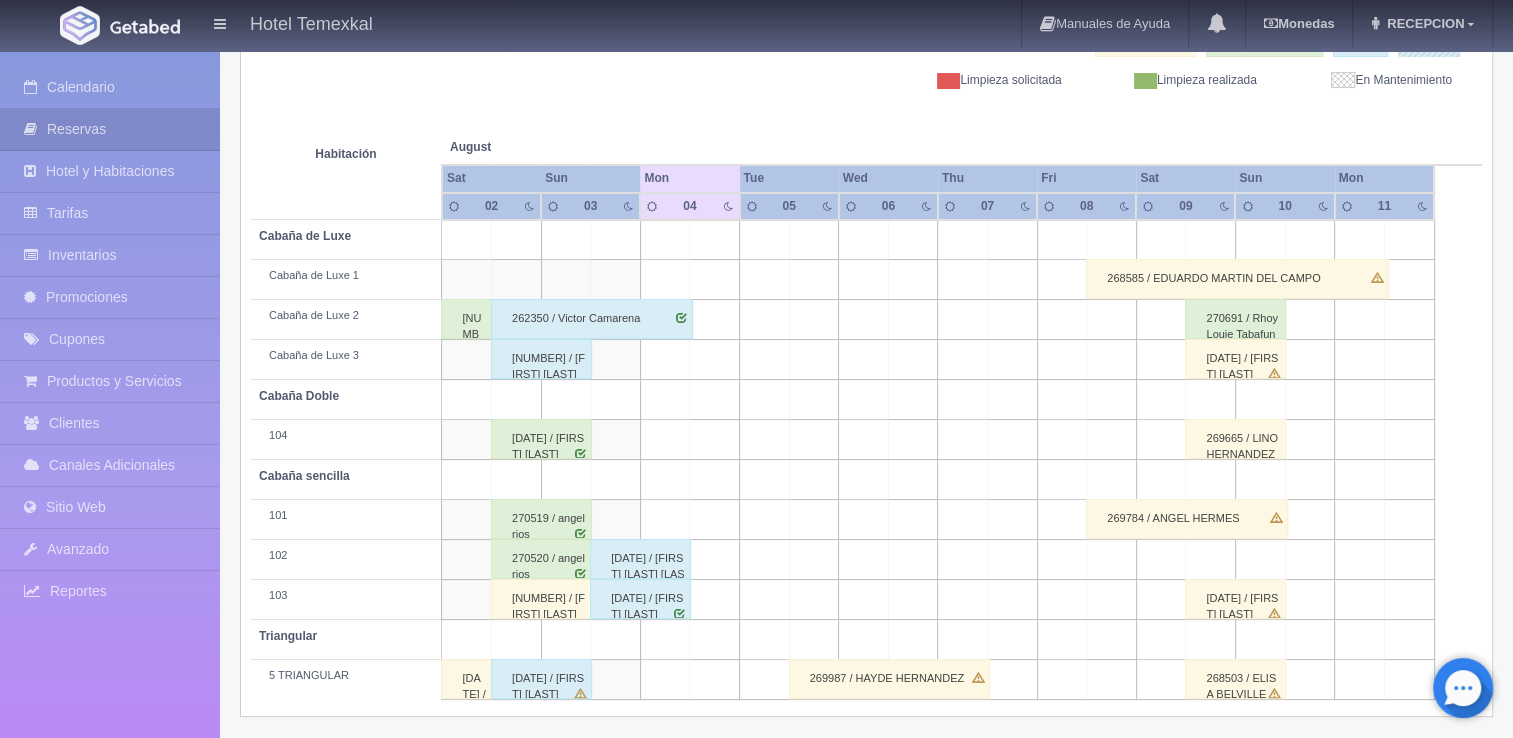 click on "270720 / [FIRST] [LAST] [LAST]" at bounding box center [640, 559] 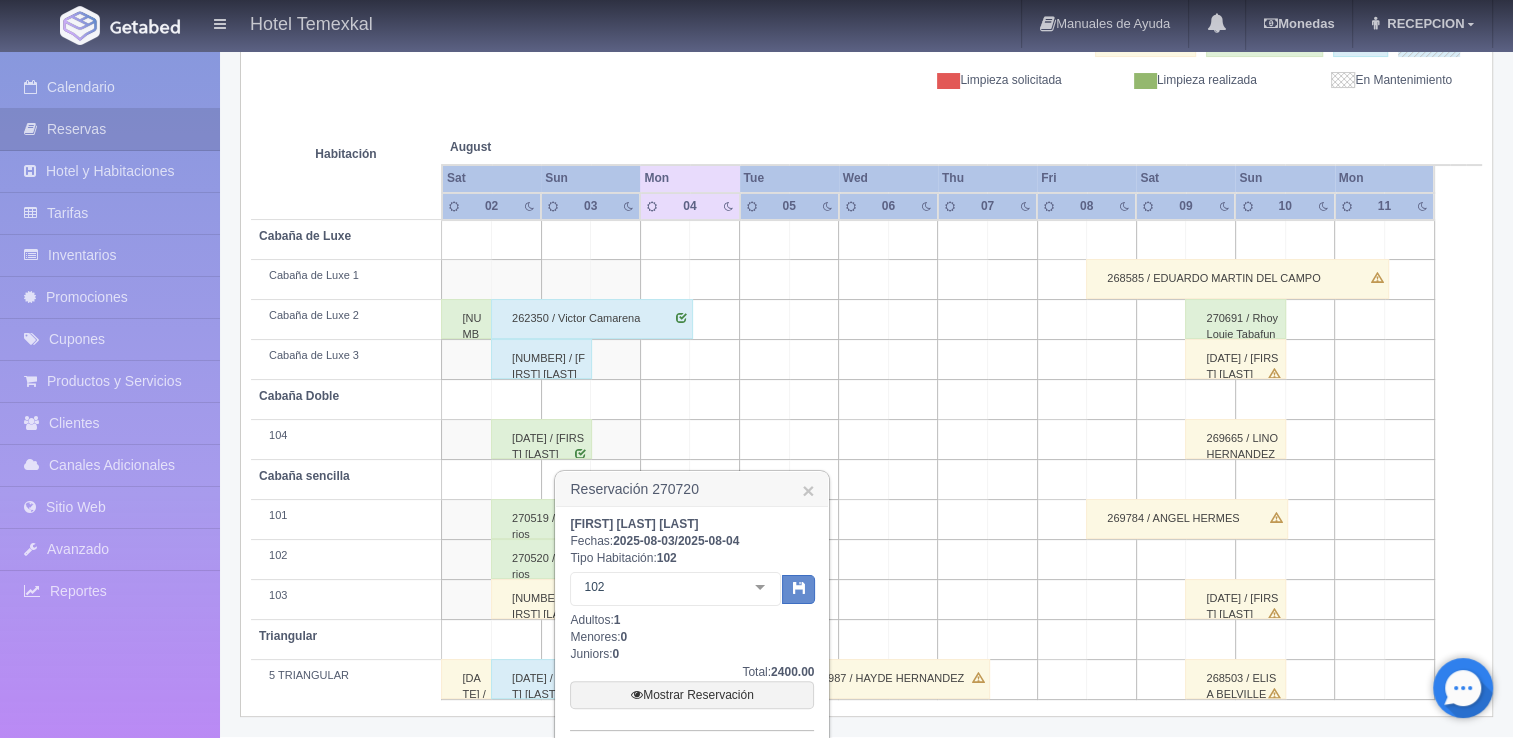 scroll, scrollTop: 424, scrollLeft: 0, axis: vertical 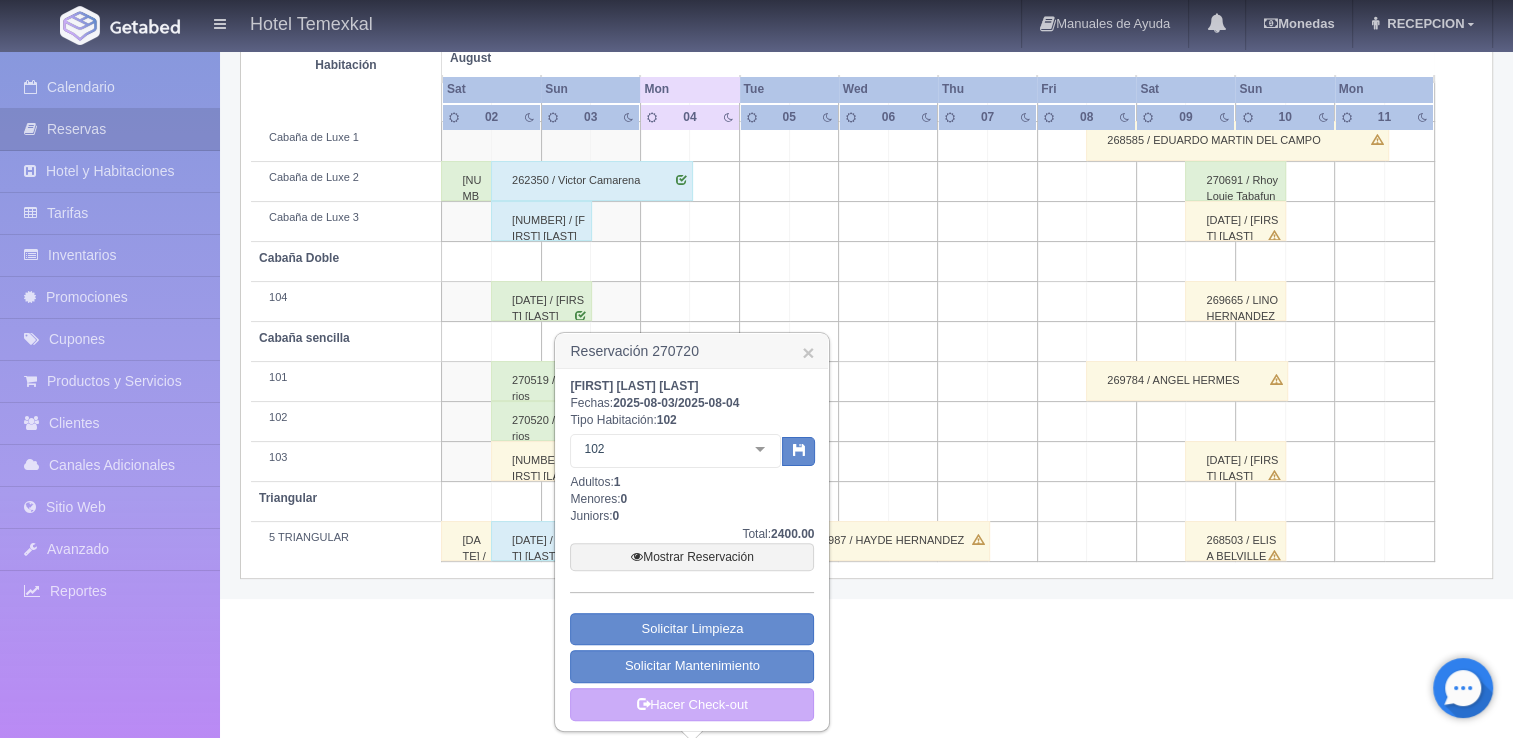 click on "[NUMBER] / [FIRST] [LAST]" at bounding box center [466, 541] 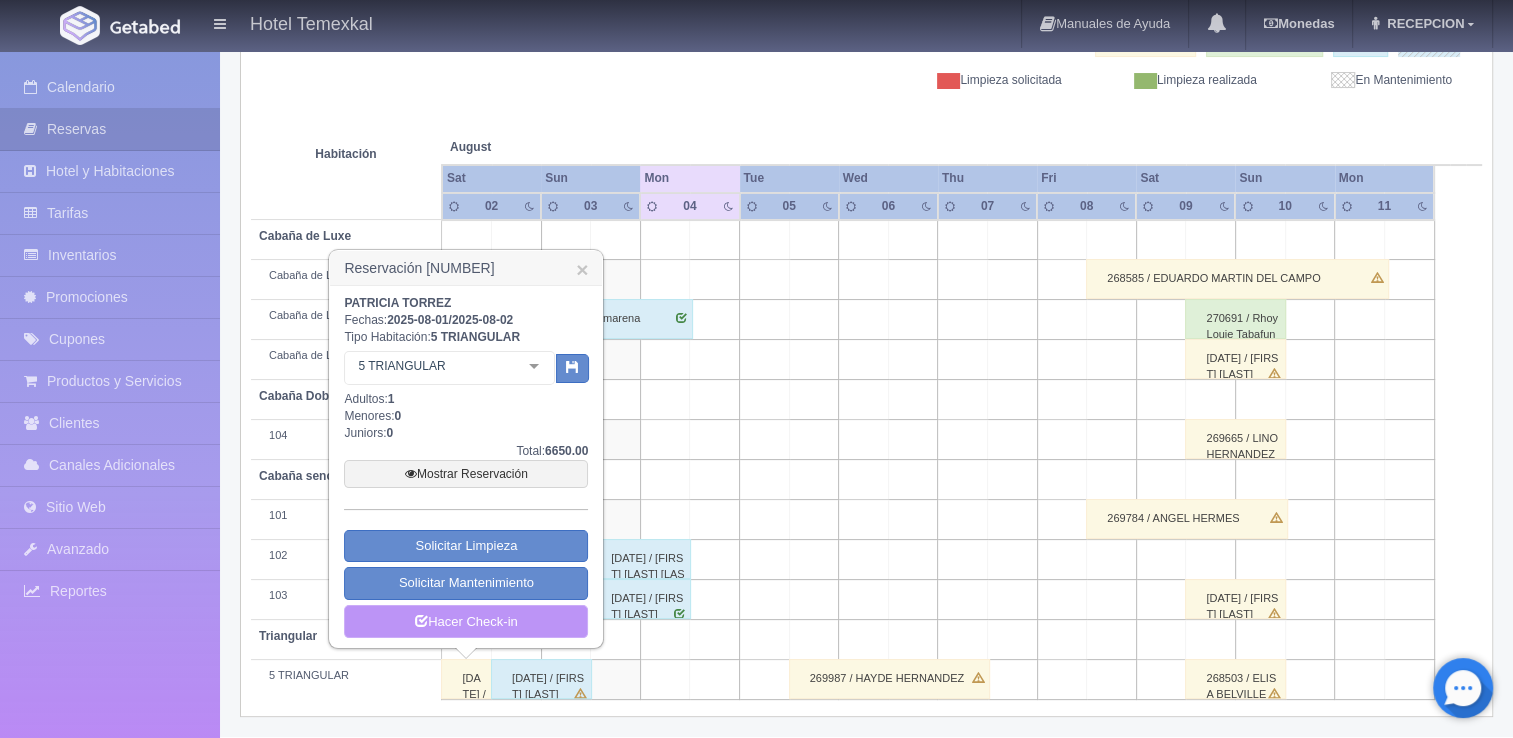 click on "Hacer Check-in" at bounding box center [466, 622] 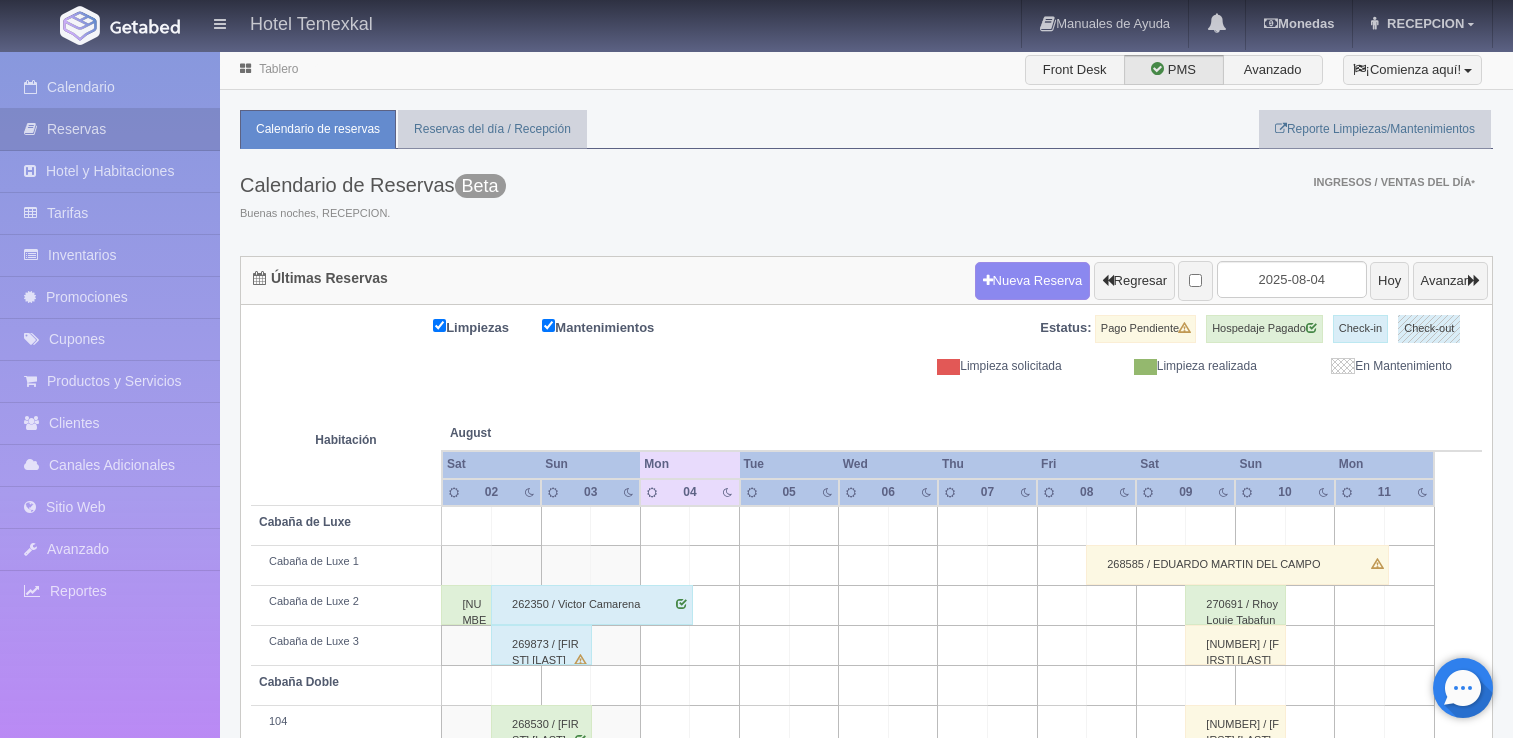 scroll, scrollTop: 286, scrollLeft: 0, axis: vertical 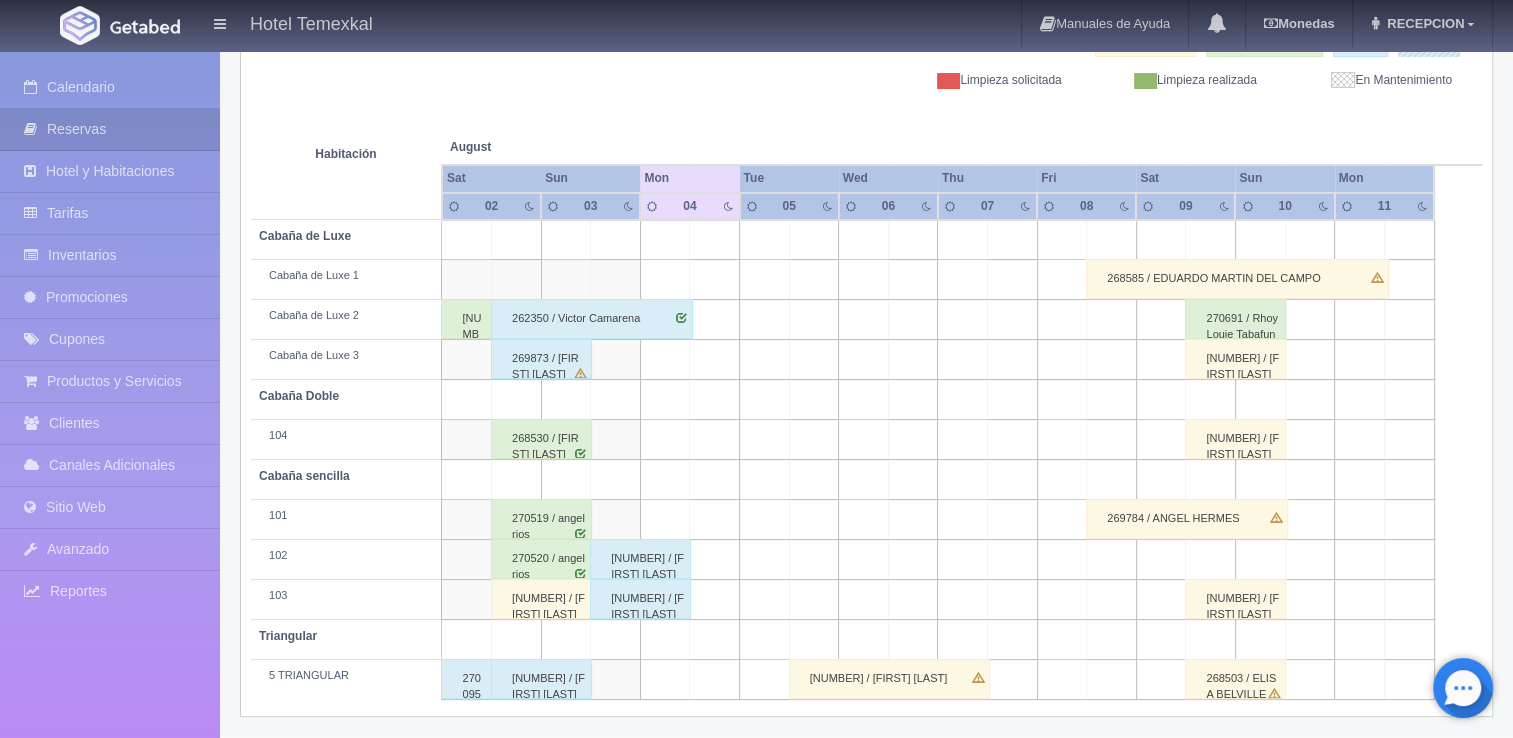 click on "[NUMBER] / [FIRST] [LAST]" at bounding box center (466, 319) 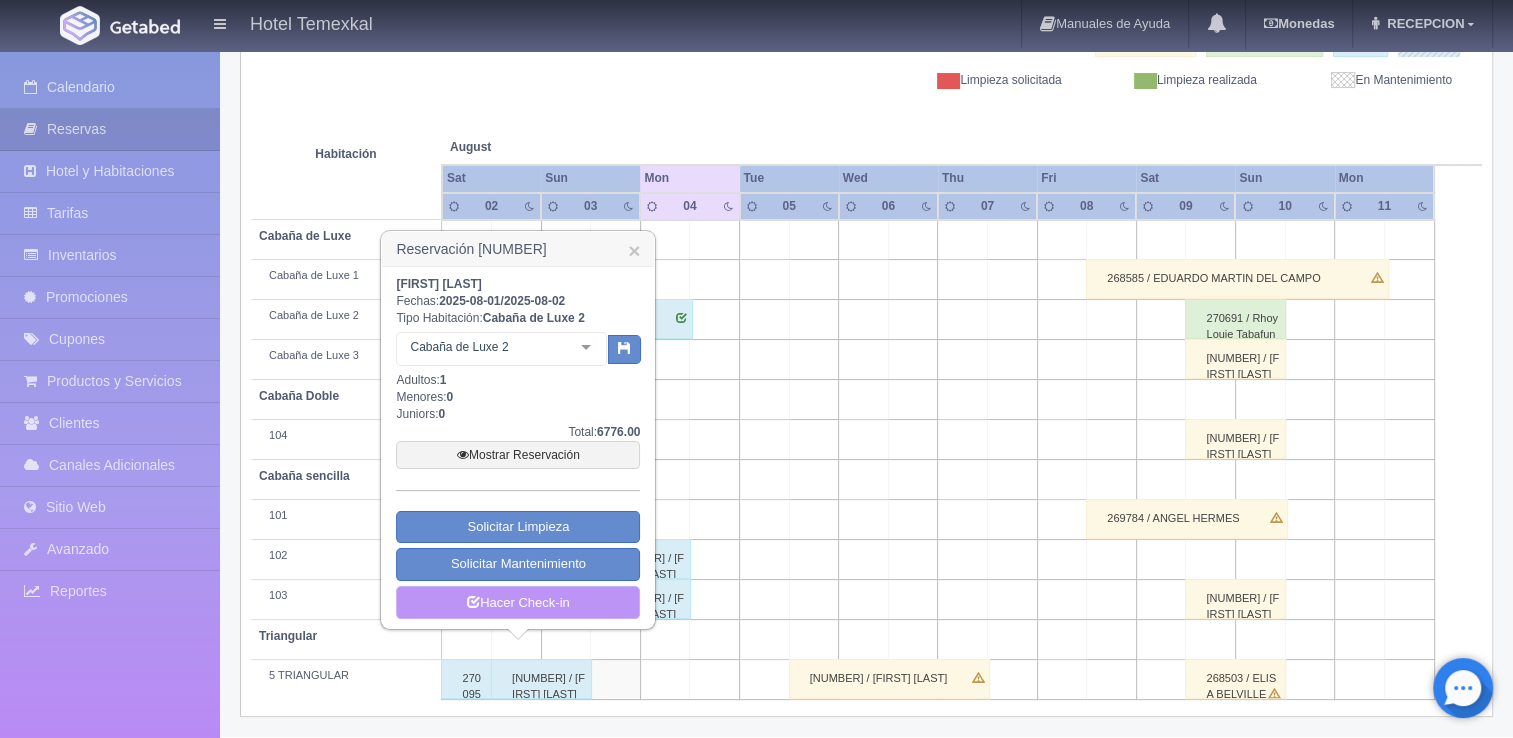 click on "Hacer Check-in" at bounding box center (518, 603) 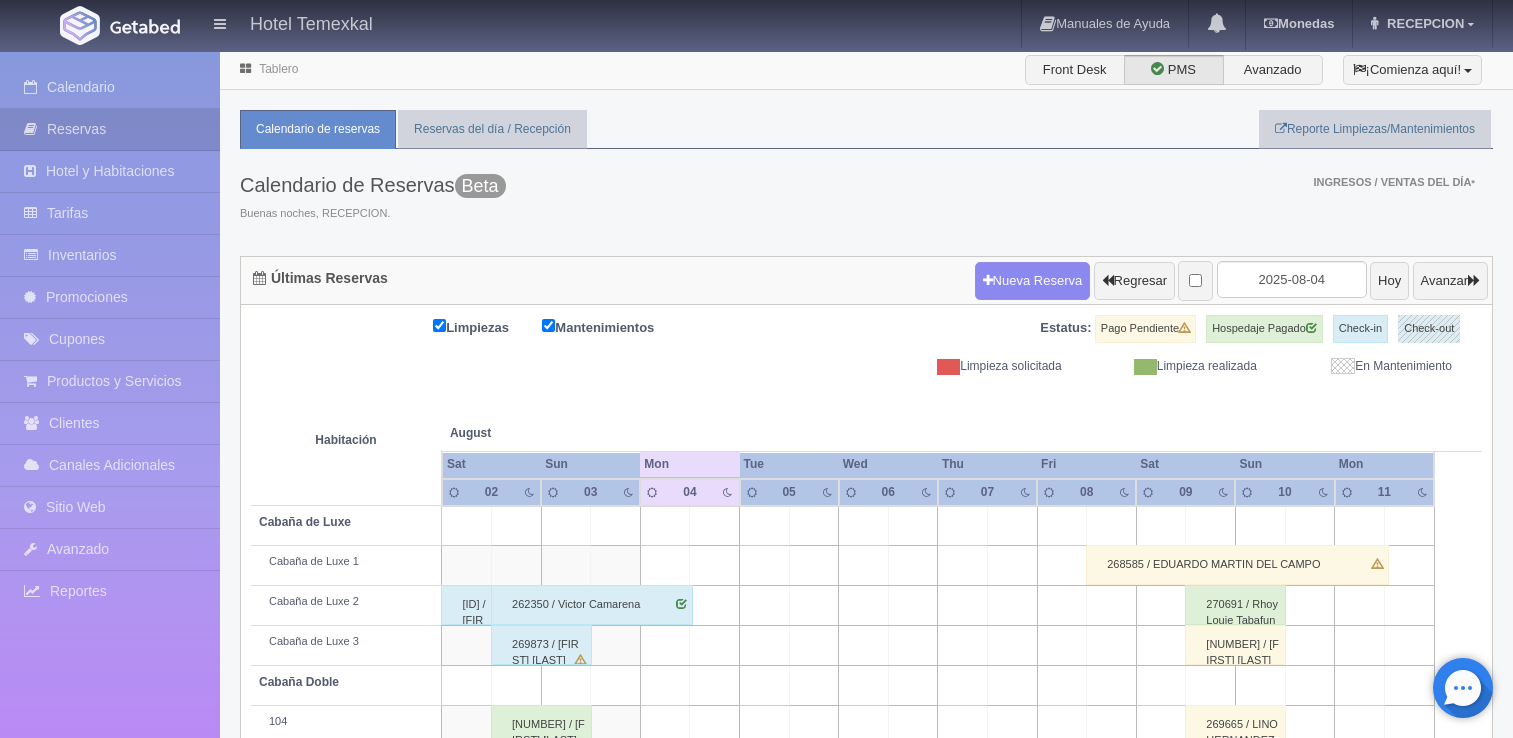 scroll, scrollTop: 286, scrollLeft: 0, axis: vertical 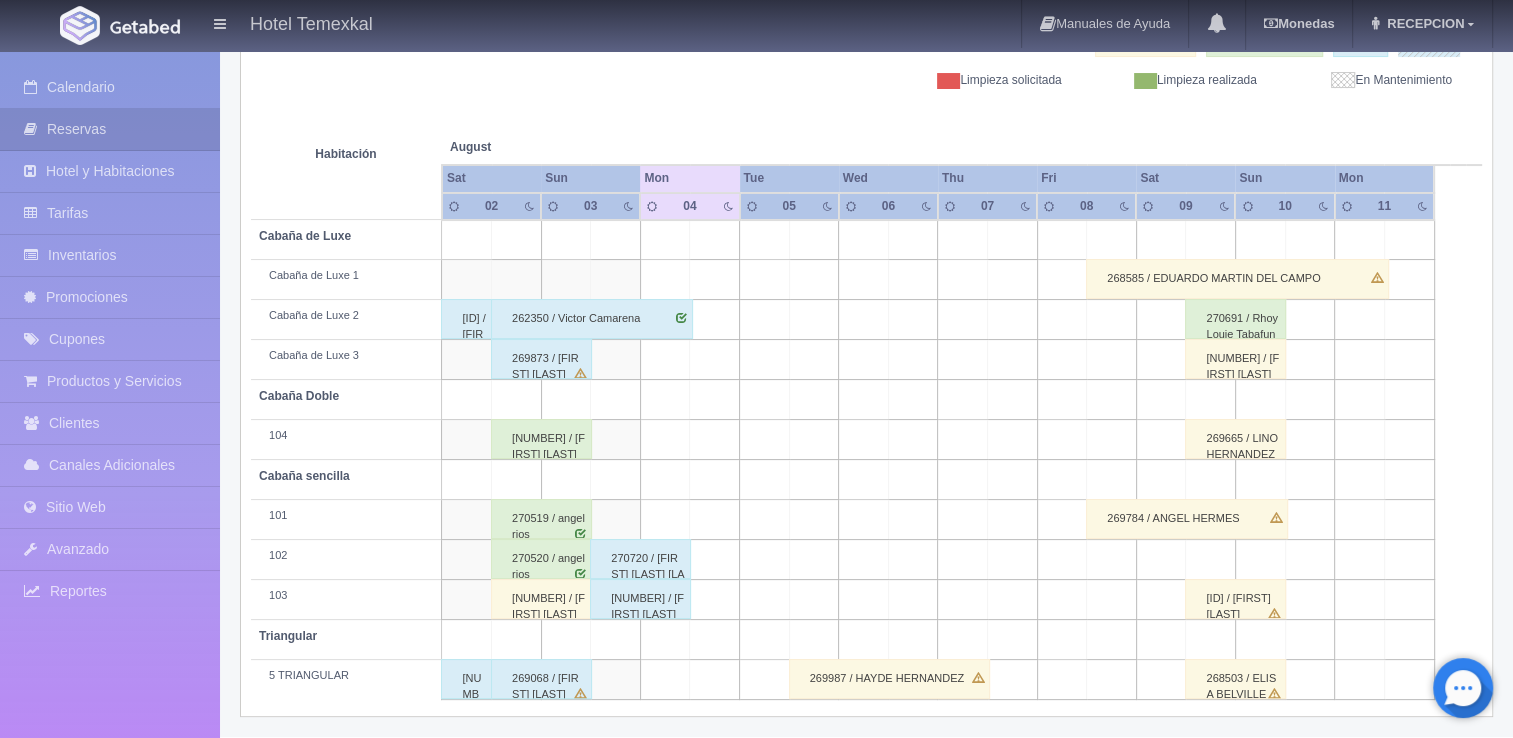 click on "[NUMBER] / [FIRST] [LAST] [LAST]" at bounding box center [541, 439] 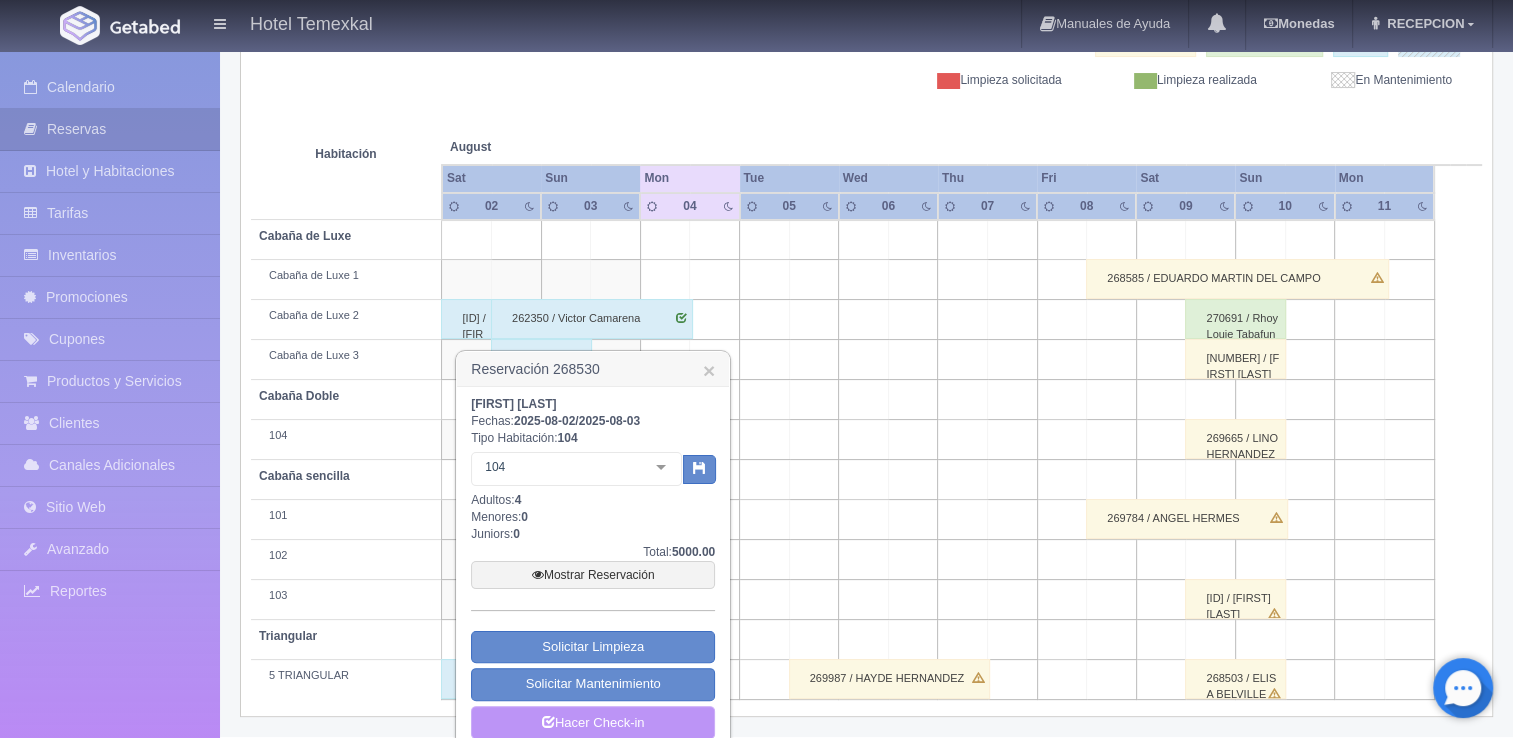 click on "Hacer Check-in" at bounding box center [593, 723] 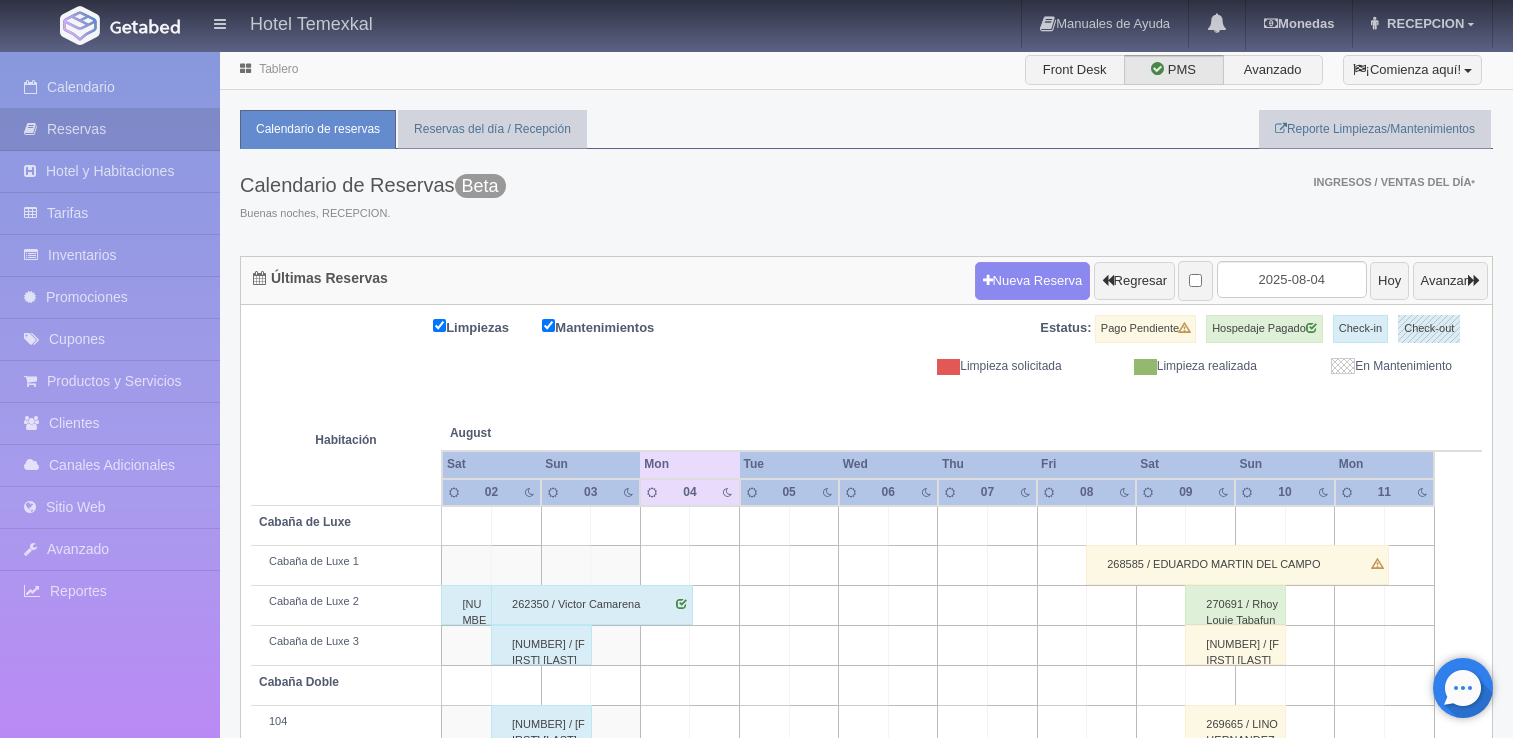 scroll, scrollTop: 286, scrollLeft: 0, axis: vertical 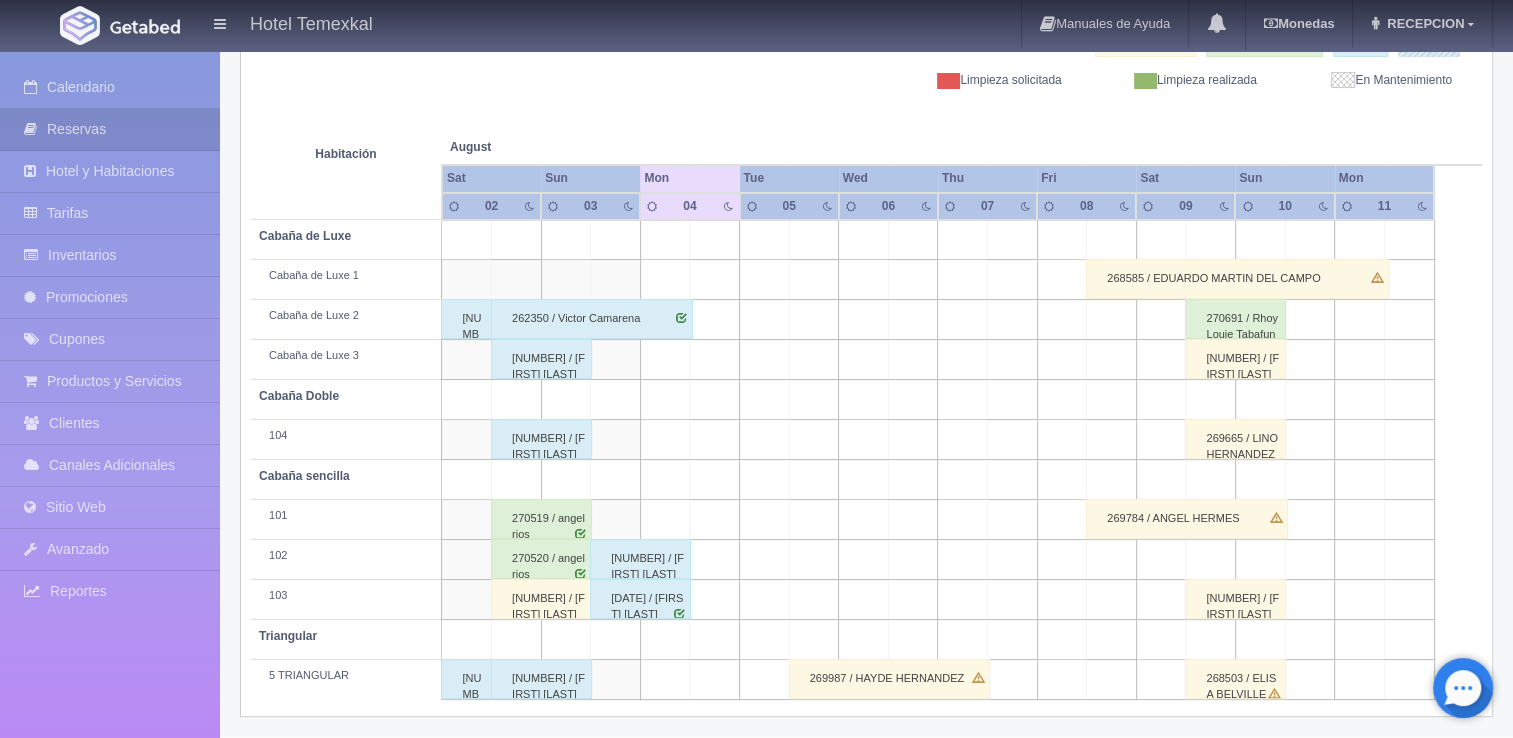 click on "270519 / angel rios" at bounding box center [541, 519] 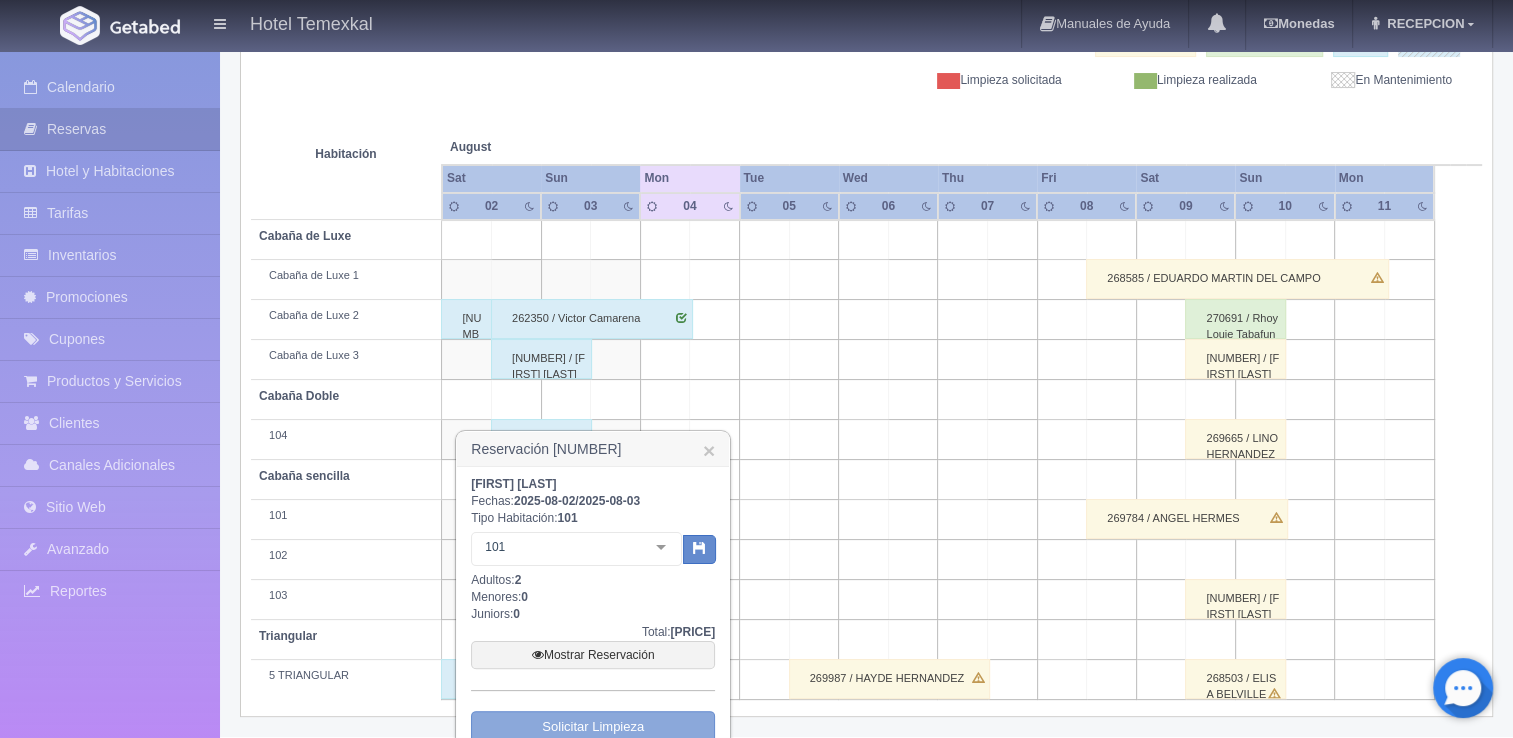 scroll, scrollTop: 384, scrollLeft: 0, axis: vertical 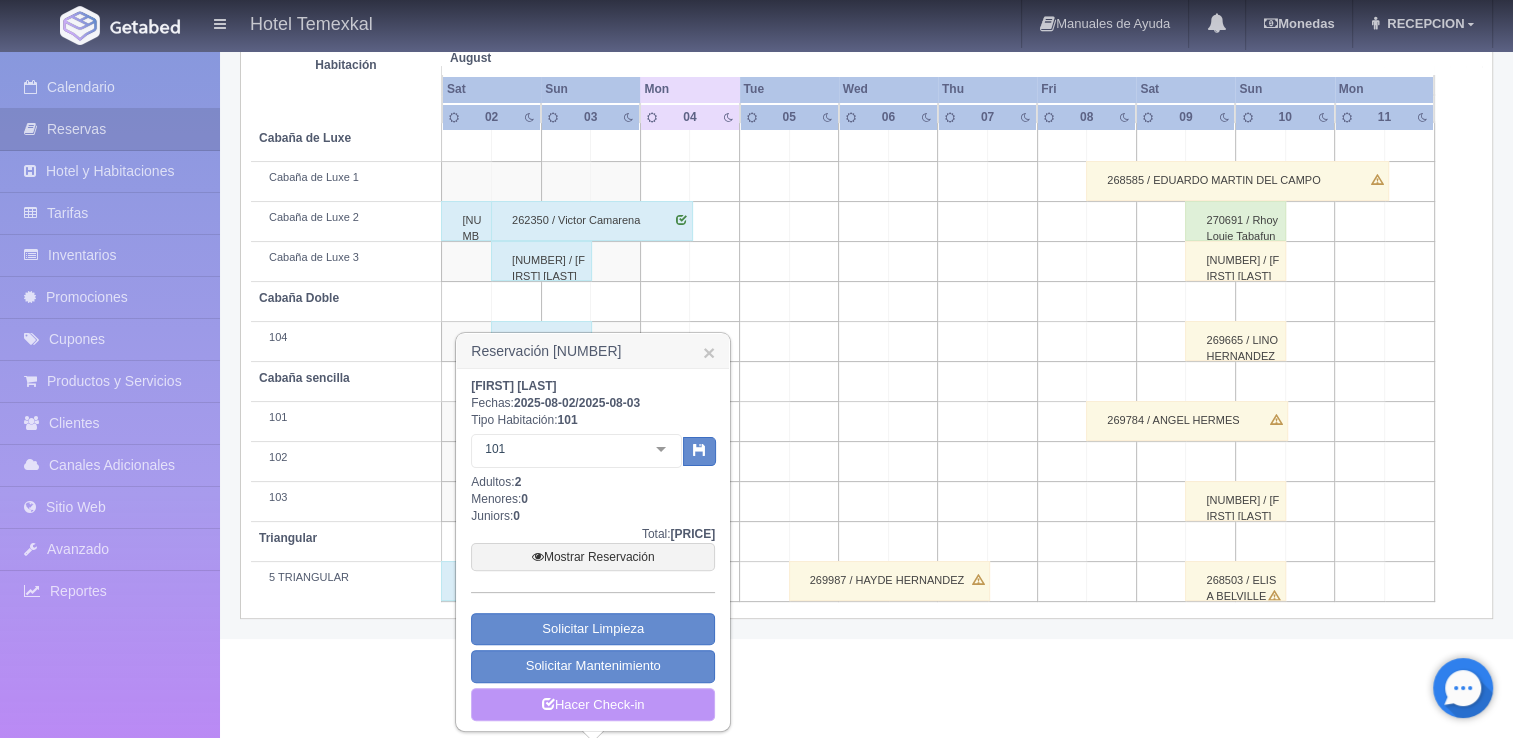 click on "Hacer Check-in" at bounding box center (593, 705) 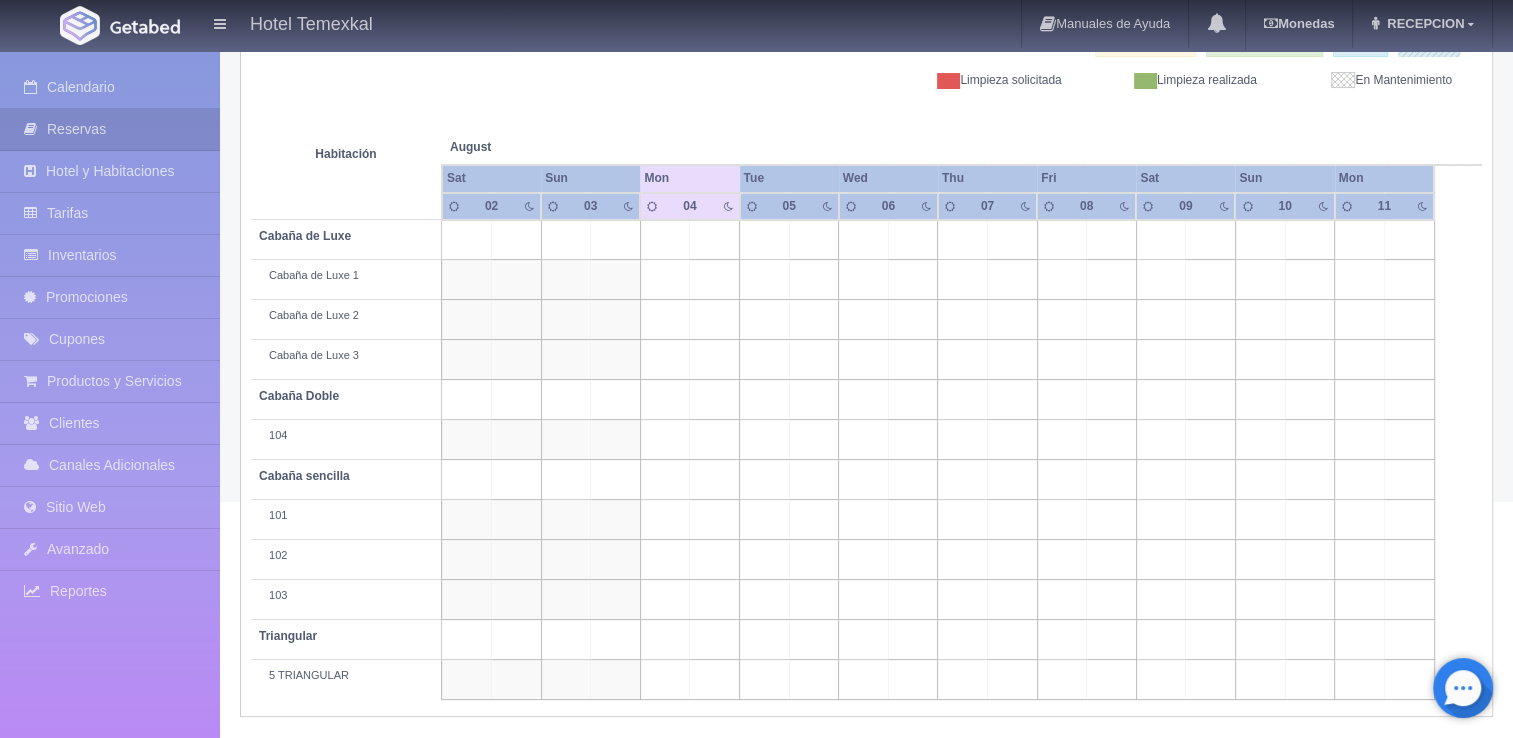 scroll, scrollTop: 286, scrollLeft: 0, axis: vertical 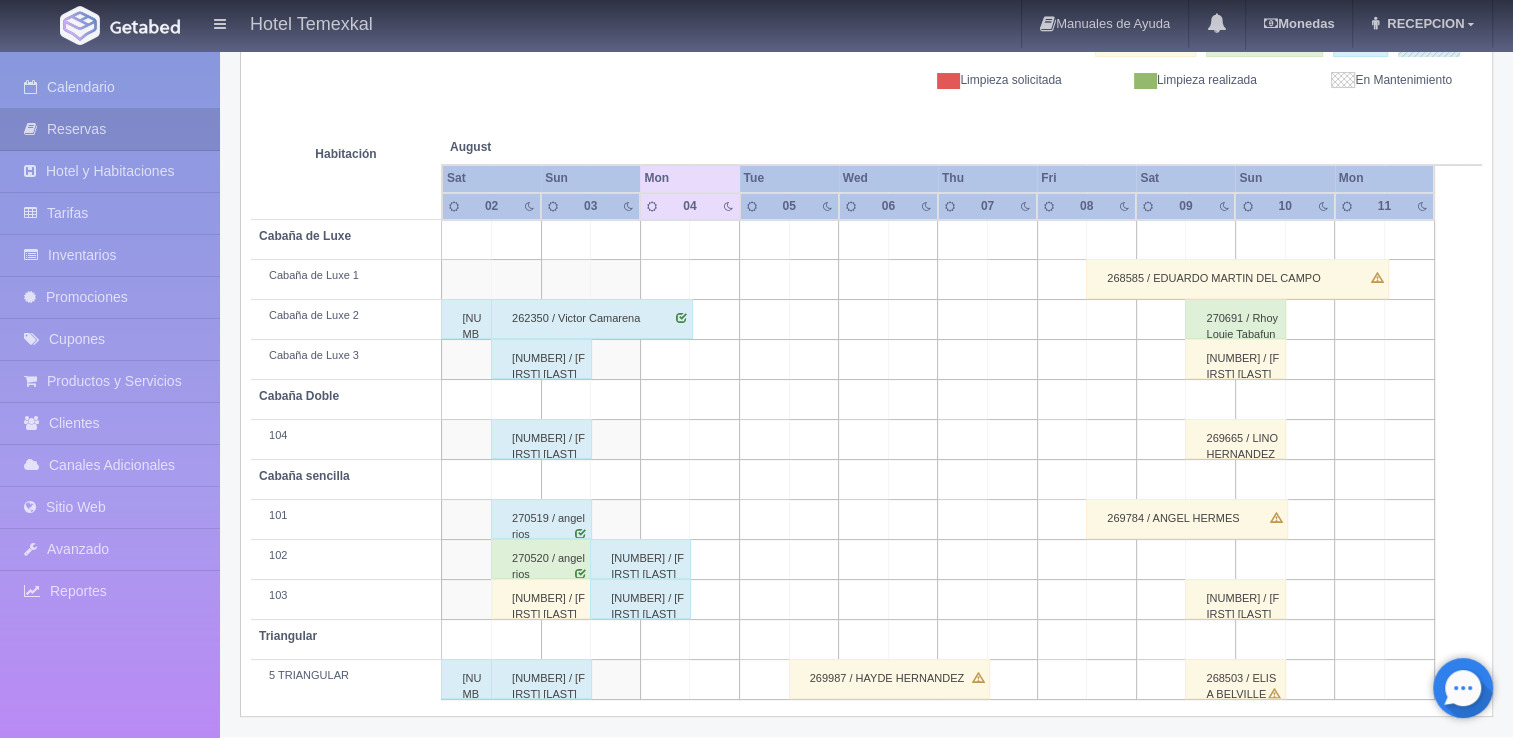 click on "[NUMBER] / [FIRST] [LAST] [LAST]" at bounding box center (541, 439) 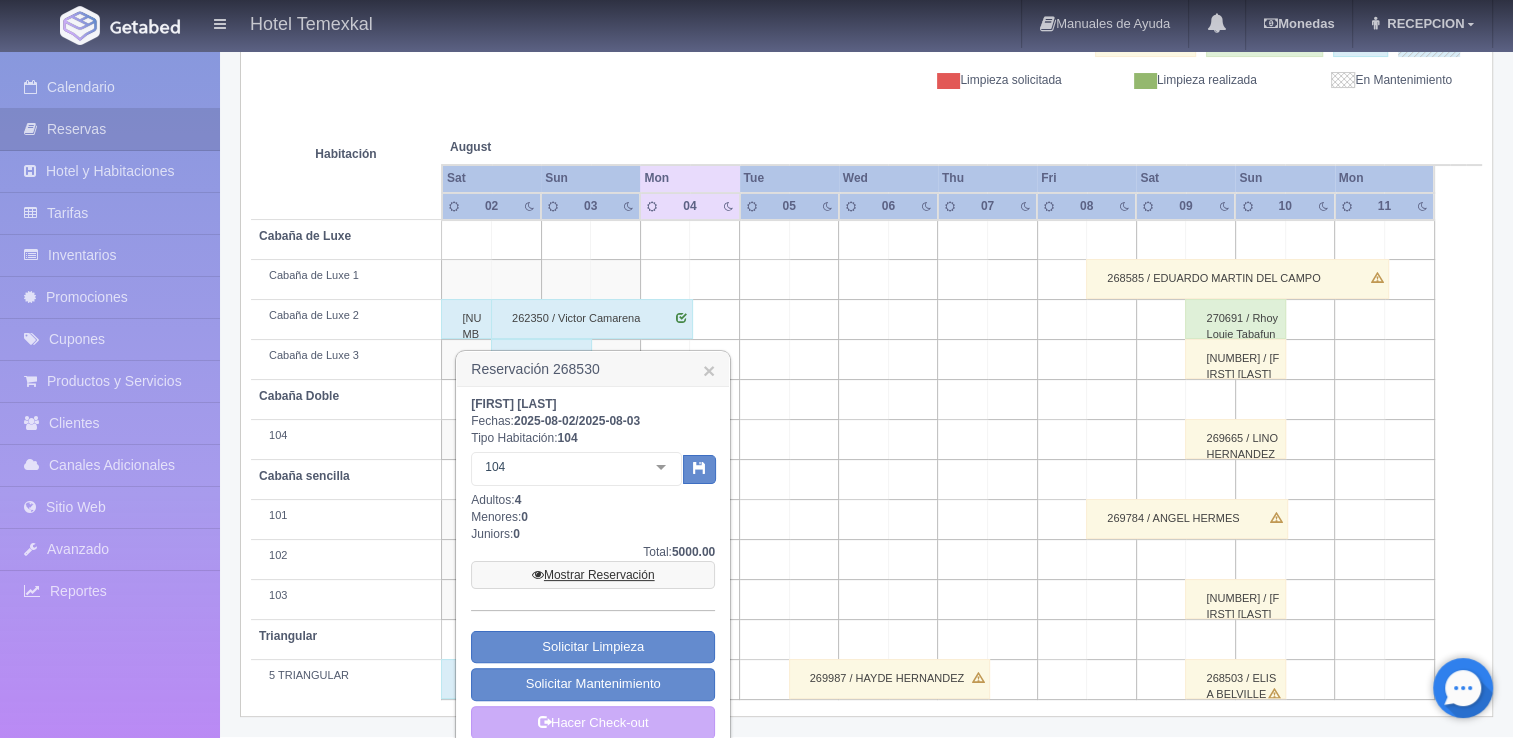 scroll, scrollTop: 304, scrollLeft: 0, axis: vertical 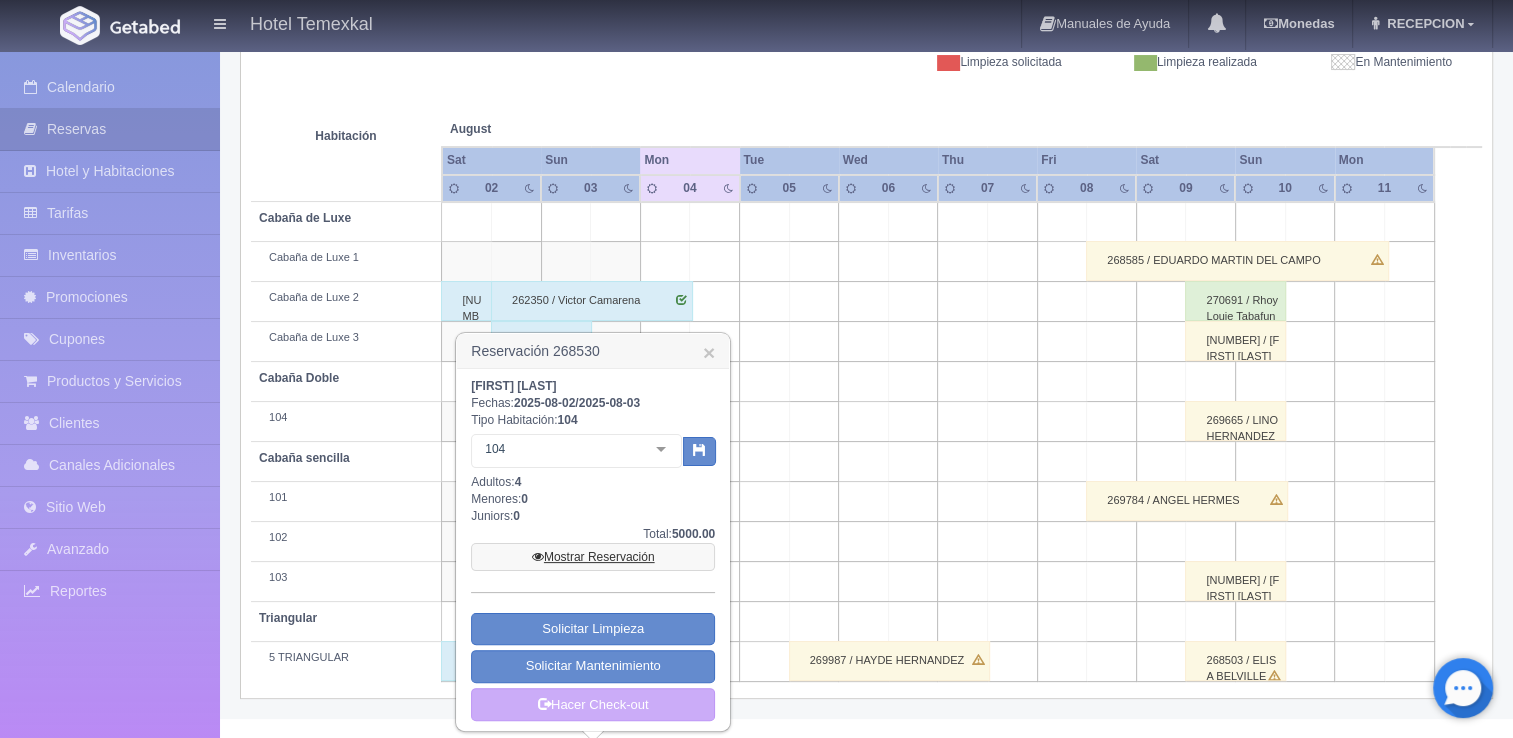 click on "Mostrar Reservación" at bounding box center (593, 557) 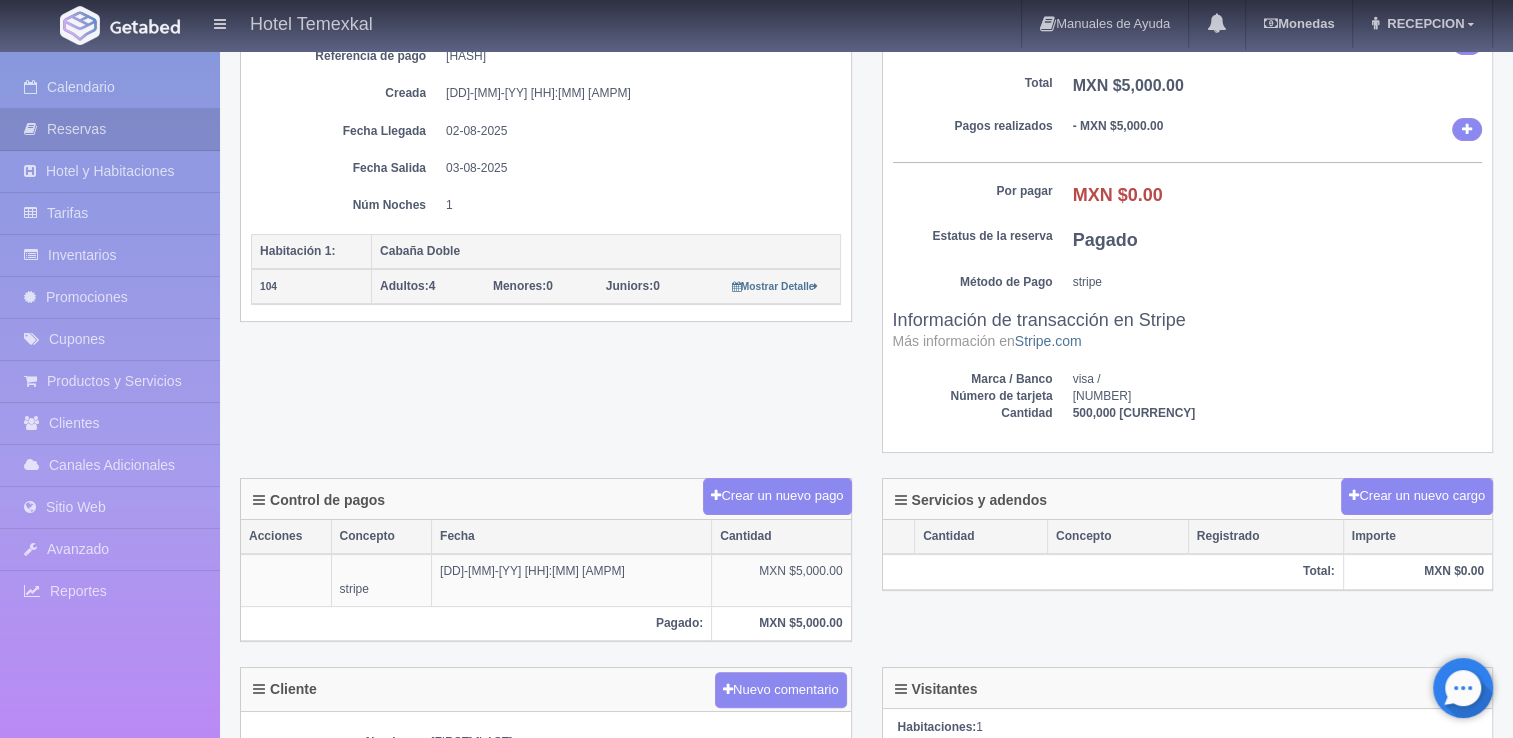 scroll, scrollTop: 0, scrollLeft: 0, axis: both 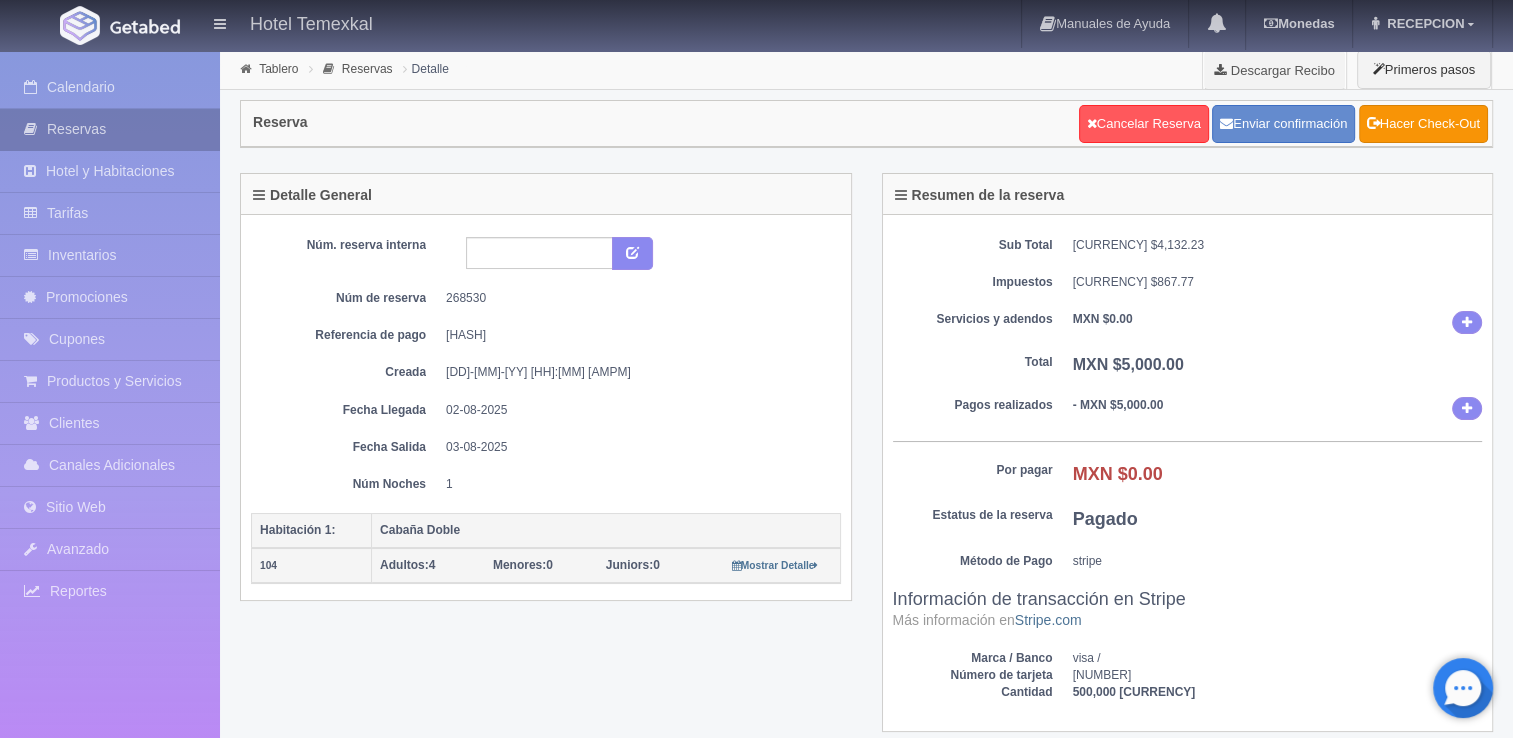 click on "Reservas" at bounding box center [110, 129] 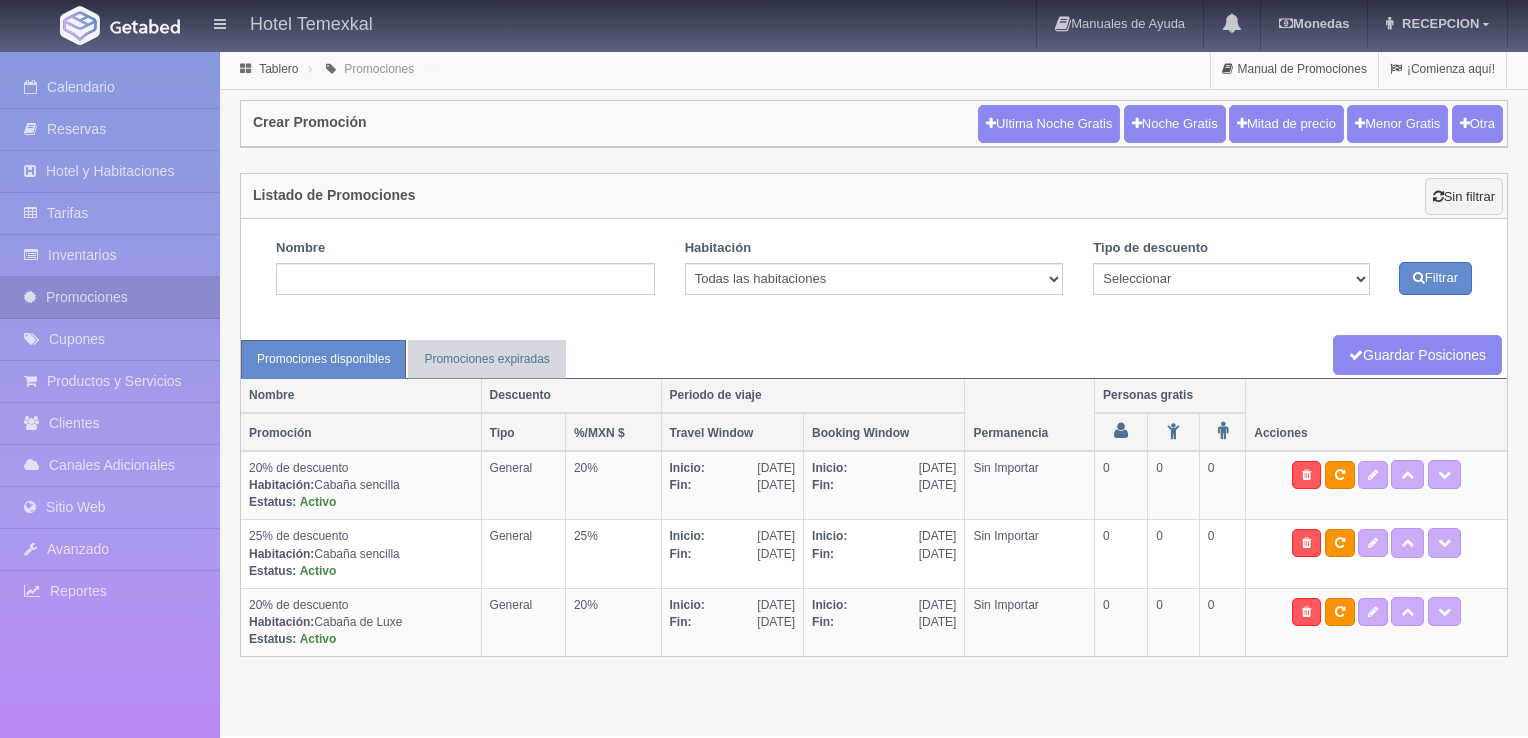 scroll, scrollTop: 0, scrollLeft: 0, axis: both 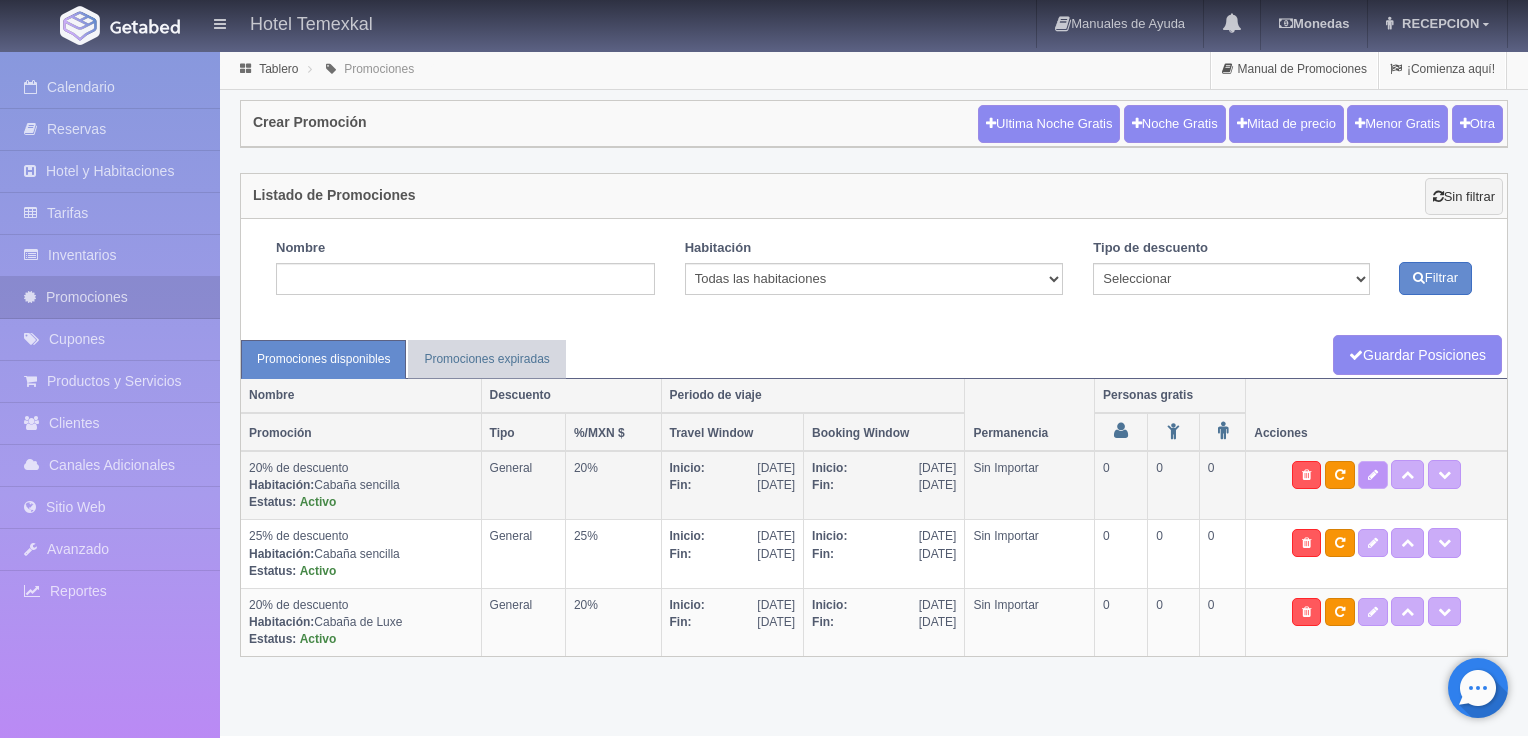 click at bounding box center (1373, 475) 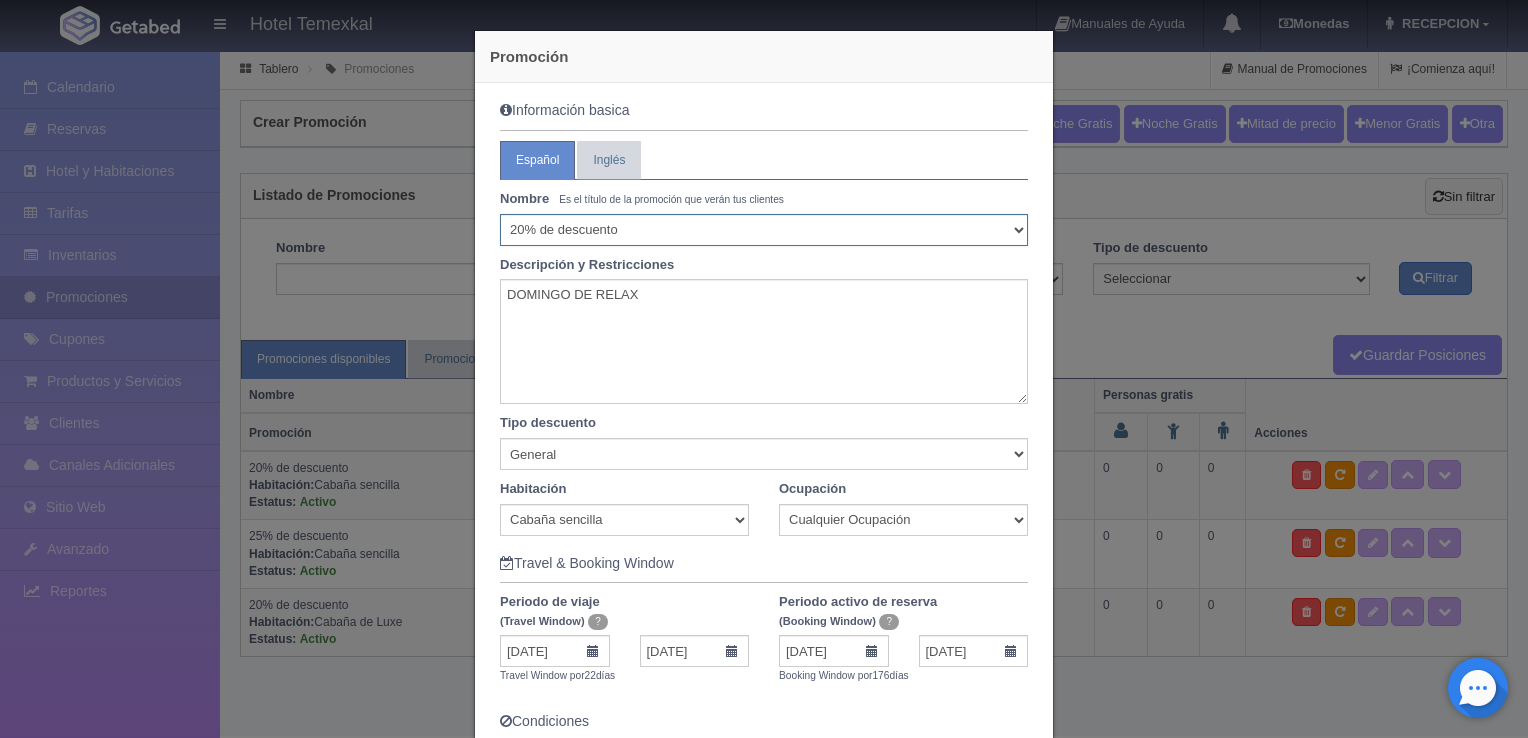 click on "Seleccionar 10% de descuento 15% de descuento 15% de descuento y 2 menores gratis 20% de descuento 20% de descuento y 2 menores gratis 25% de descuento 25% de descuento y 2 menores gratis 30% de descuento 30% de descuento y 2 menores gratis 30% de descuento más desayuno americano 32% de descuento 33% de descuento 34% de descuento 35% de descuento 35% de descuento y 2 menores gratis 36% de descuento 37% de descuento 38% de descuento 40% de descuento 40% de descuento y 2 menores gratis 40% de descuento y desayuno americano gratis 41% de descuento 42% de descuento 43% de descuento 44% de descuento 45% de descuento 45% de descuento y 2 menores gratis 46% de descuento 46% de descuento y un menores gratis 47% de descuento 48% de descuento 49% de descuento 50% de descuento 50% de descuento y 2 menores gratis 50% de descuento y desayuno continental 55% de descuento 55% de descuento y 2 menores gratis 57% de descuento 60% de descuento 60% de descuento y 2 menores gratis 65% de descuento 70% de descuento Acapulcazo" at bounding box center [764, 230] 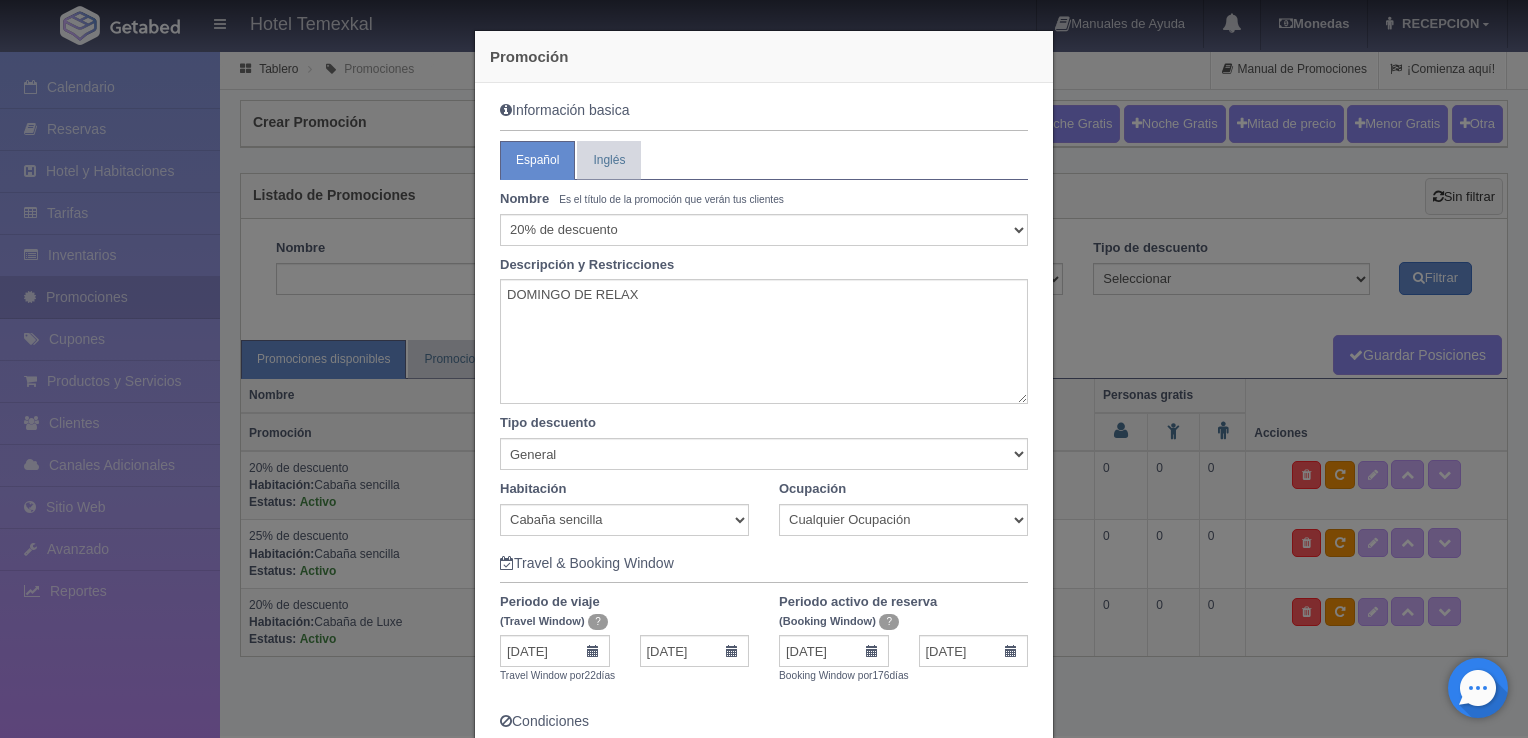click on "Promoción
Información basica
Español
Inglés
Nombre     Es el título de la promoción que verán tus clientes
Seleccionar 10% de descuento 15% de descuento 15% de descuento y 2 menores gratis 20% de descuento 20% de descuento y 2 menores gratis 25% de descuento 25% de descuento y 2 menores gratis 30% de descuento 30% de descuento y 2 menores gratis 30% de descuento más desayuno americano 32% de descuento 33% de descuento 34% de descuento 35% de descuento 35% de descuento y 2 menores gratis 36% de descuento 37% de descuento 38% de descuento 40% de descuento 40% de descuento y 2 menores gratis 40% de descuento y desayuno americano gratis 41% de descuento 42% de descuento 43% de descuento 44% de descuento Pascua" at bounding box center (764, 369) 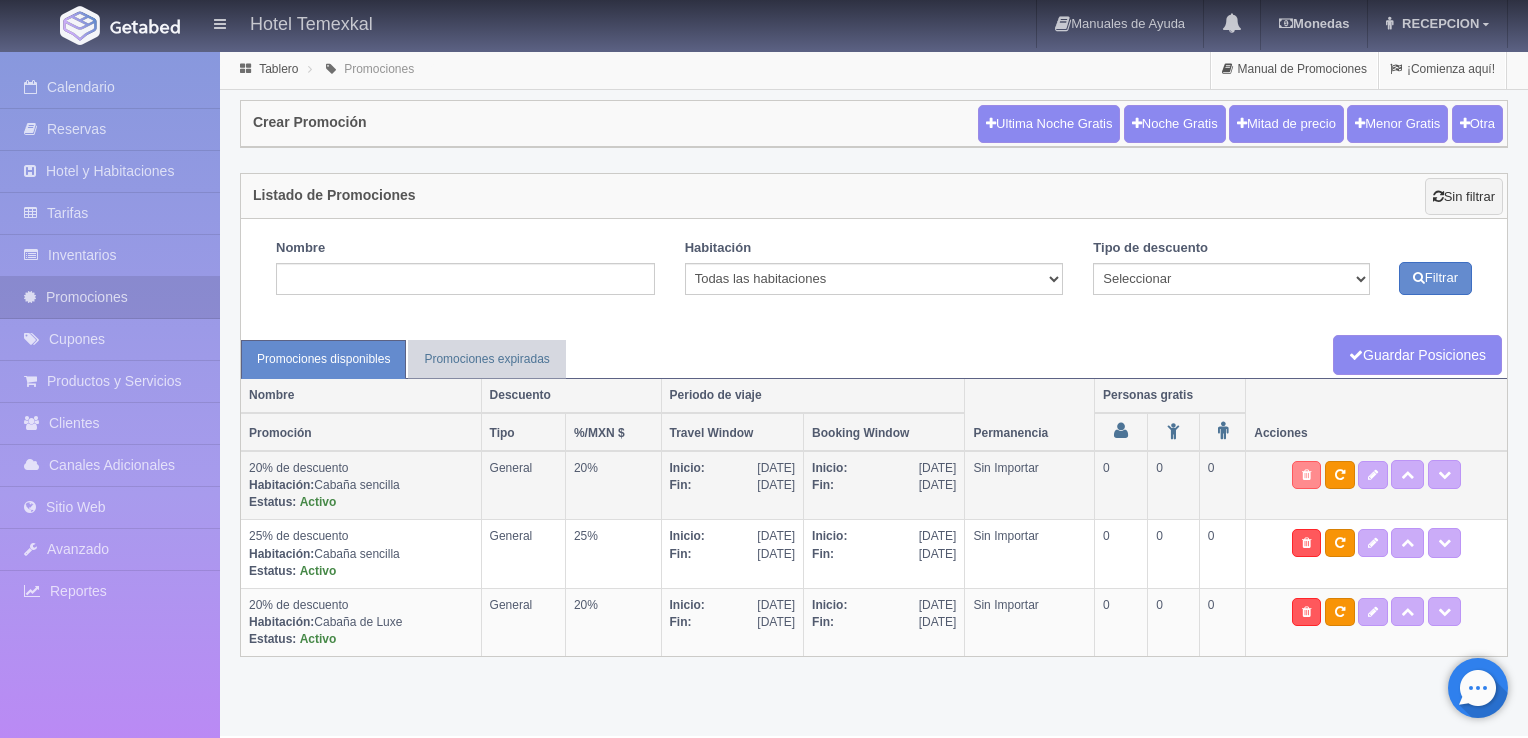 click at bounding box center [1306, 475] 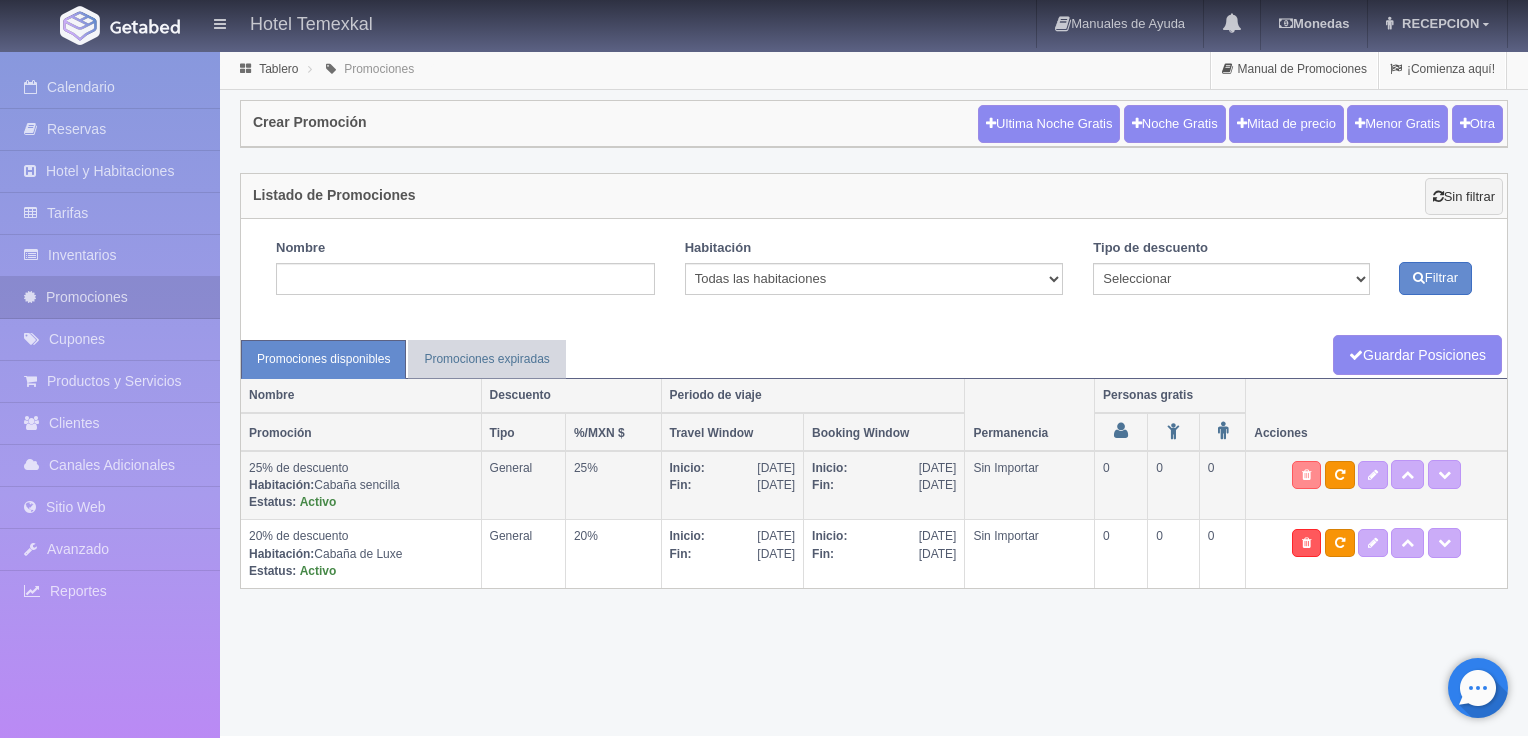 click at bounding box center [1306, 475] 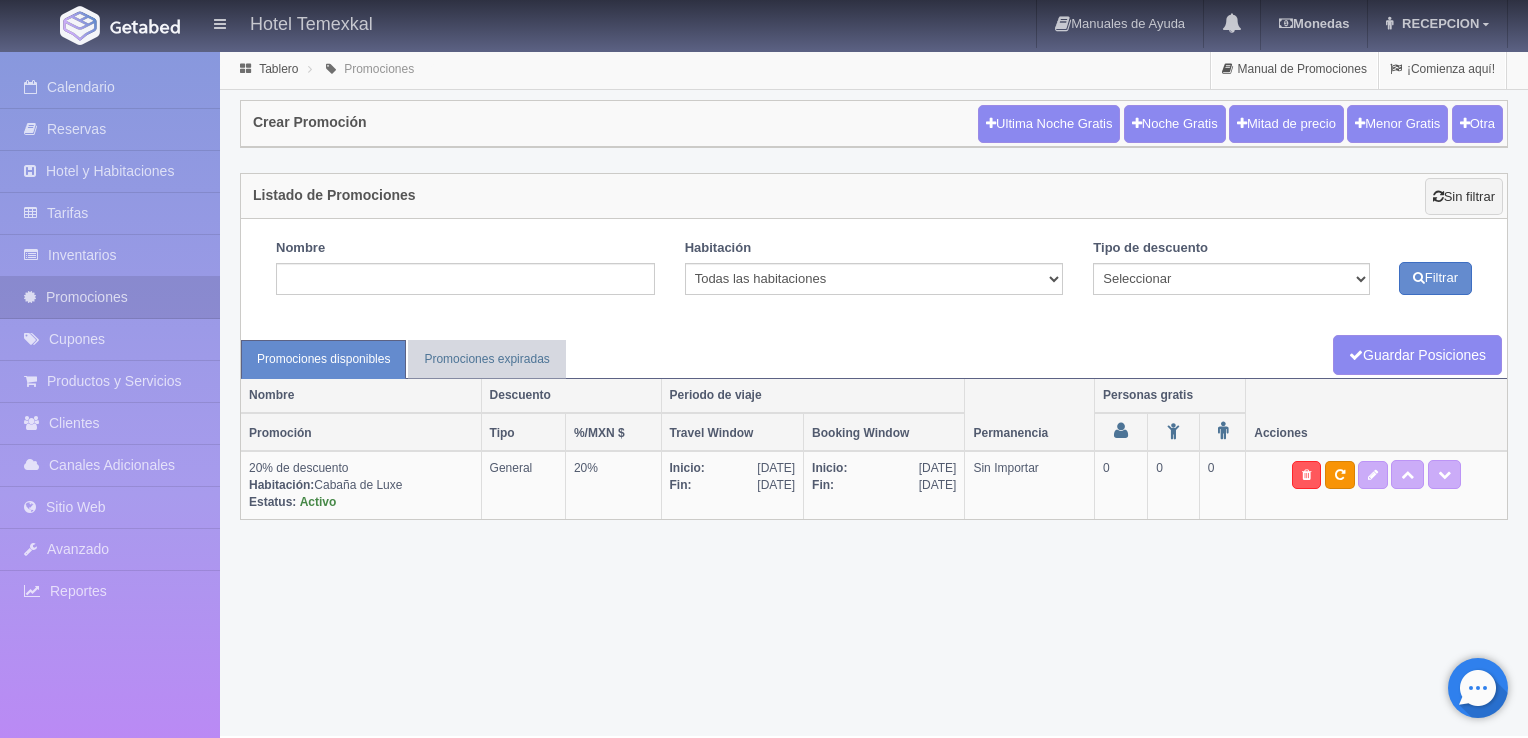 click at bounding box center (1306, 475) 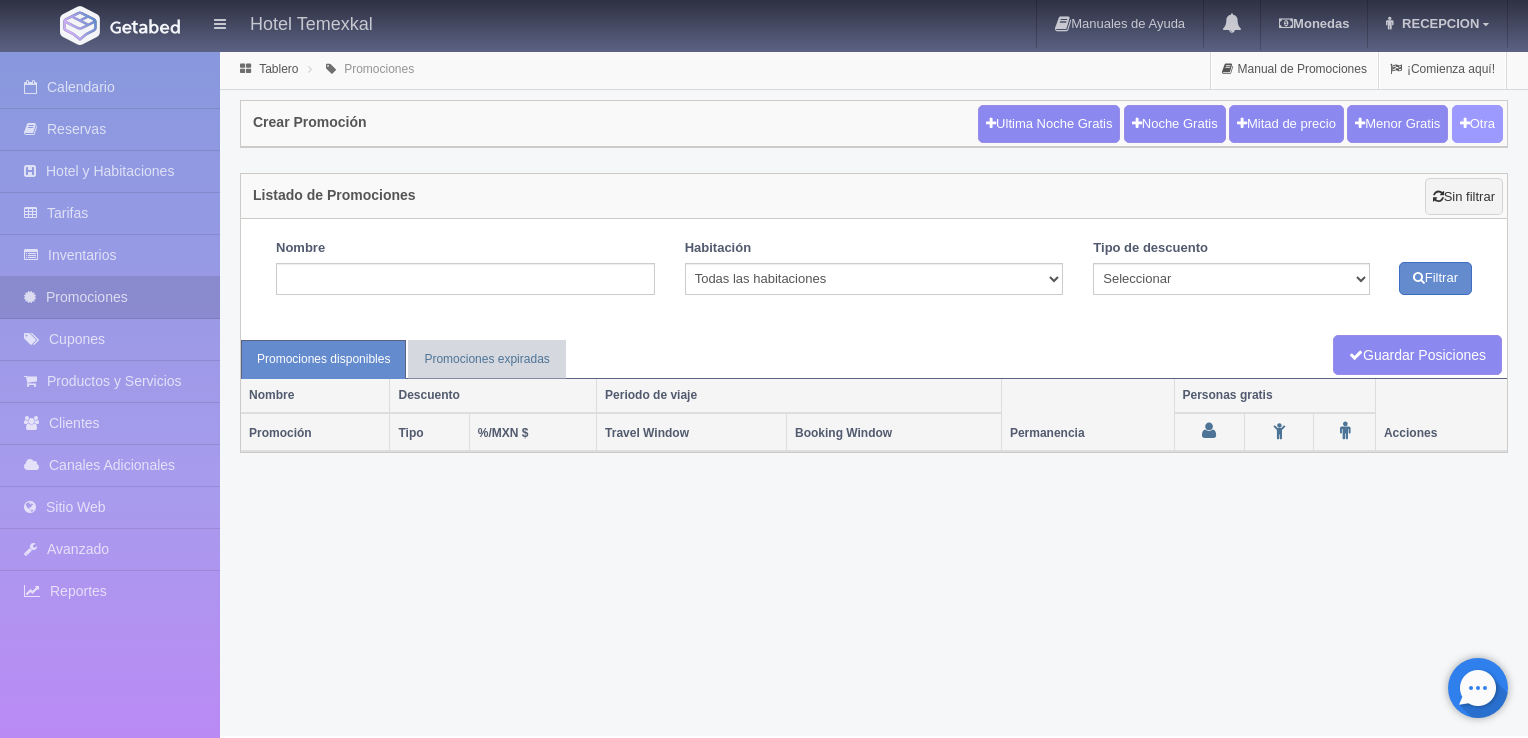 click on "Otra" at bounding box center [1477, 124] 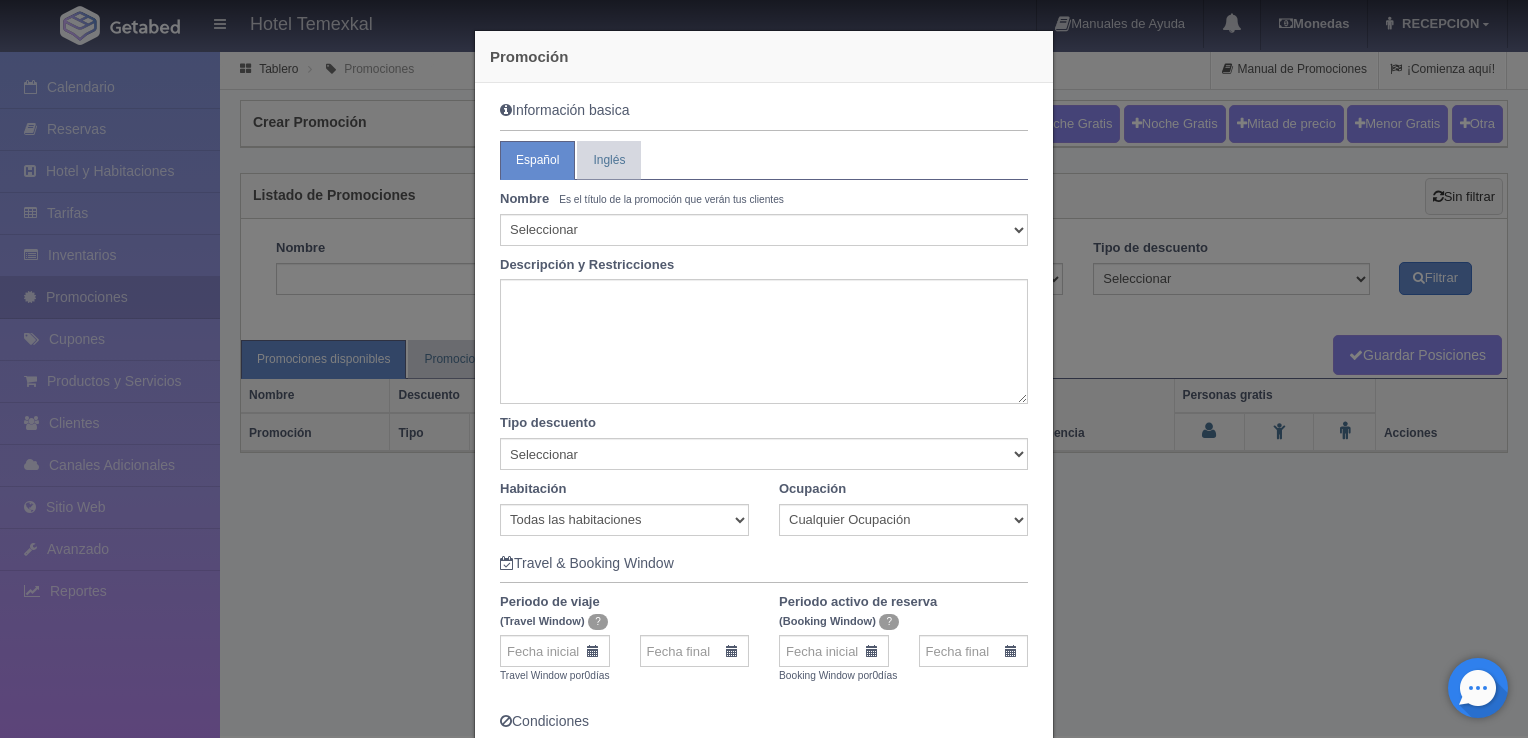 click on "Nombre     Es el título de la promoción que verán tus clientes
Seleccionar 10% de descuento 15% de descuento 15% de descuento y 2 menores gratis 20% de descuento 20% de descuento y 2 menores gratis 25% de descuento 25% de descuento y 2 menores gratis 30% de descuento 30% de descuento y 2 menores gratis 30% de descuento más desayuno americano 32% de descuento 33% de descuento 34% de descuento 35% de descuento 35% de descuento y 2 menores gratis 36% de descuento 37% de descuento 38% de descuento 40% de descuento 40% de descuento y 2 menores gratis 40% de descuento y desayuno americano gratis 41% de descuento 42% de descuento 43% de descuento 44% de descuento 45% de descuento 45% de descuento y 2 menores gratis 46% de descuento 46% de descuento y un menores gratis 47% de descuento 48% de descuento 49% de descuento 50% de descuento 55% de descuento Acapulcazo" at bounding box center [764, 292] 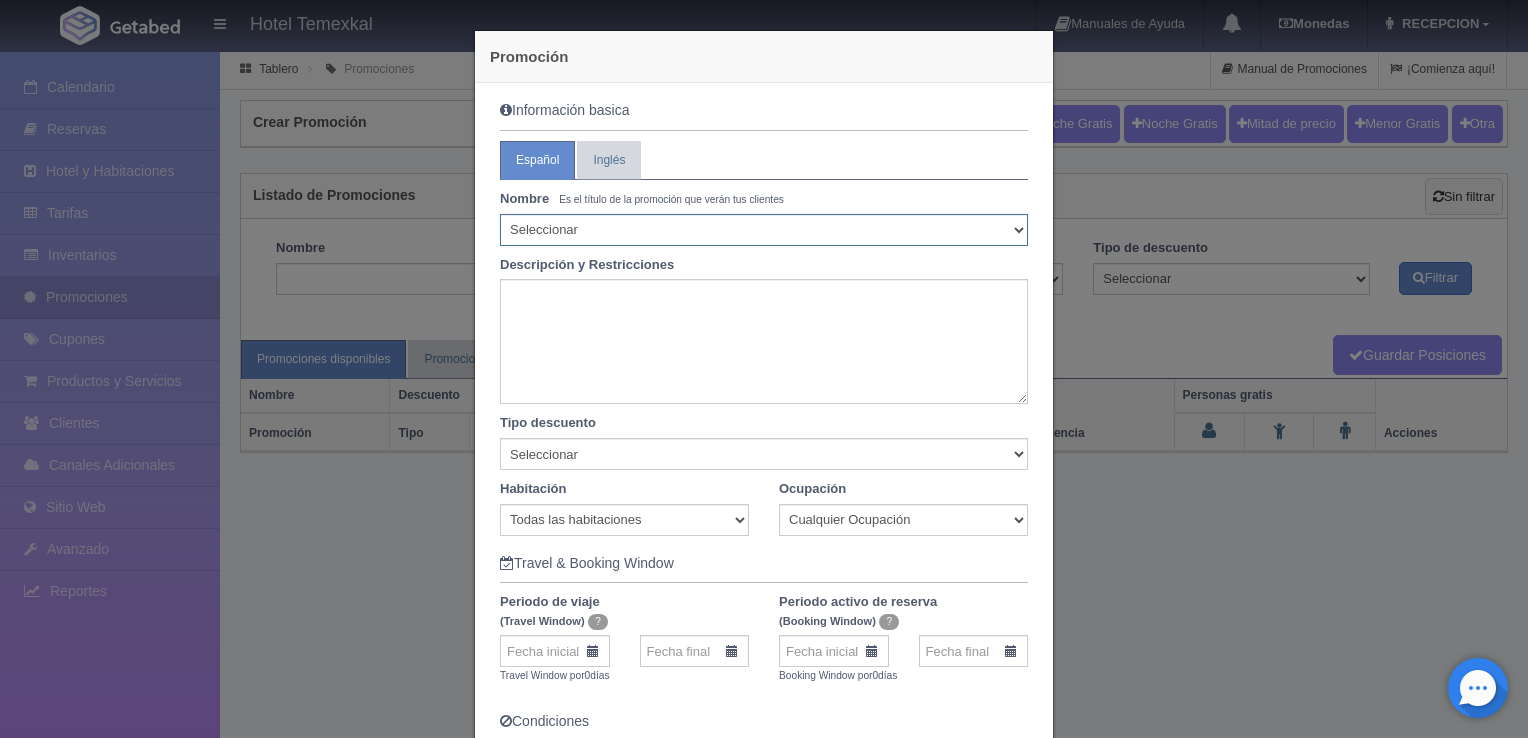 click on "Seleccionar 10% de descuento 15% de descuento 15% de descuento y 2 menores gratis 20% de descuento 20% de descuento y 2 menores gratis 25% de descuento 25% de descuento y 2 menores gratis 30% de descuento 30% de descuento y 2 menores gratis 30% de descuento más desayuno americano 32% de descuento 33% de descuento 34% de descuento 35% de descuento 35% de descuento y 2 menores gratis 36% de descuento 37% de descuento 38% de descuento 40% de descuento 40% de descuento y 2 menores gratis 40% de descuento y desayuno americano gratis 41% de descuento 42% de descuento 43% de descuento 44% de descuento 45% de descuento 45% de descuento y 2 menores gratis 46% de descuento 46% de descuento y un menores gratis 47% de descuento 48% de descuento 49% de descuento 50% de descuento 50% de descuento y 2 menores gratis 50% de descuento y desayuno continental 55% de descuento 55% de descuento y 2 menores gratis 57% de descuento 60% de descuento 60% de descuento y 2 menores gratis 65% de descuento 70% de descuento Acapulcazo" at bounding box center (764, 230) 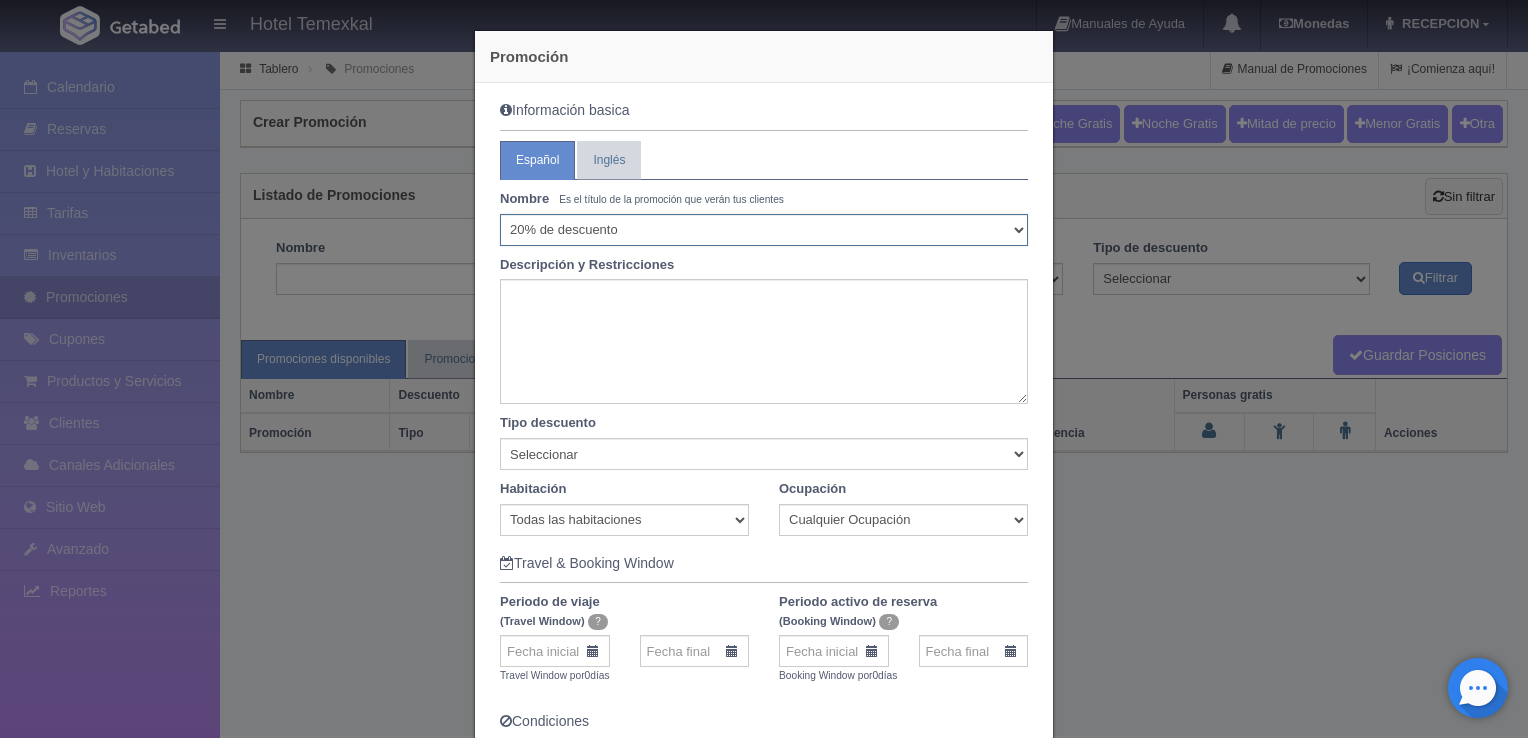 click on "Seleccionar 10% de descuento 15% de descuento 15% de descuento y 2 menores gratis 20% de descuento 20% de descuento y 2 menores gratis 25% de descuento 25% de descuento y 2 menores gratis 30% de descuento 30% de descuento y 2 menores gratis 30% de descuento más desayuno americano 32% de descuento 33% de descuento 34% de descuento 35% de descuento 35% de descuento y 2 menores gratis 36% de descuento 37% de descuento 38% de descuento 40% de descuento 40% de descuento y 2 menores gratis 40% de descuento y desayuno americano gratis 41% de descuento 42% de descuento 43% de descuento 44% de descuento 45% de descuento 45% de descuento y 2 menores gratis 46% de descuento 46% de descuento y un menores gratis 47% de descuento 48% de descuento 49% de descuento 50% de descuento 50% de descuento y 2 menores gratis 50% de descuento y desayuno continental 55% de descuento 55% de descuento y 2 menores gratis 57% de descuento 60% de descuento 60% de descuento y 2 menores gratis 65% de descuento 70% de descuento Acapulcazo" at bounding box center [764, 230] 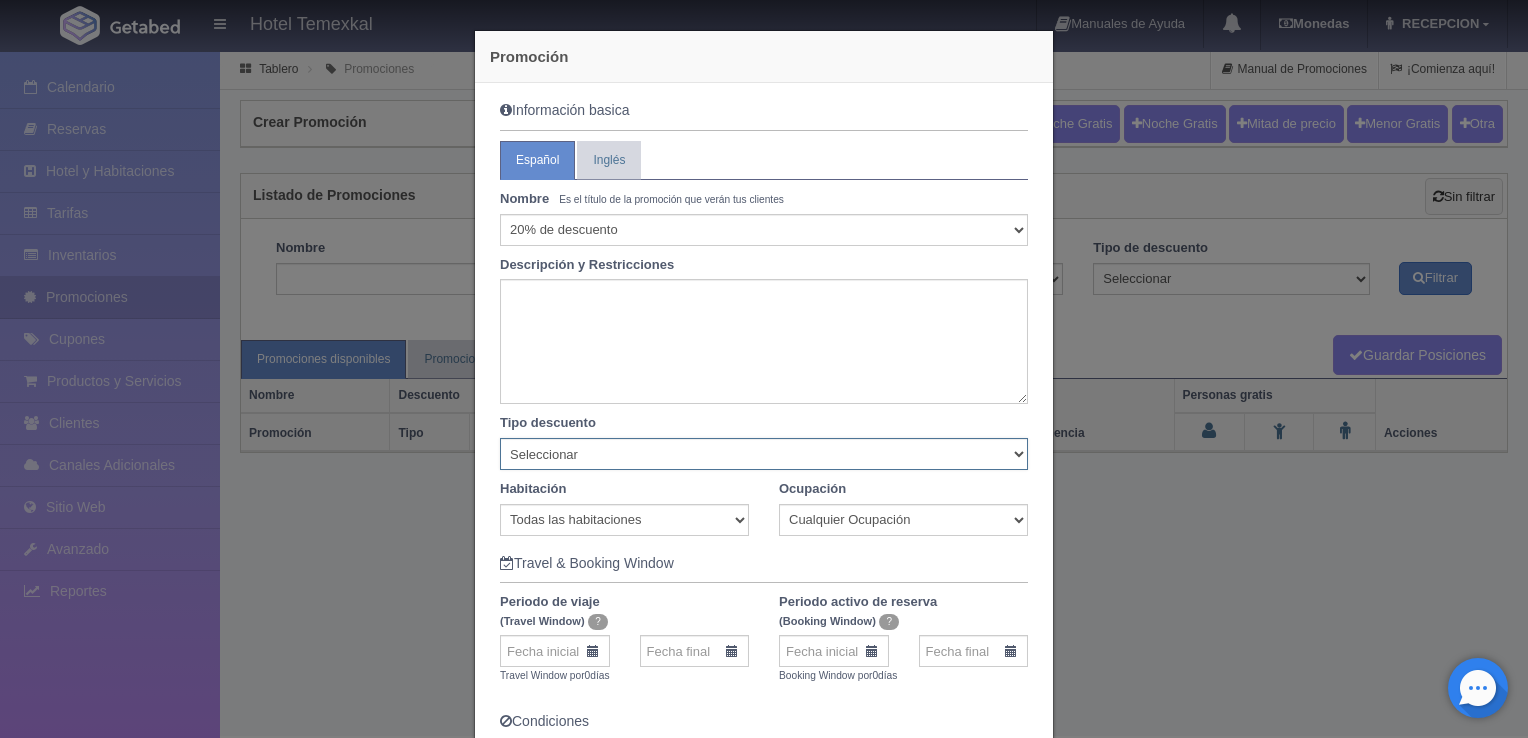 click on "Seleccionar
Noche gratis
Última Noche
General" at bounding box center (764, 454) 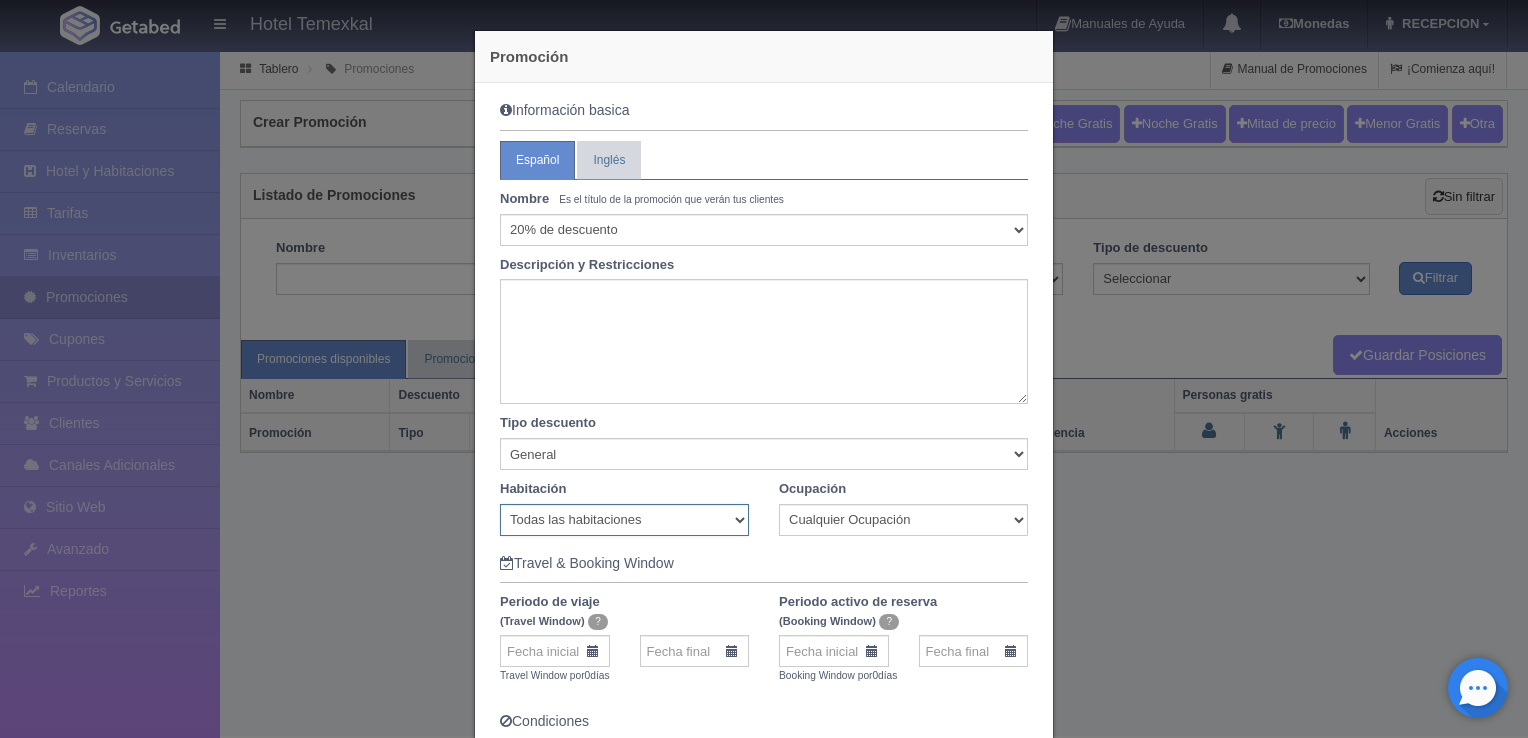 click on "Todas las habitaciones
Cabaña de Luxe
Cabaña Doble
Cabaña sencilla
Triangular" at bounding box center (624, 520) 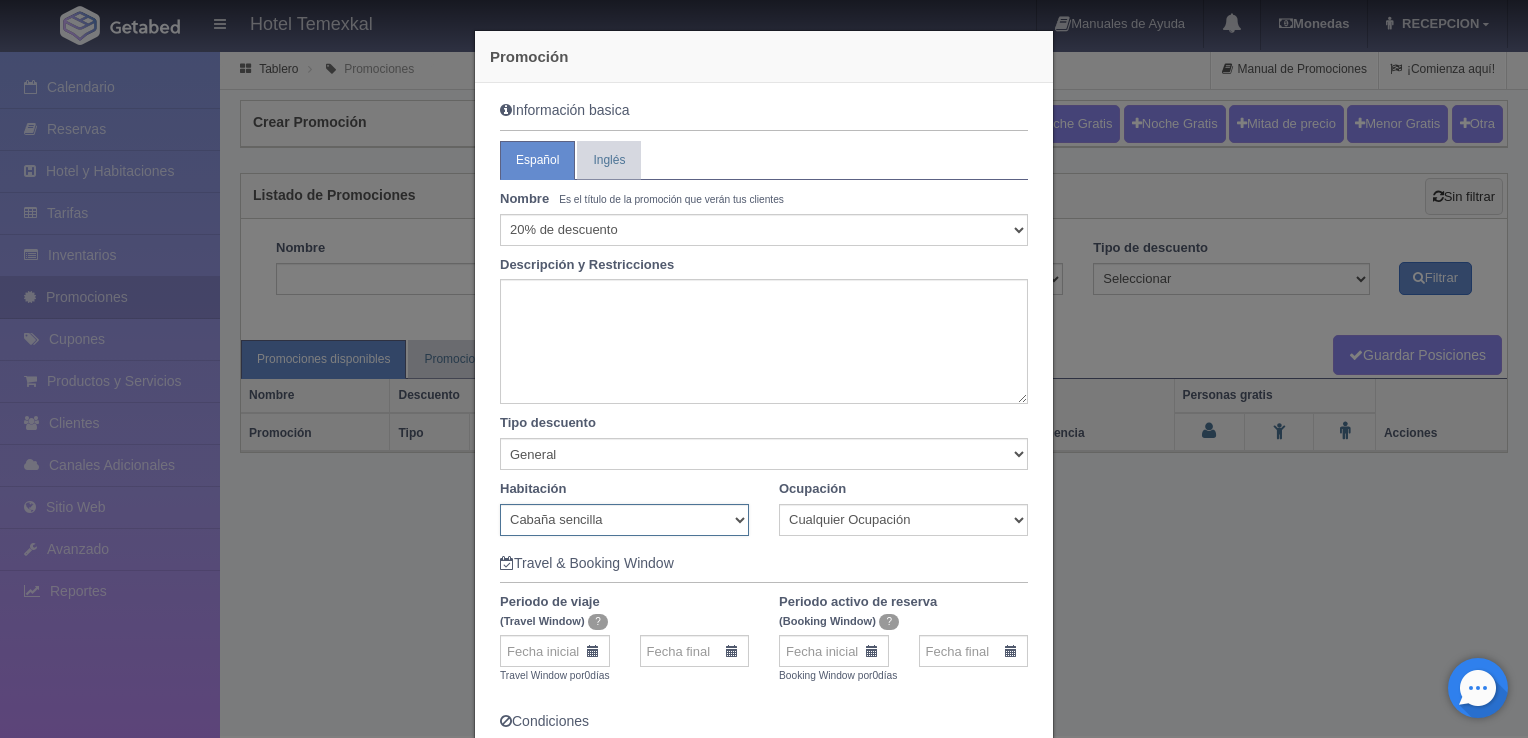click on "Todas las habitaciones
Cabaña de Luxe
Cabaña Doble
Cabaña sencilla
Triangular" at bounding box center [624, 520] 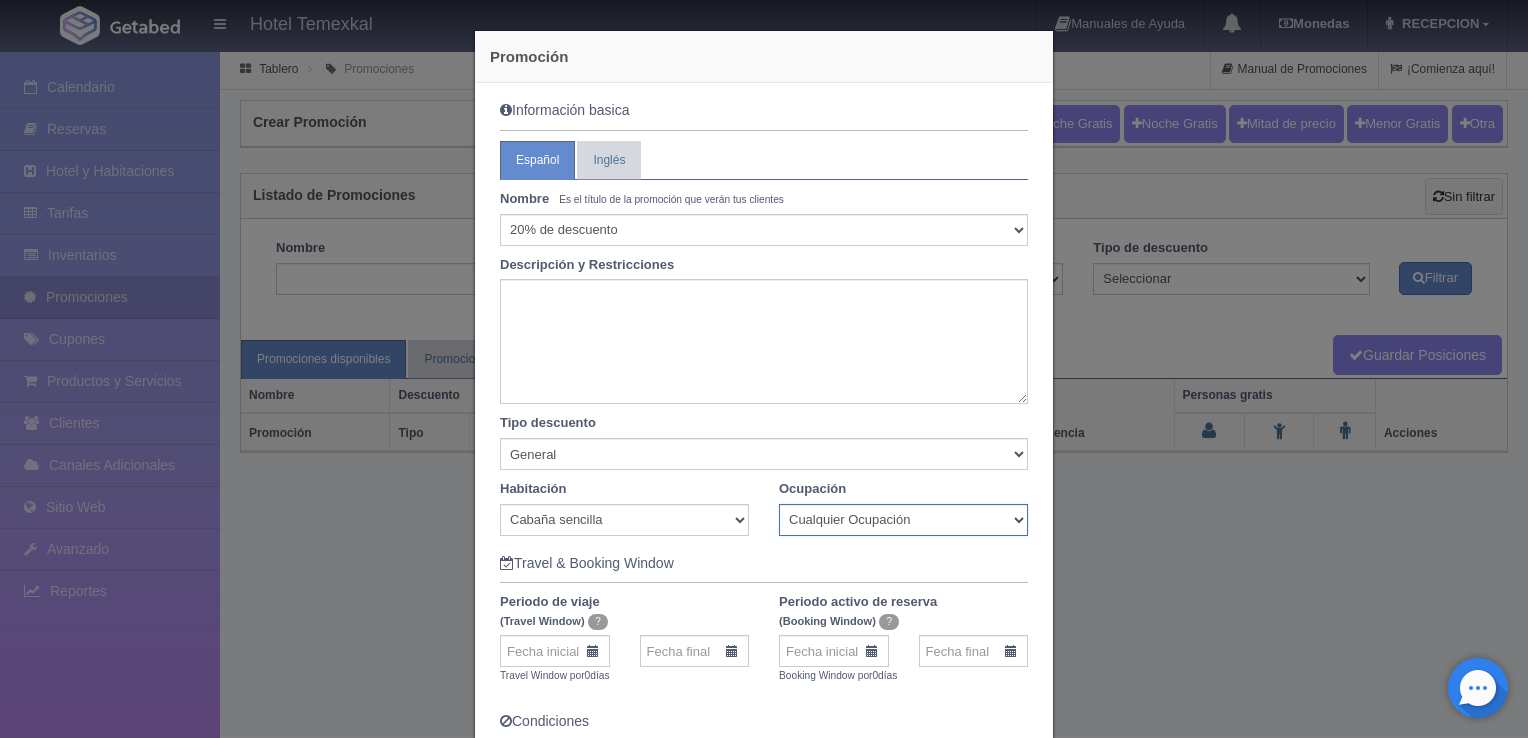 click on "Cualquier Ocupación 1 Adulto(s) 2 Adulto(s) 1 Adulto(s) / 1 Menor(es) 1 Adulto(s) / 1 Junior(s)" at bounding box center [903, 520] 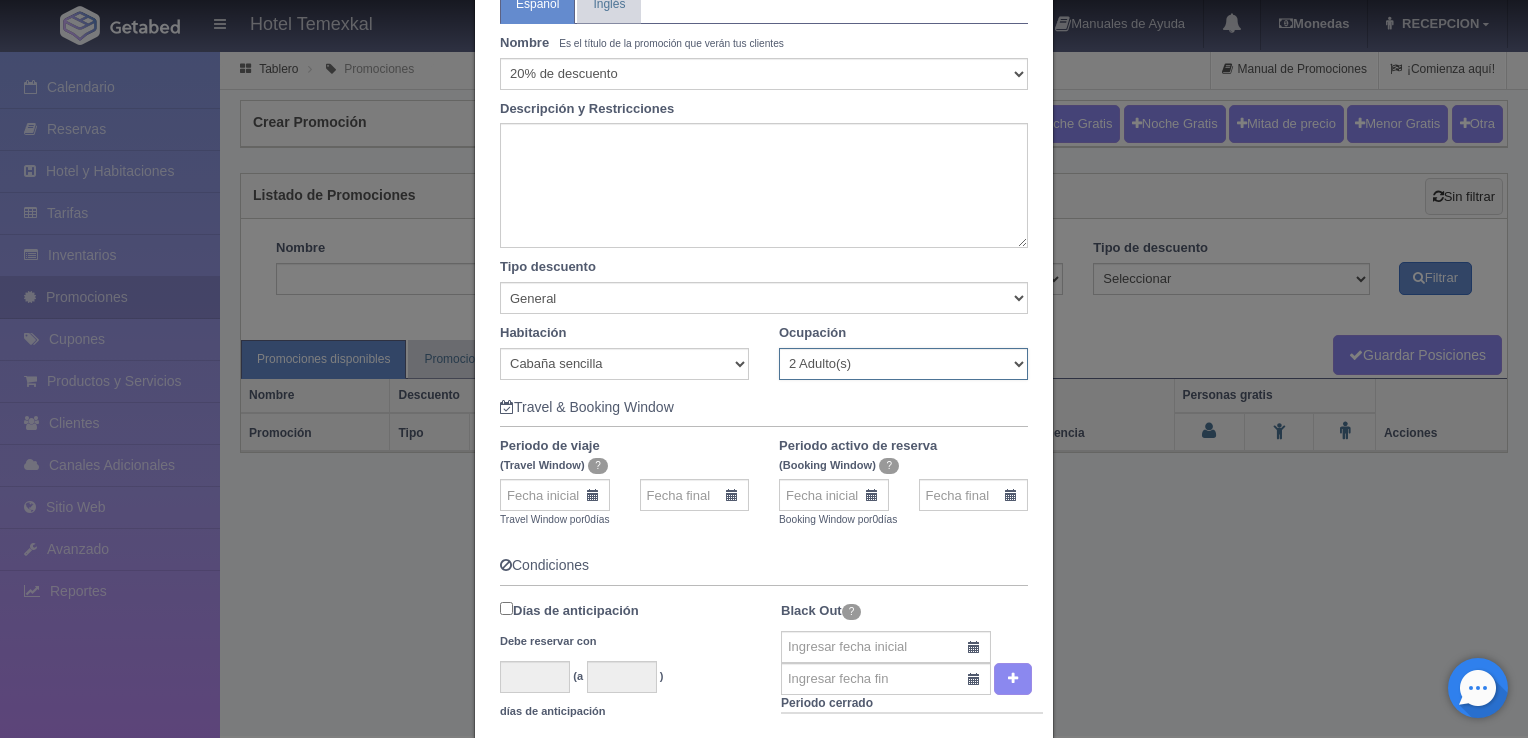 scroll, scrollTop: 160, scrollLeft: 0, axis: vertical 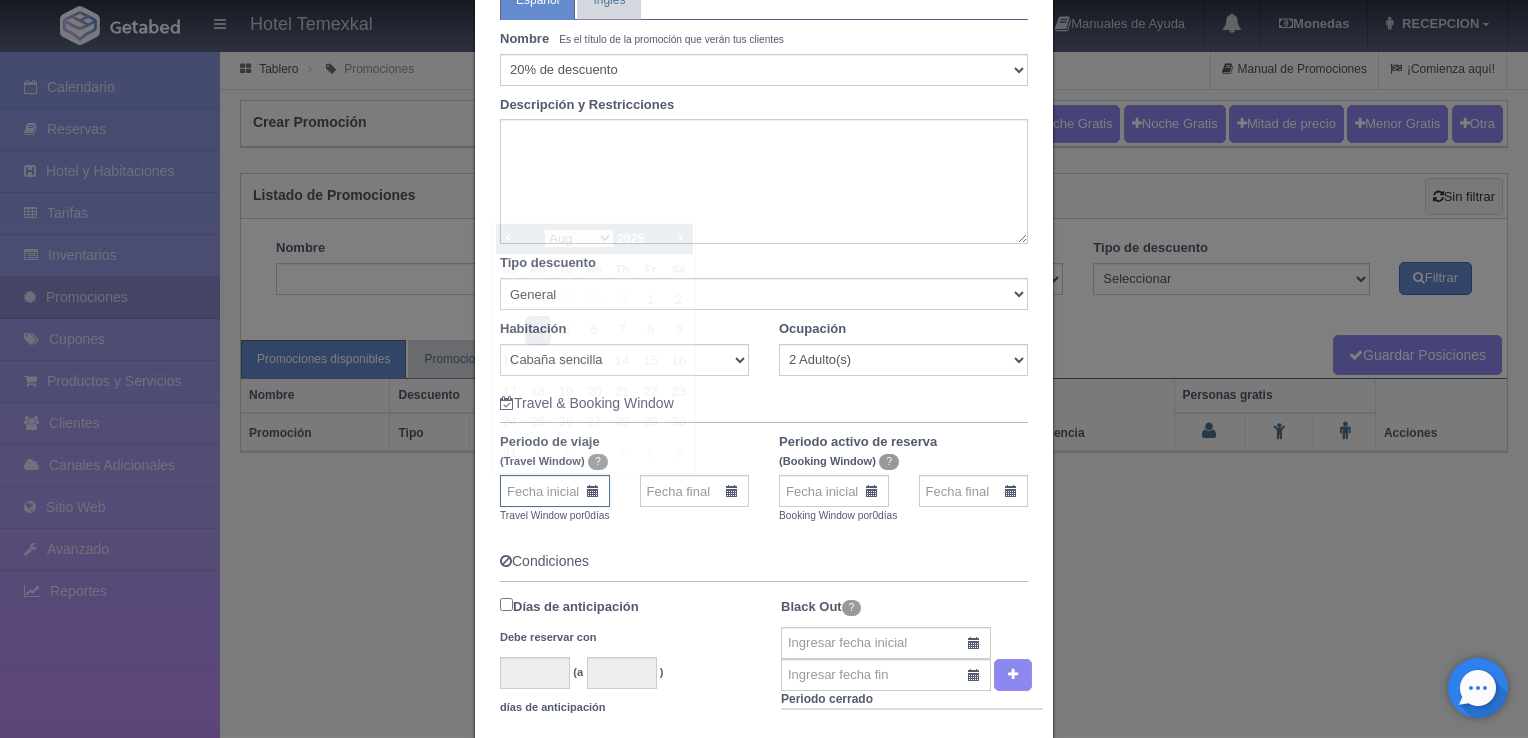 click at bounding box center (555, 491) 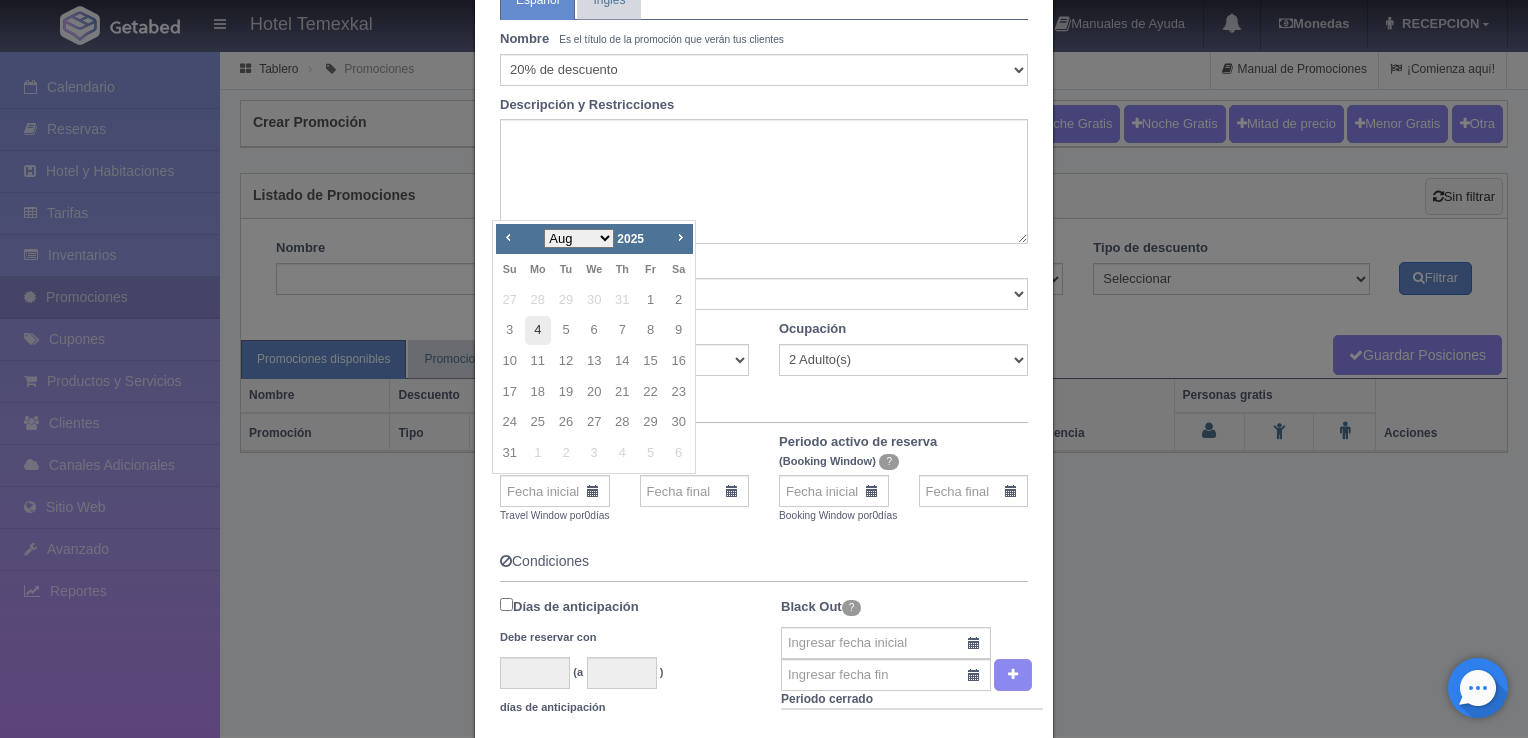 click on "4" at bounding box center (538, 330) 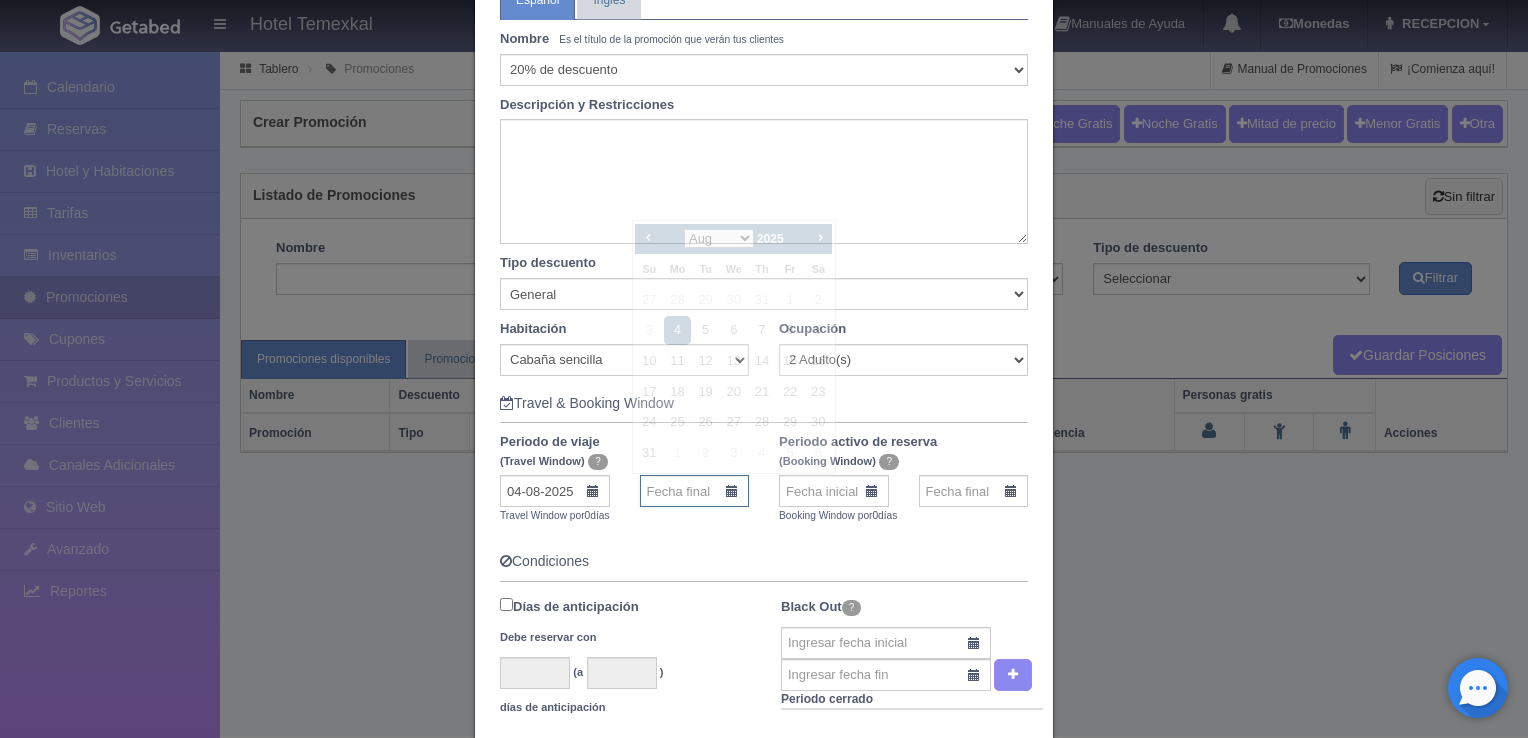 click at bounding box center [695, 491] 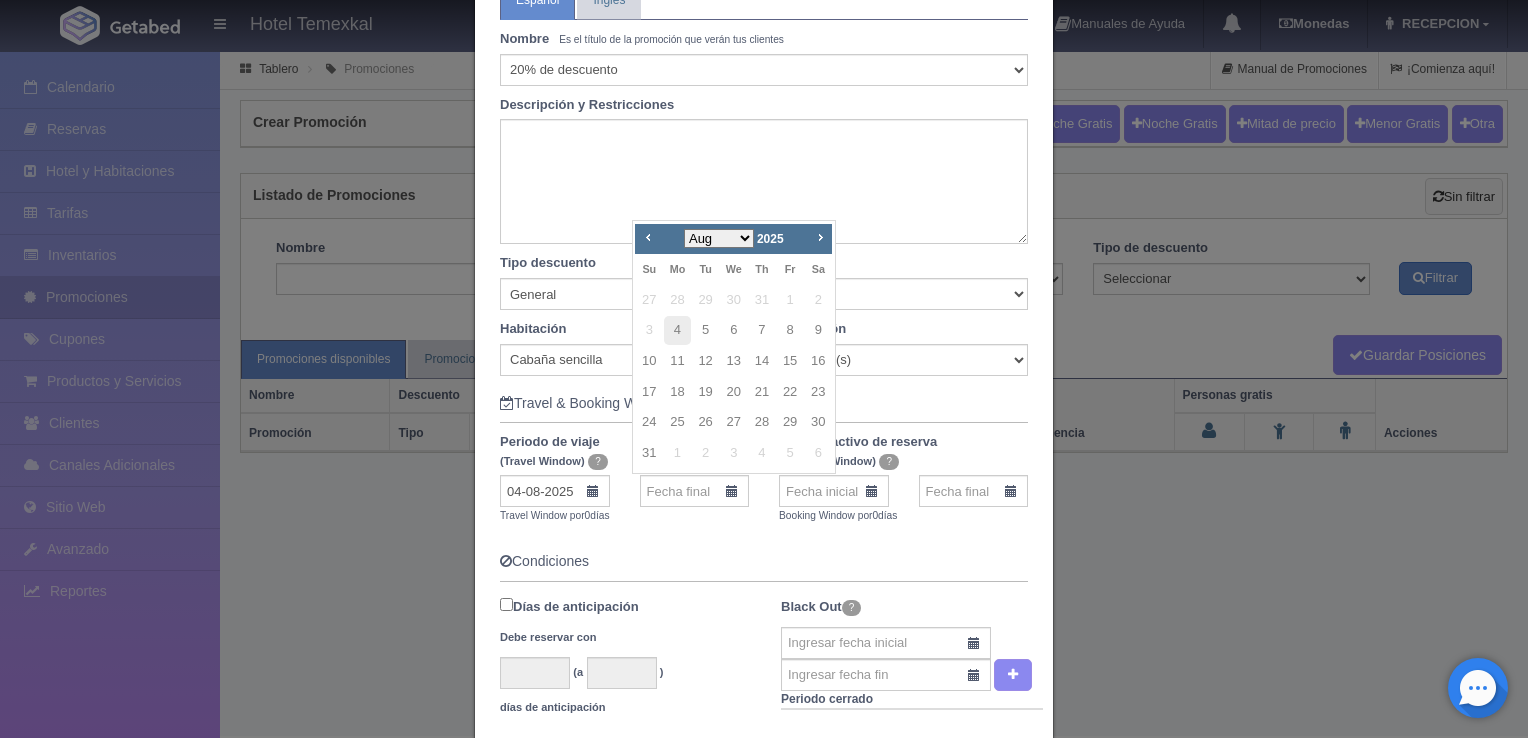 click on "Aug Sep Oct Nov Dec" at bounding box center (719, 238) 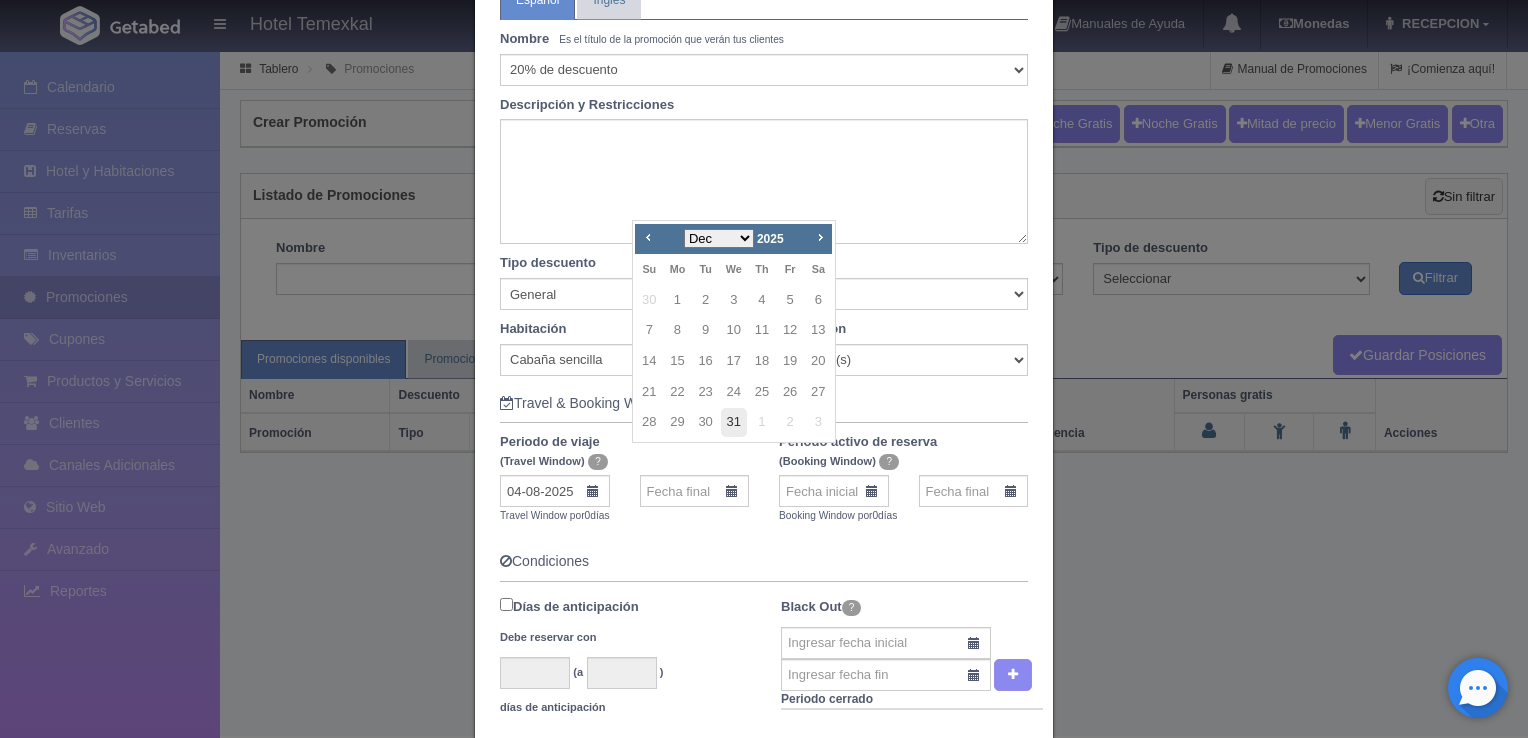 click on "31" at bounding box center [734, 422] 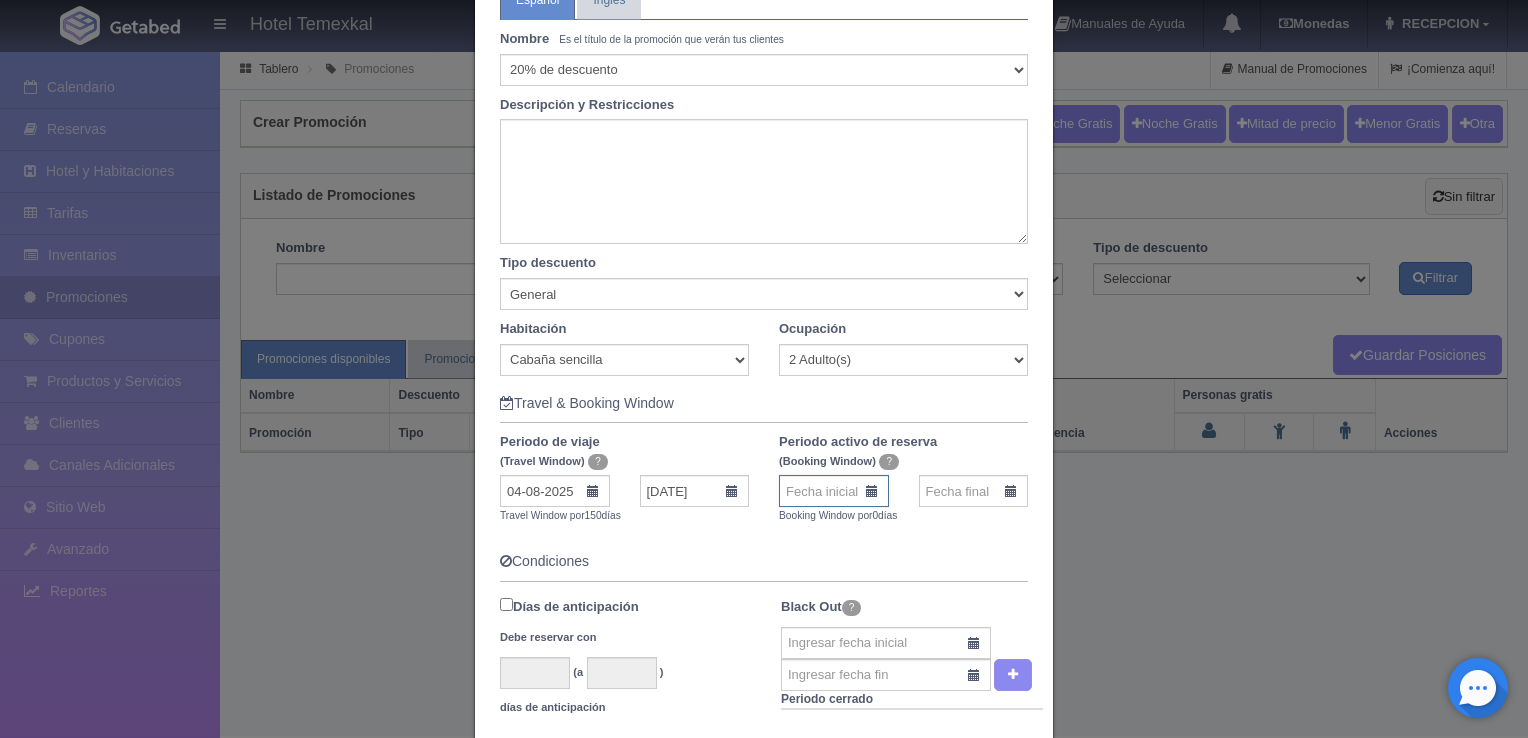 click at bounding box center [834, 491] 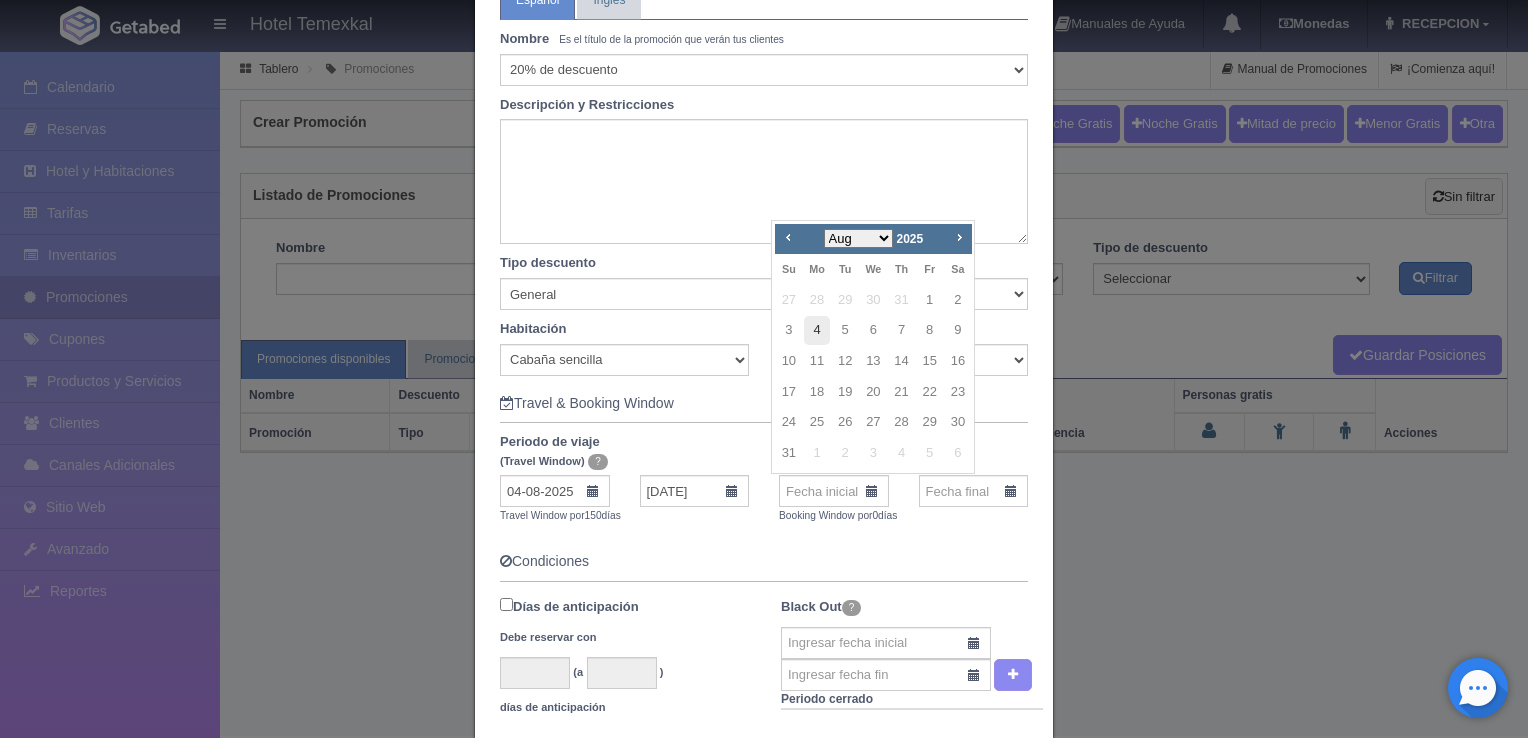 click on "4" at bounding box center (817, 330) 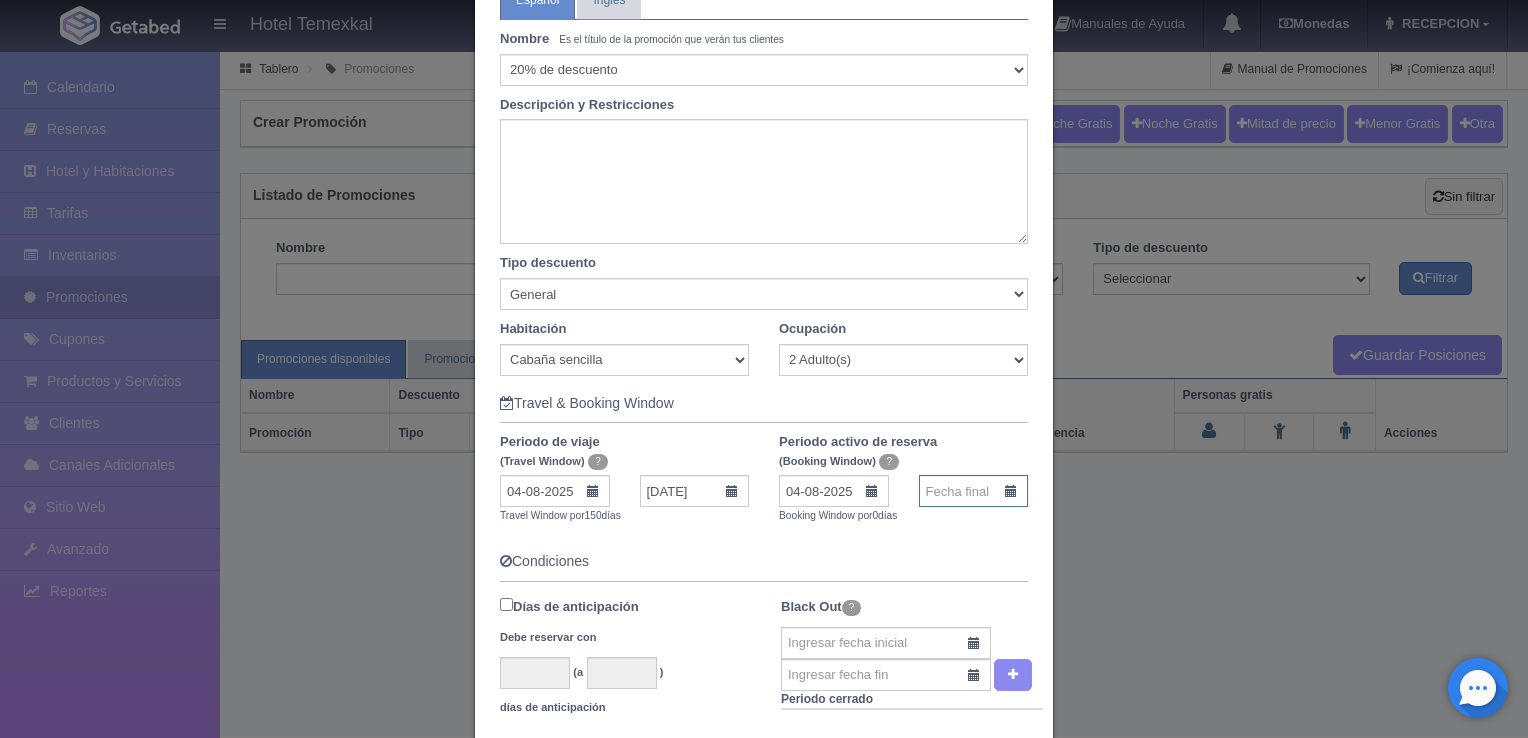 click at bounding box center (974, 491) 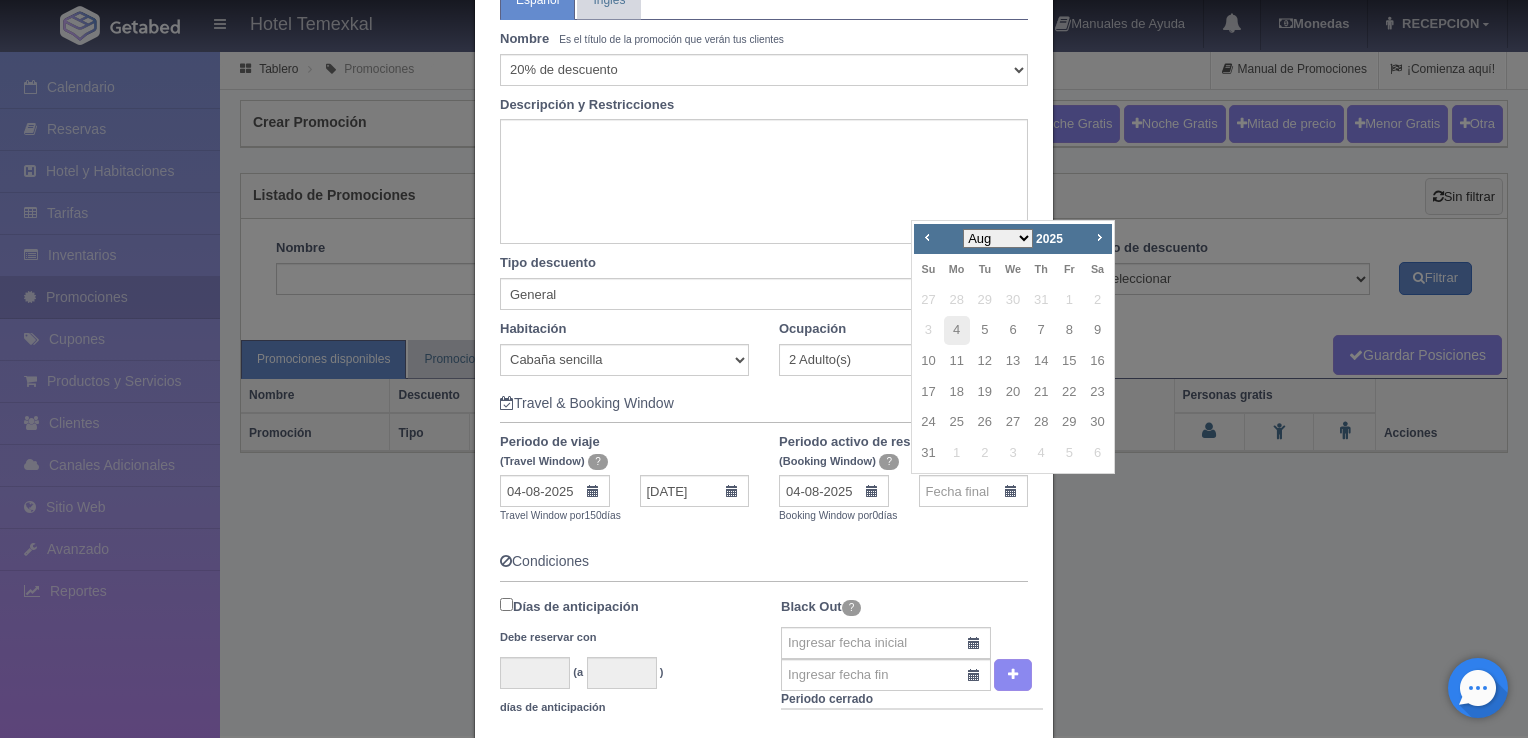 click on "Prev Next Aug Sep Oct Nov Dec   2025" at bounding box center (1012, 239) 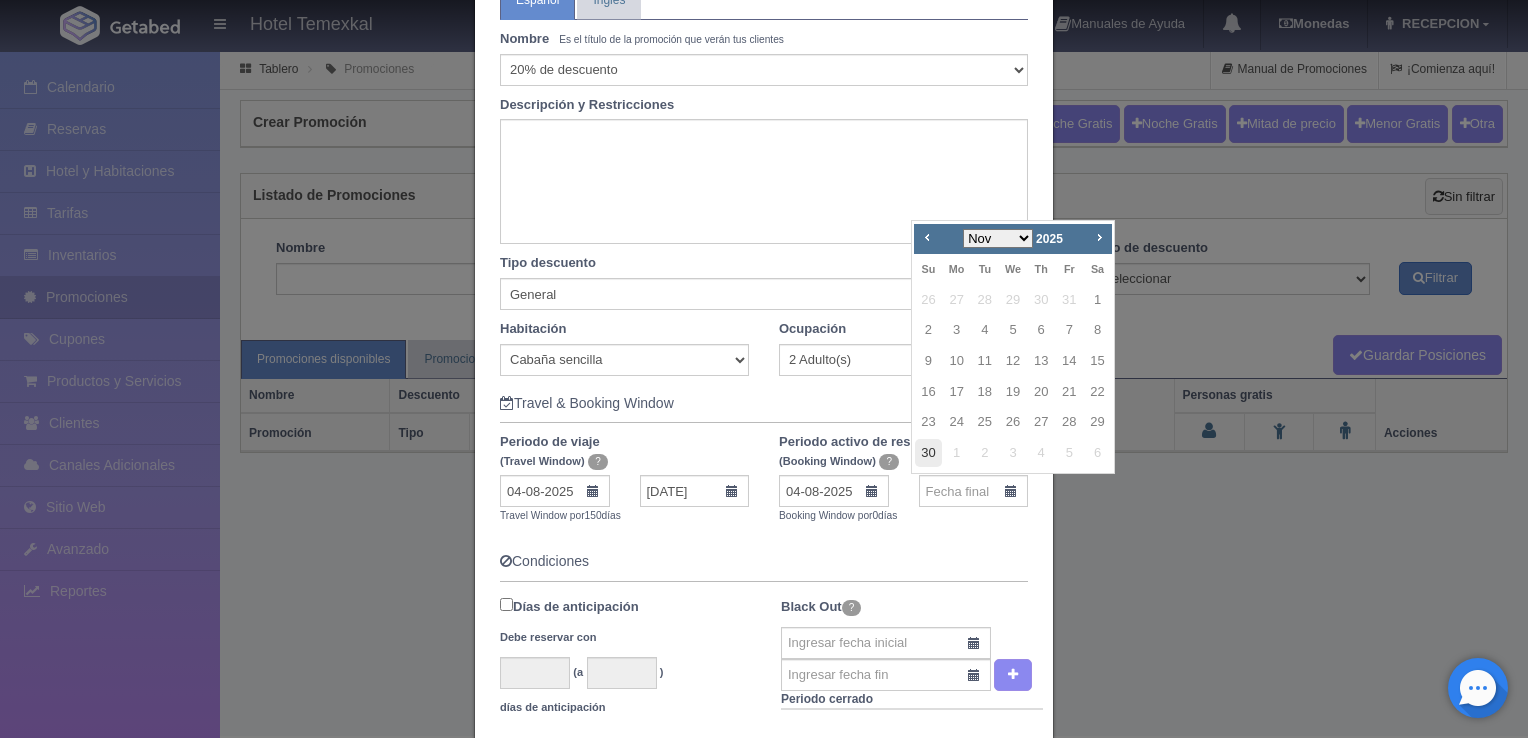 click on "30" at bounding box center (928, 453) 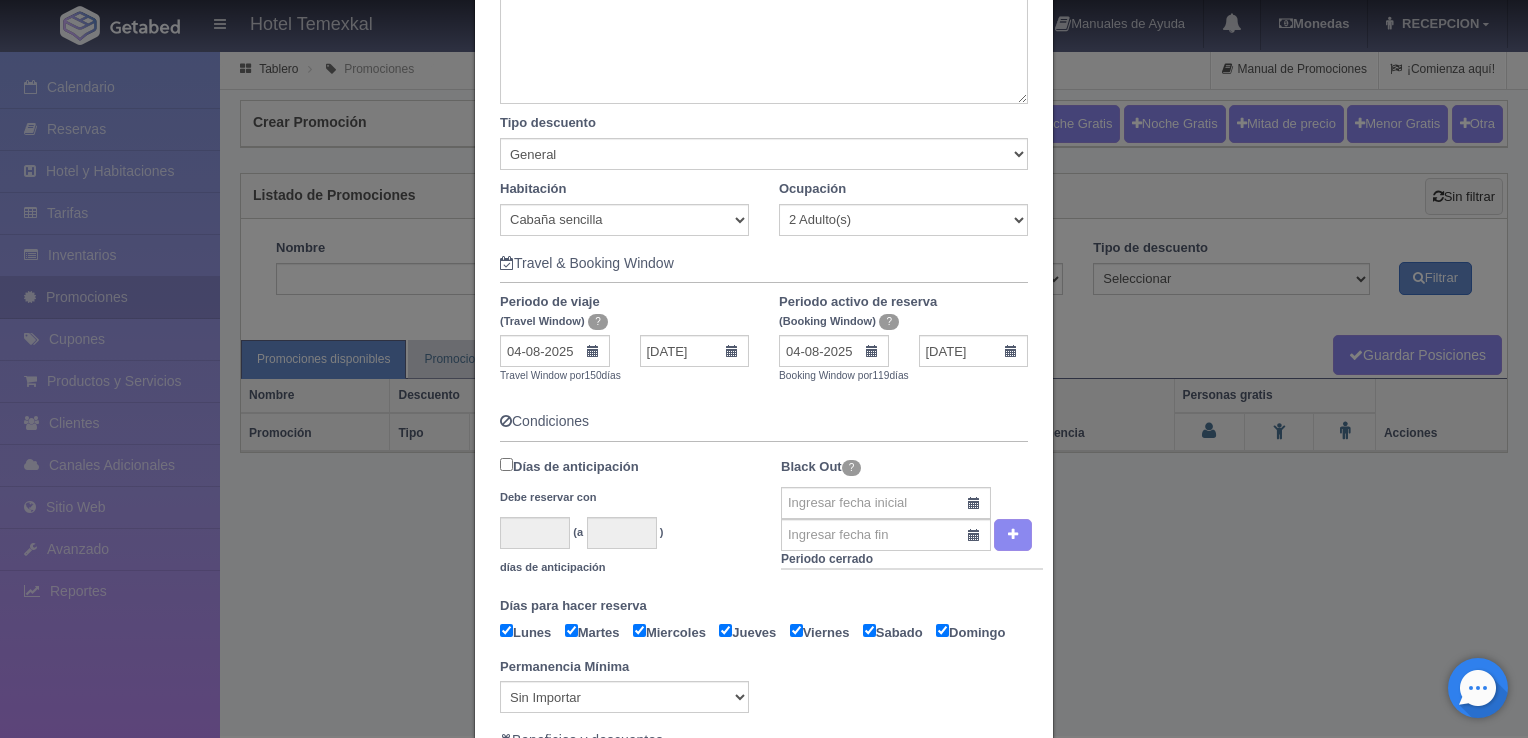 scroll, scrollTop: 392, scrollLeft: 0, axis: vertical 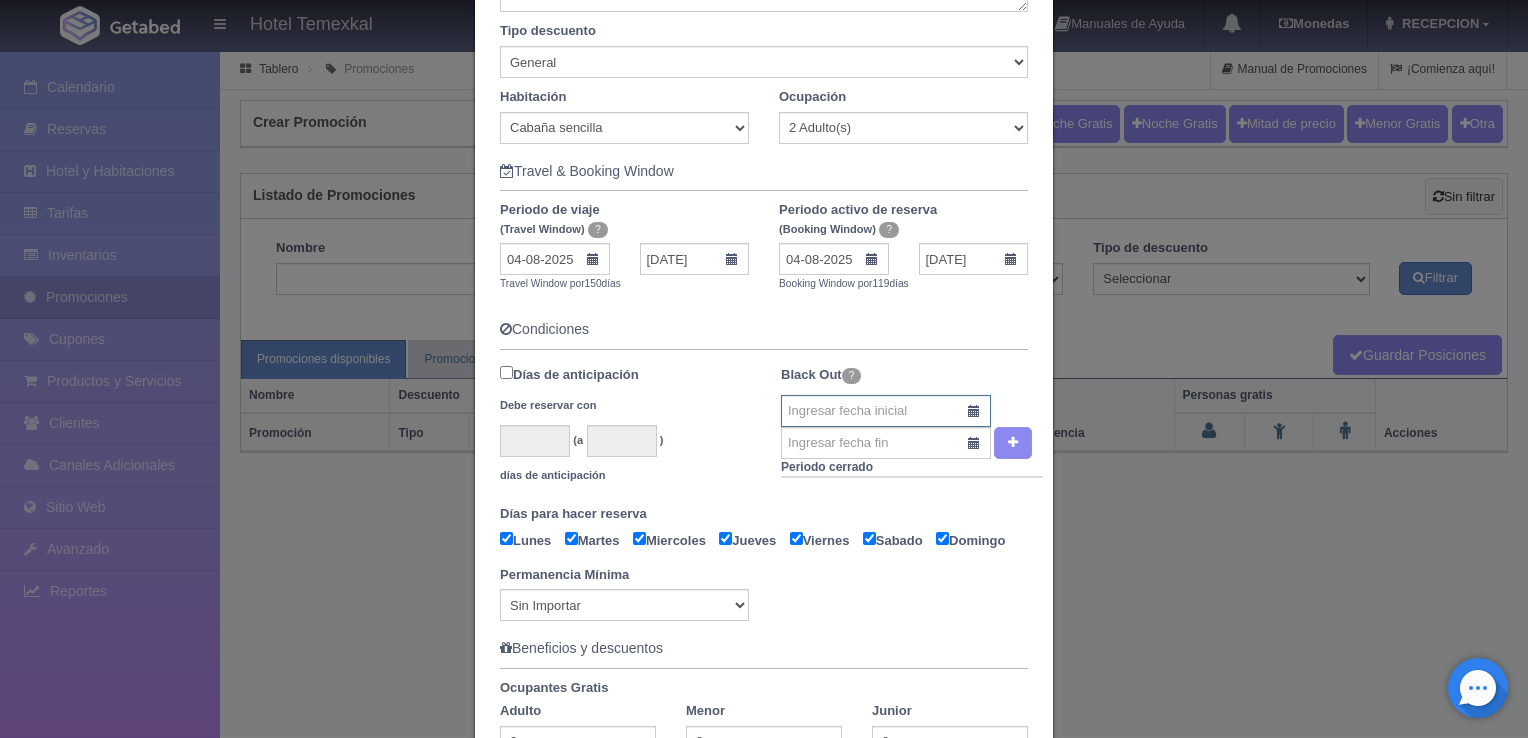 click at bounding box center [886, 411] 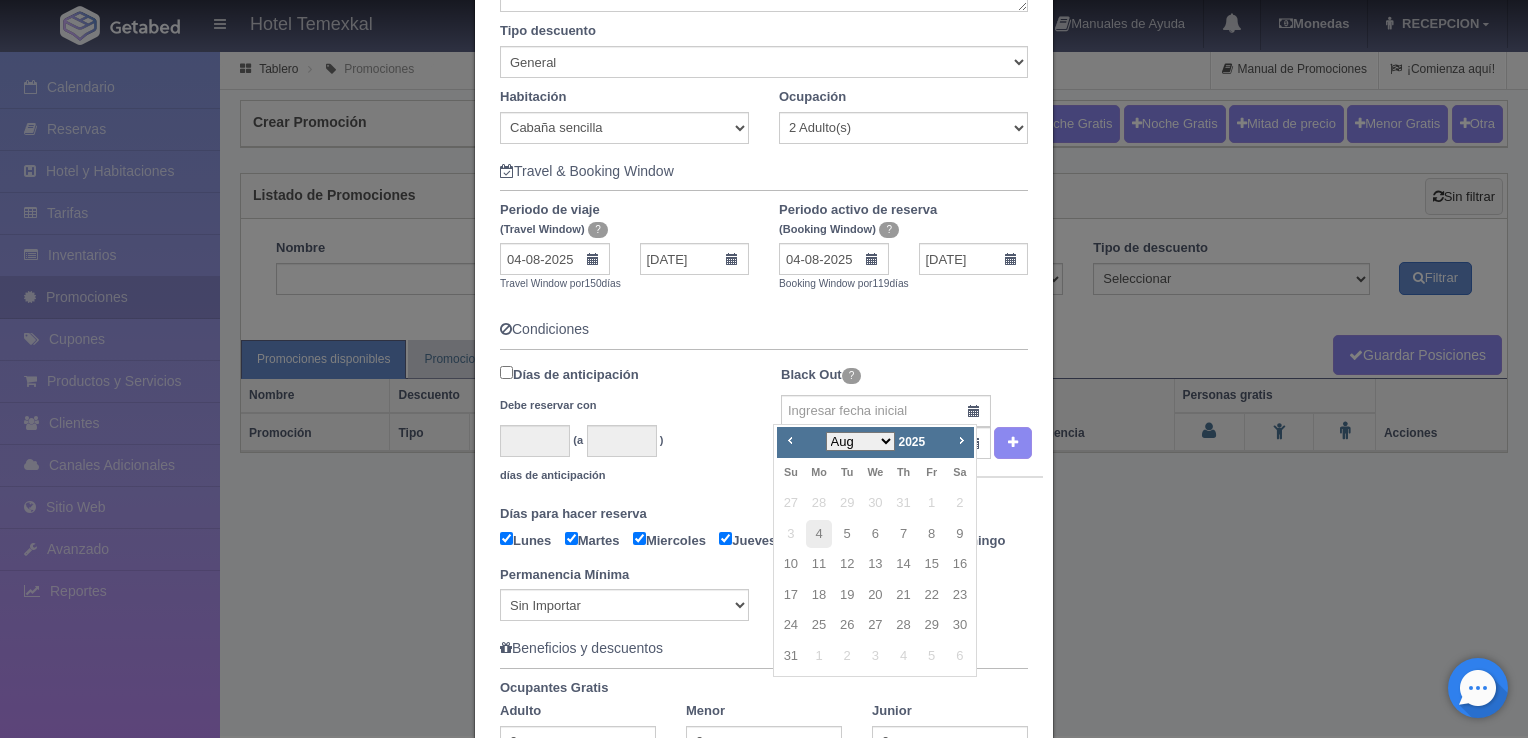 click on "Black Out  ?
Periodo cerrado" at bounding box center [912, 427] 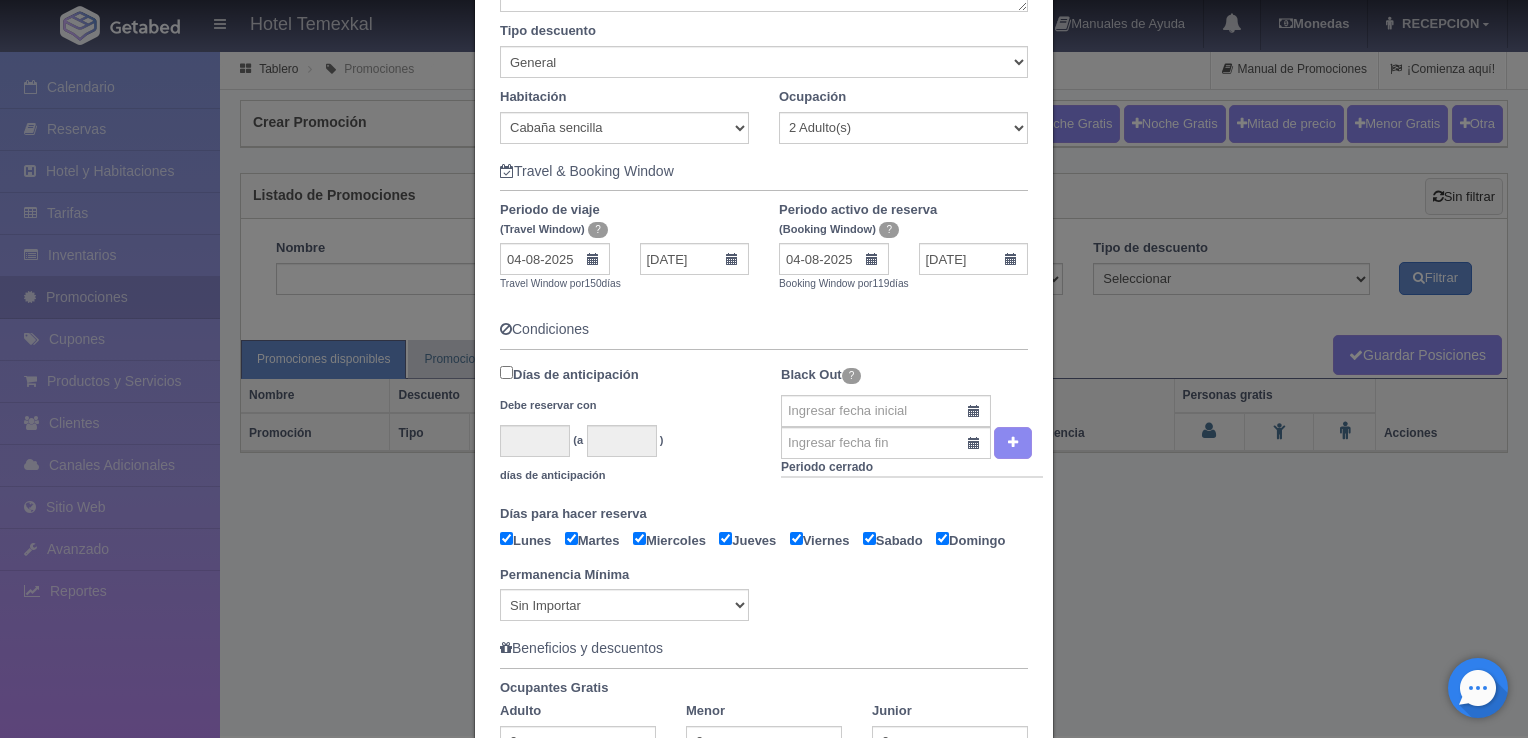 click on "Días de anticipación    Debe reservar con" at bounding box center [506, 372] 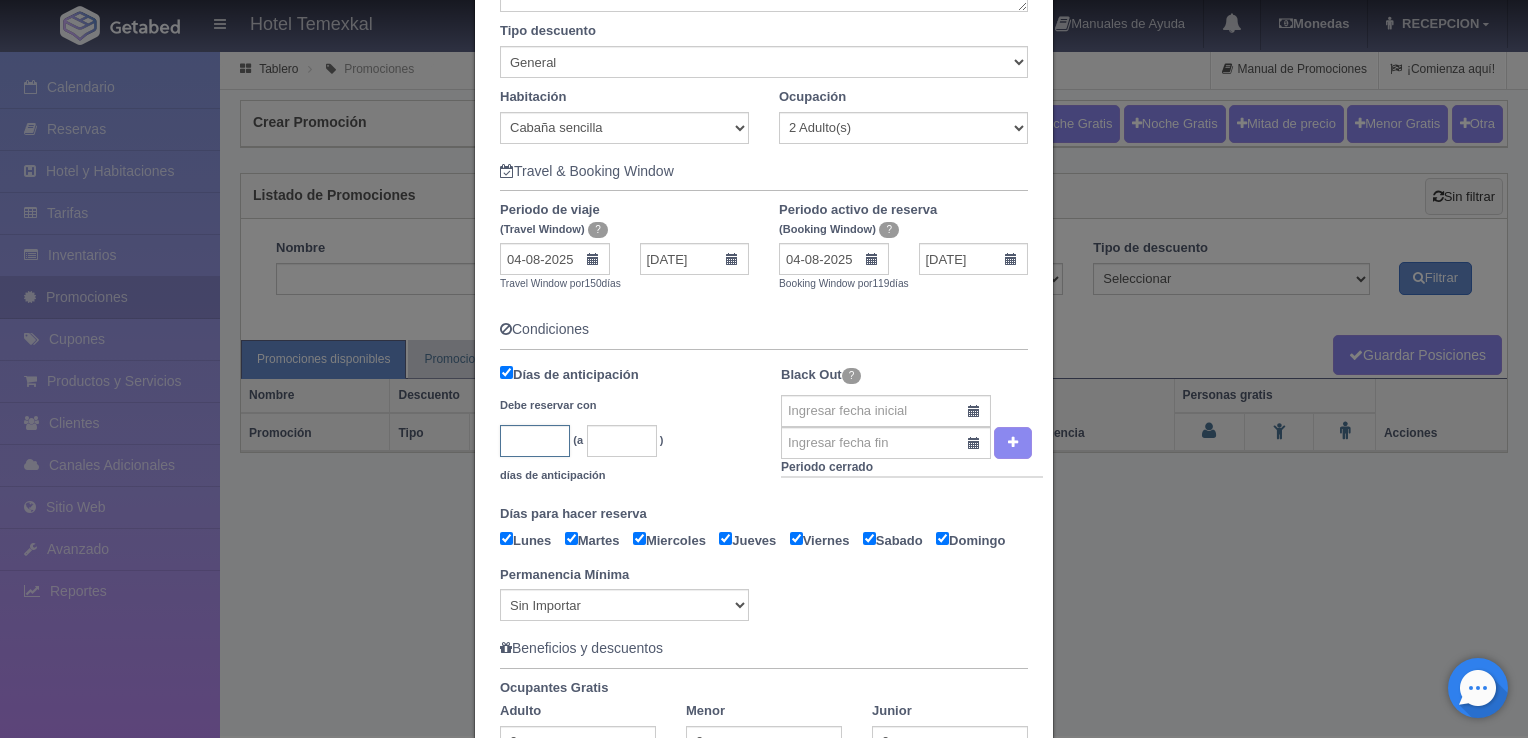 click at bounding box center [535, 441] 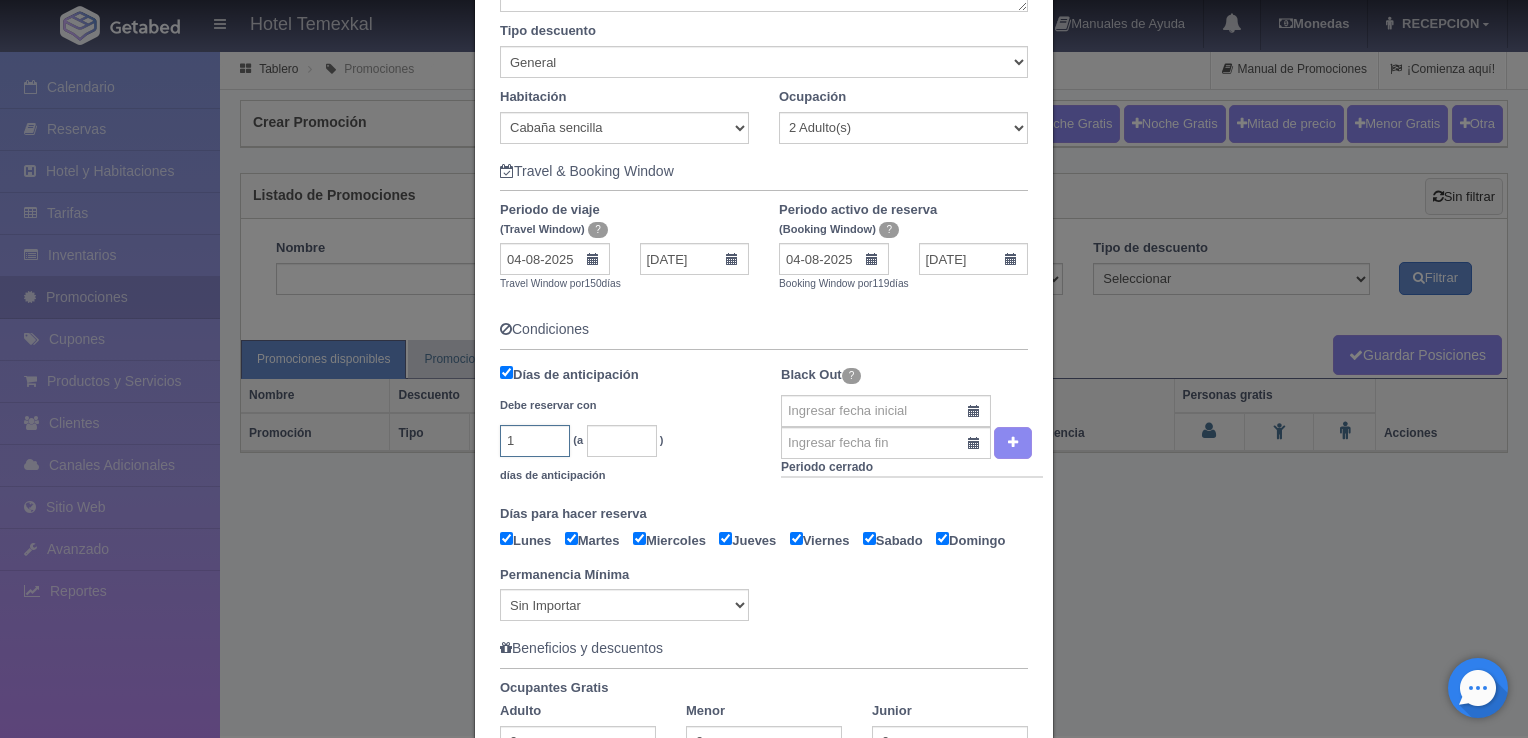 type on "1" 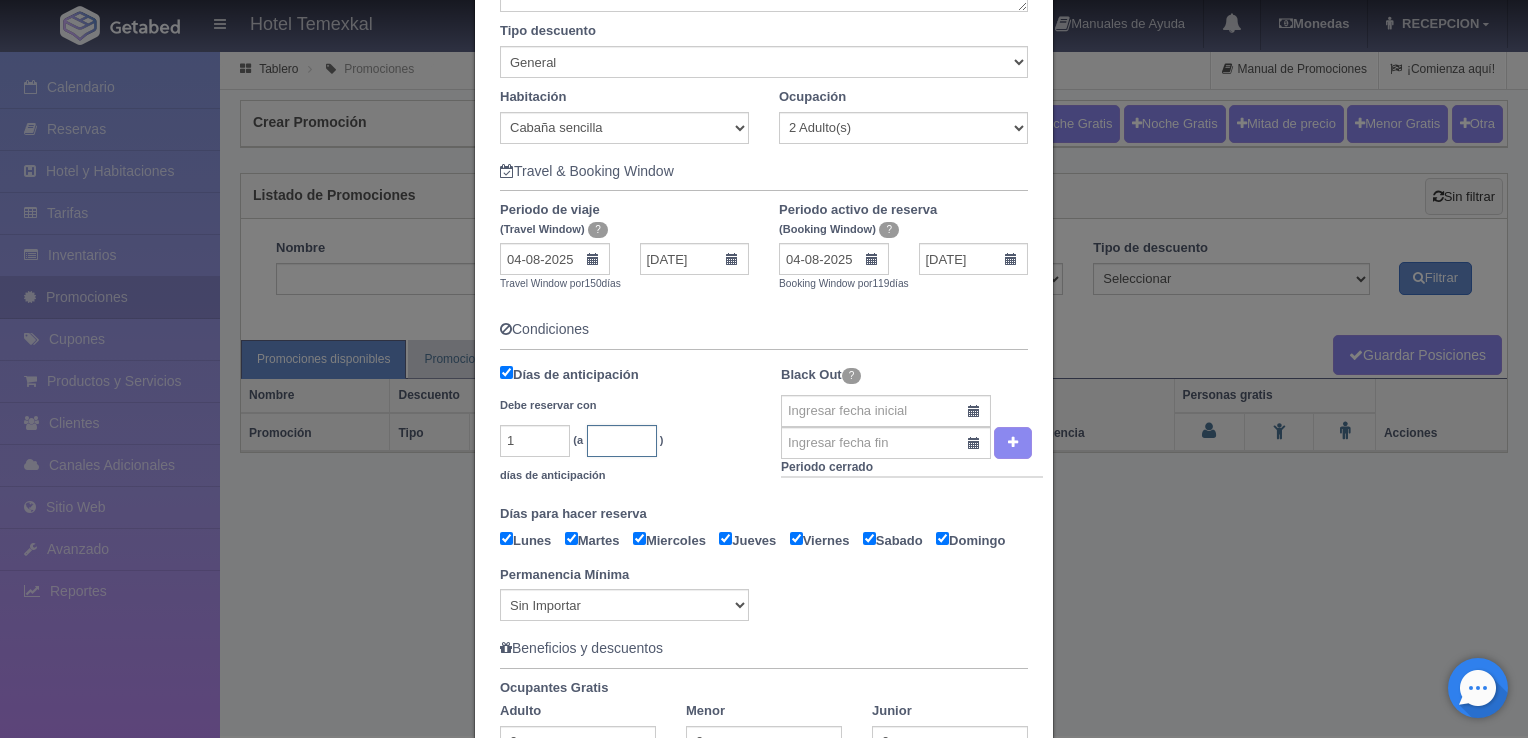 click at bounding box center (622, 441) 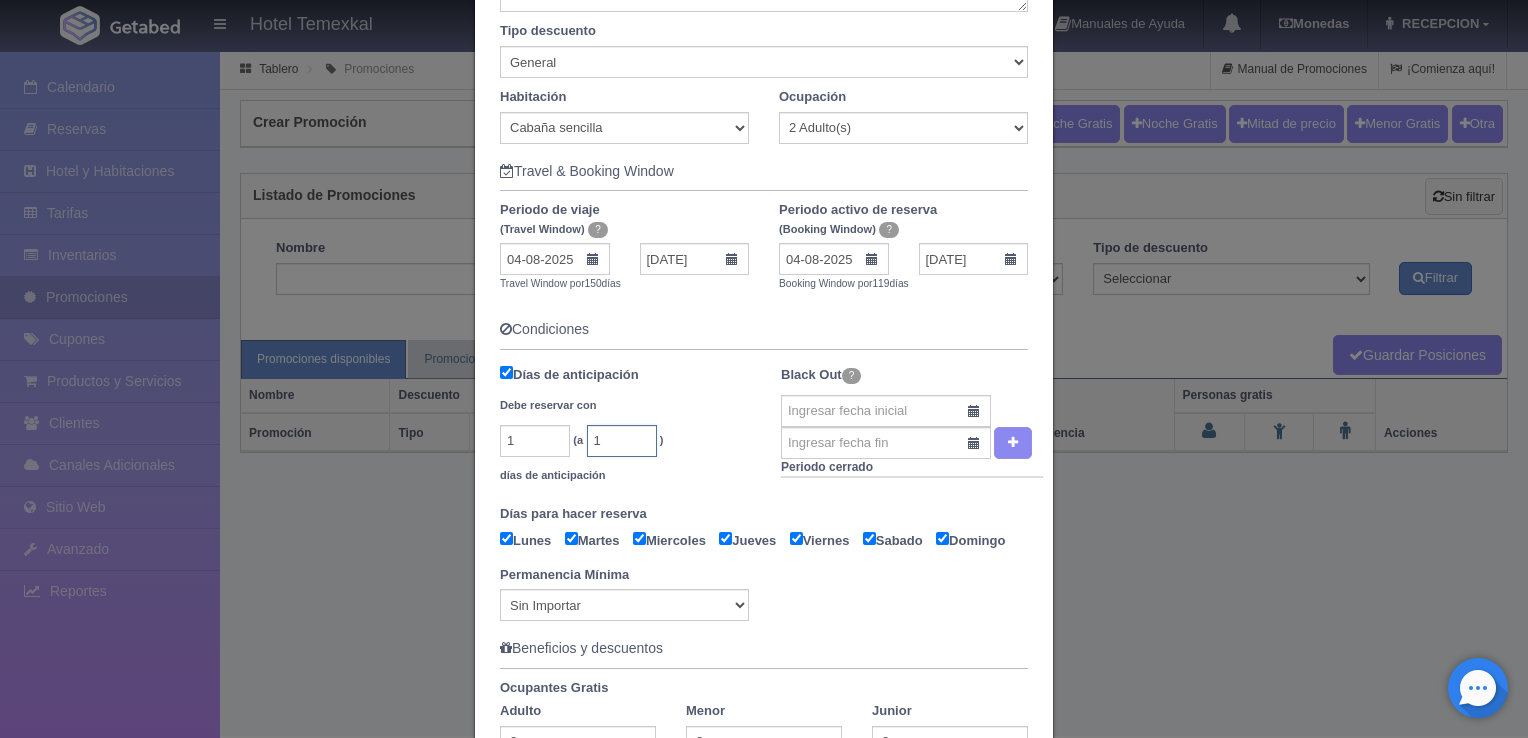 type on "1" 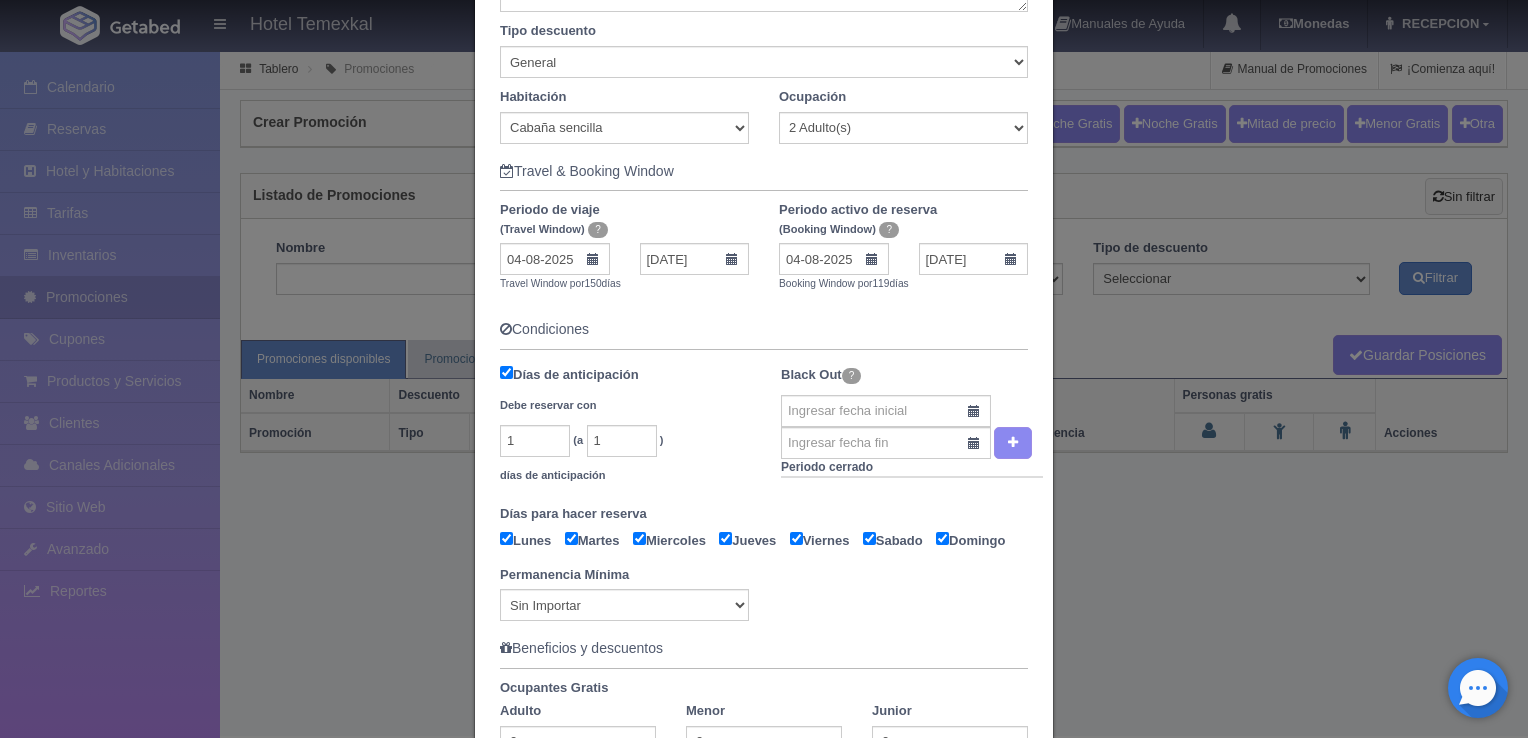 click on "Sabado" at bounding box center (869, 538) 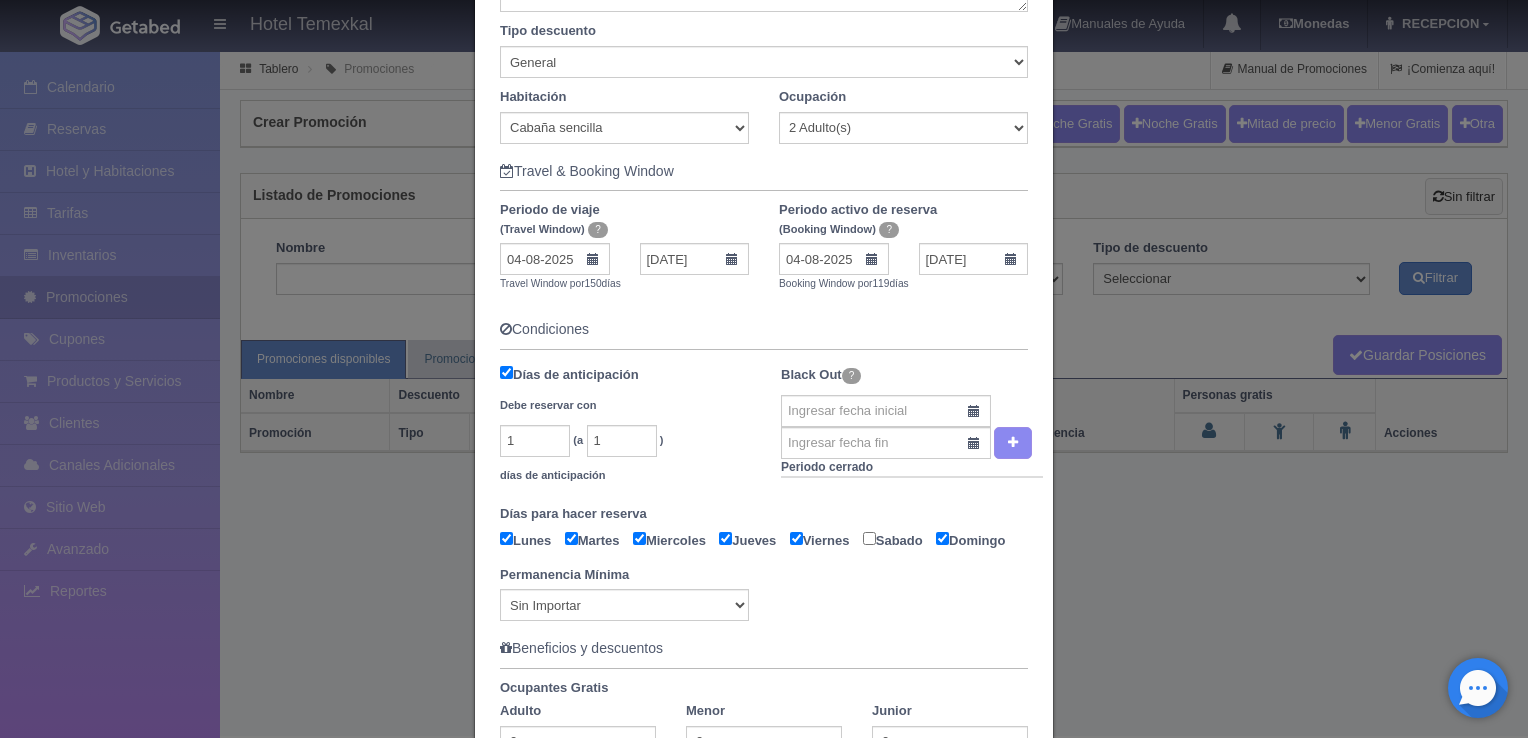 click on "Viernes" at bounding box center (796, 538) 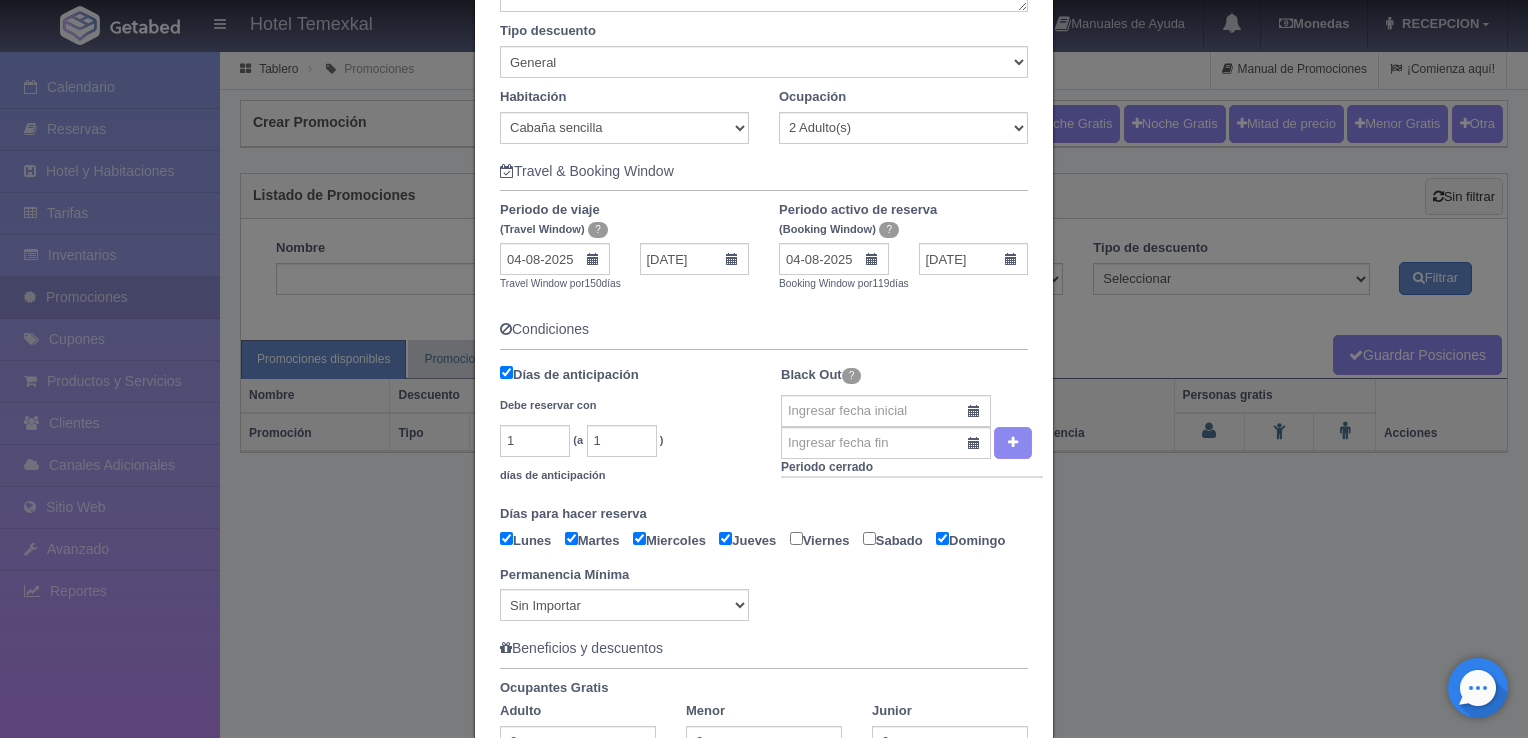 scroll, scrollTop: 544, scrollLeft: 0, axis: vertical 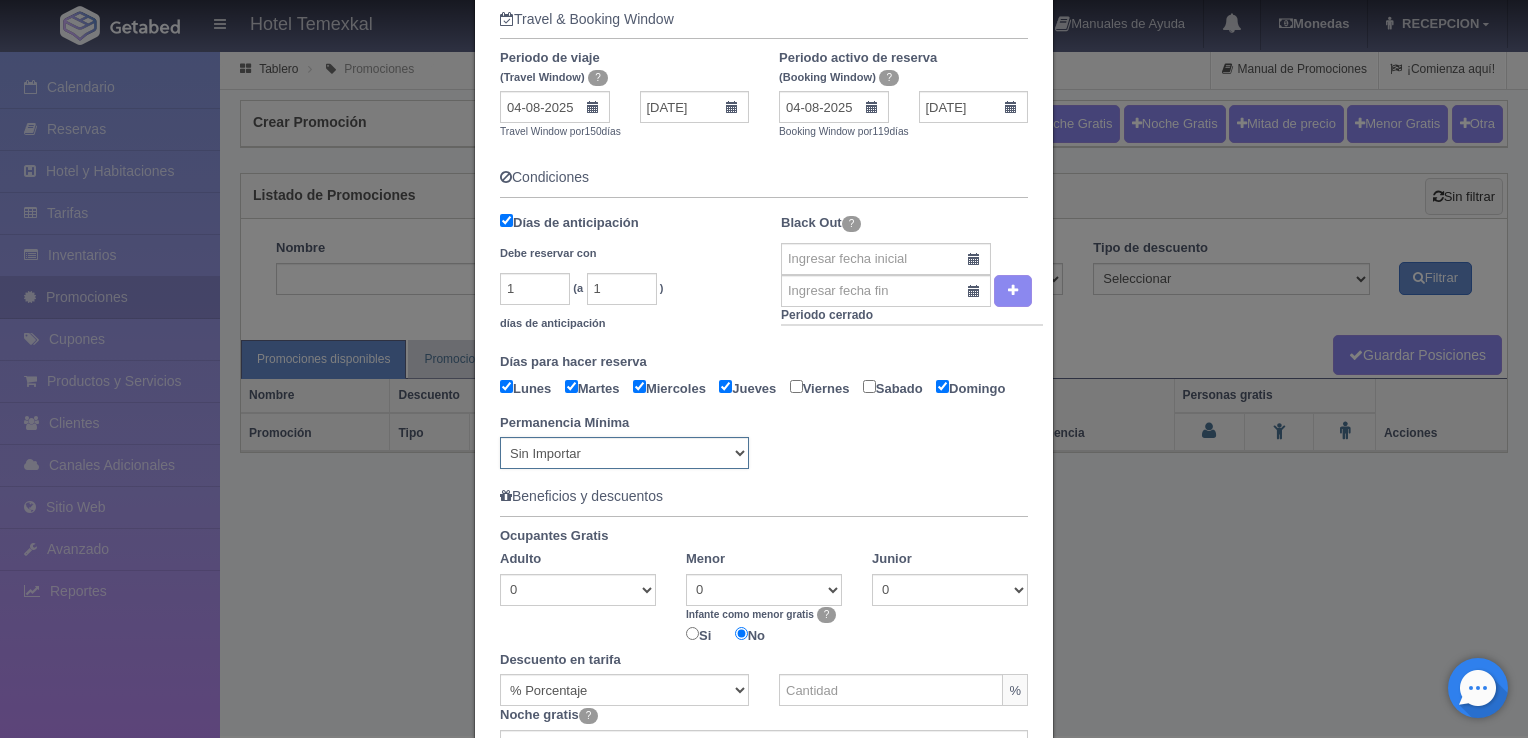 click on "Sin Importar
1
2
3
4
5
6
7
8
9
10
11
12
13
14
15
16
17
18
19
20
21
22
23
24
25
26
27
28
29
30" at bounding box center [624, 453] 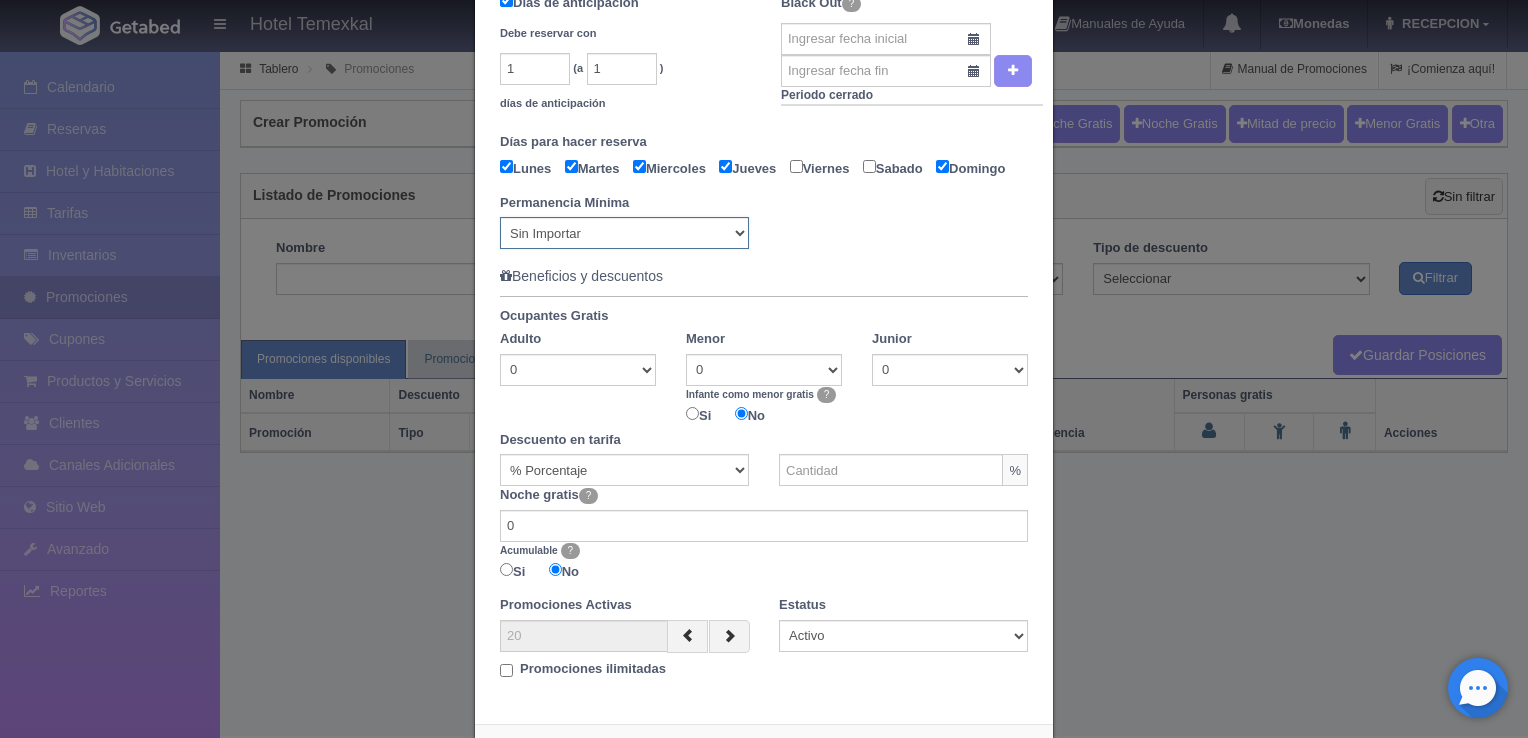 scroll, scrollTop: 764, scrollLeft: 0, axis: vertical 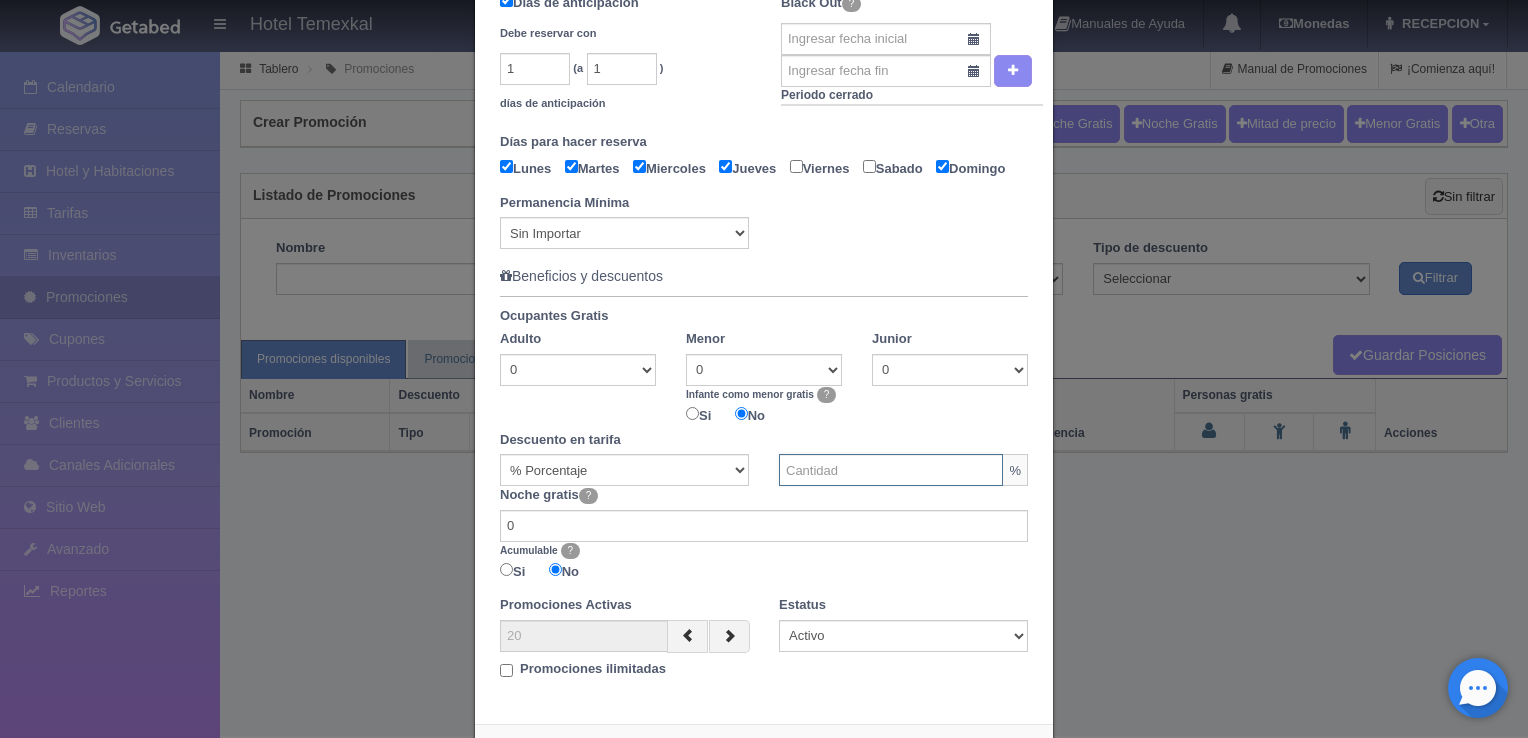 click at bounding box center (891, 470) 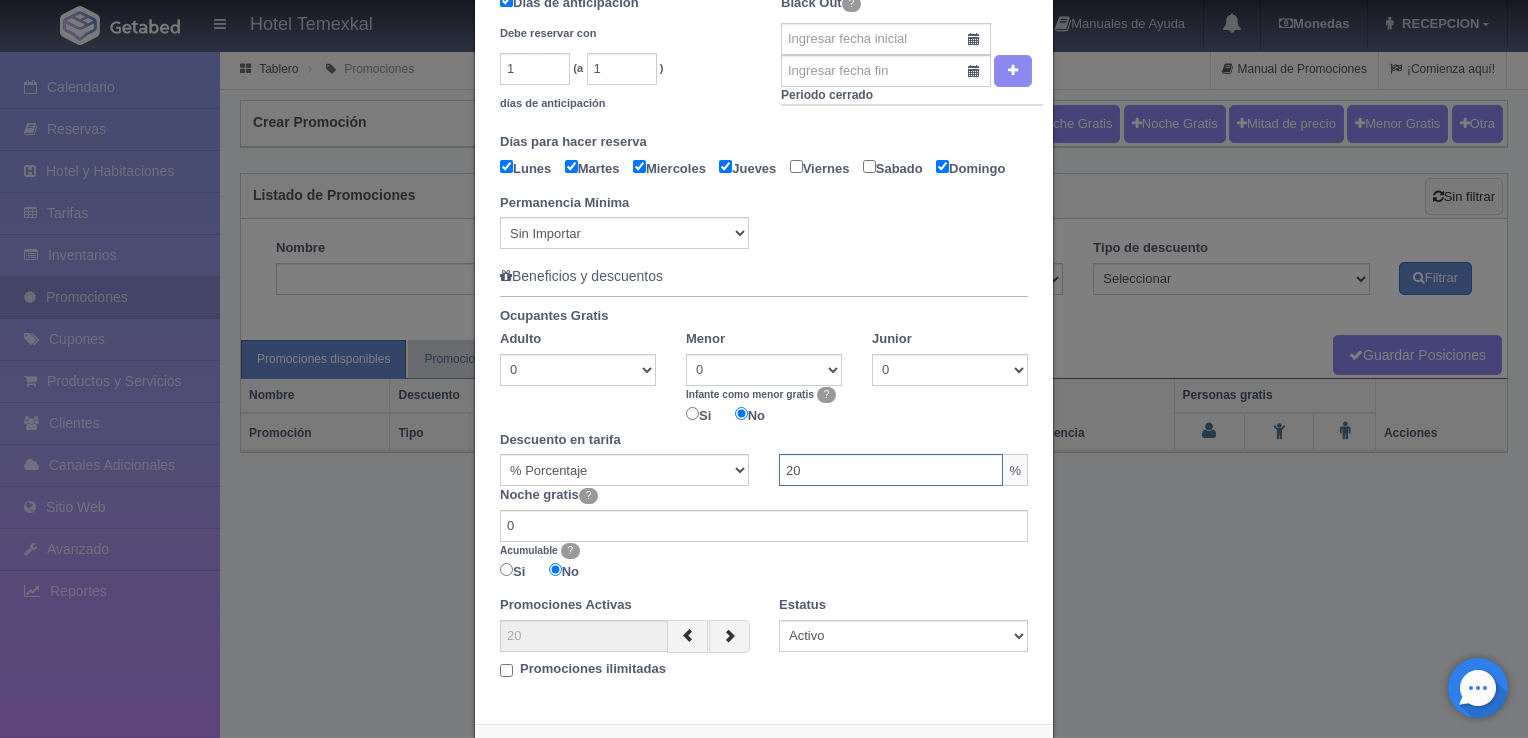 scroll, scrollTop: 877, scrollLeft: 0, axis: vertical 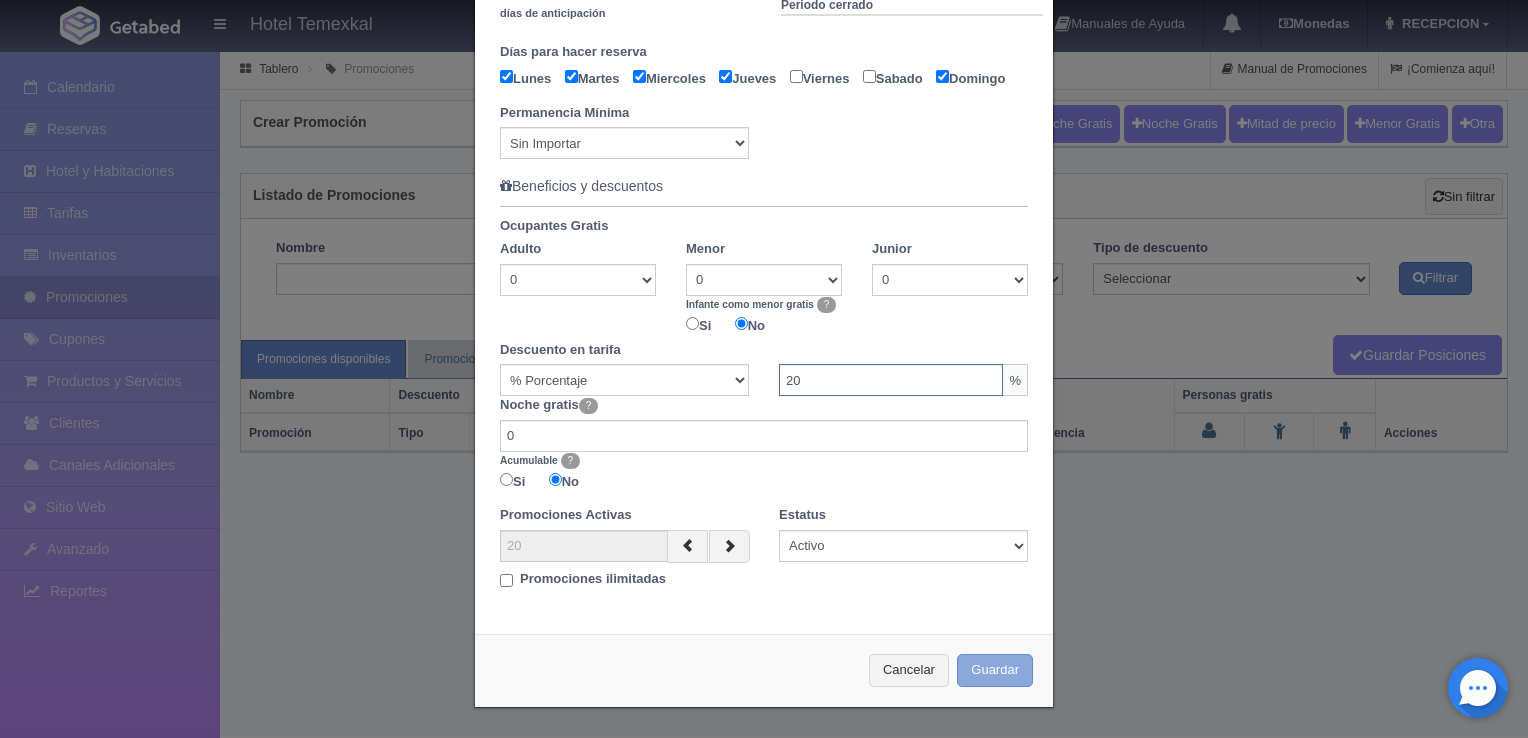 type on "20" 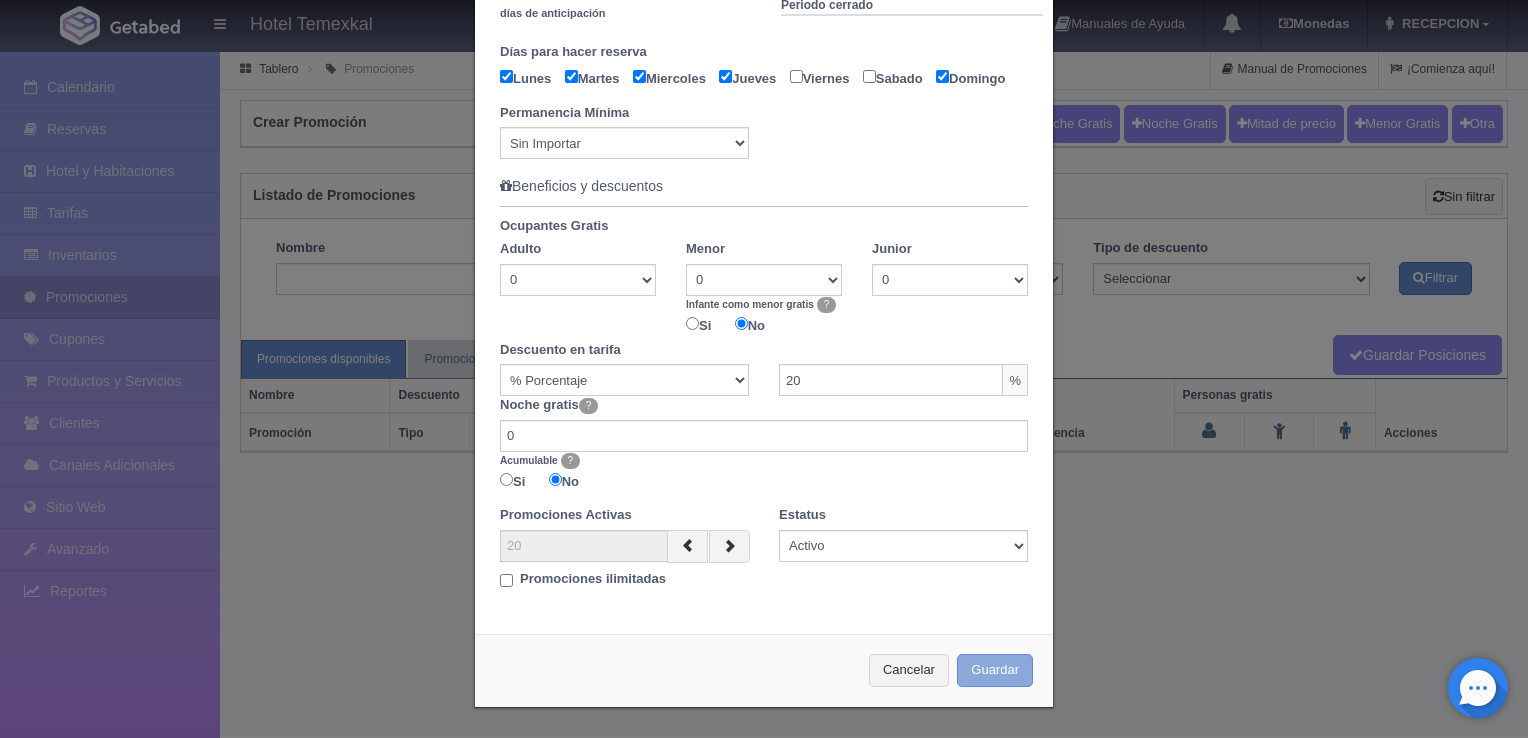 click on "Guardar" at bounding box center [995, 670] 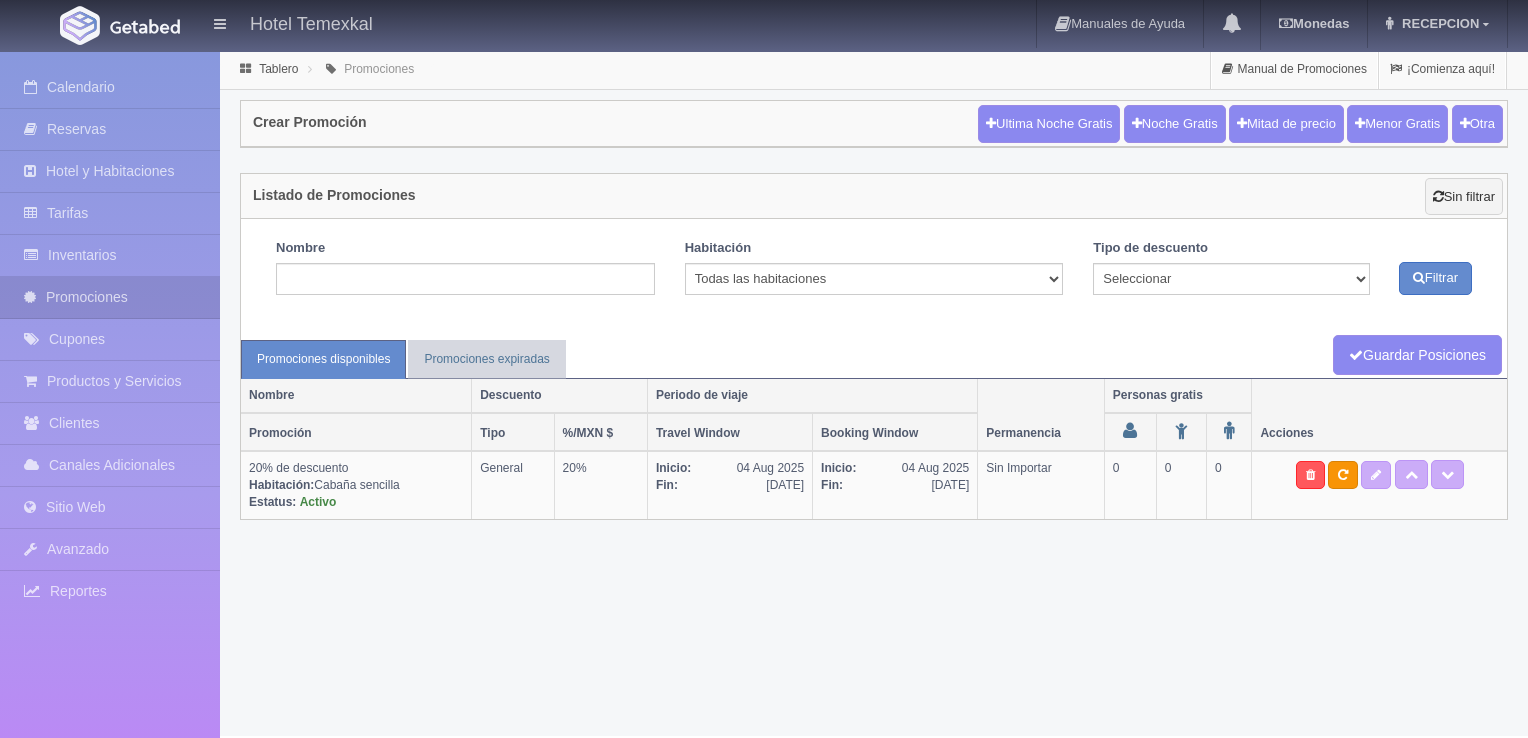 scroll, scrollTop: 0, scrollLeft: 0, axis: both 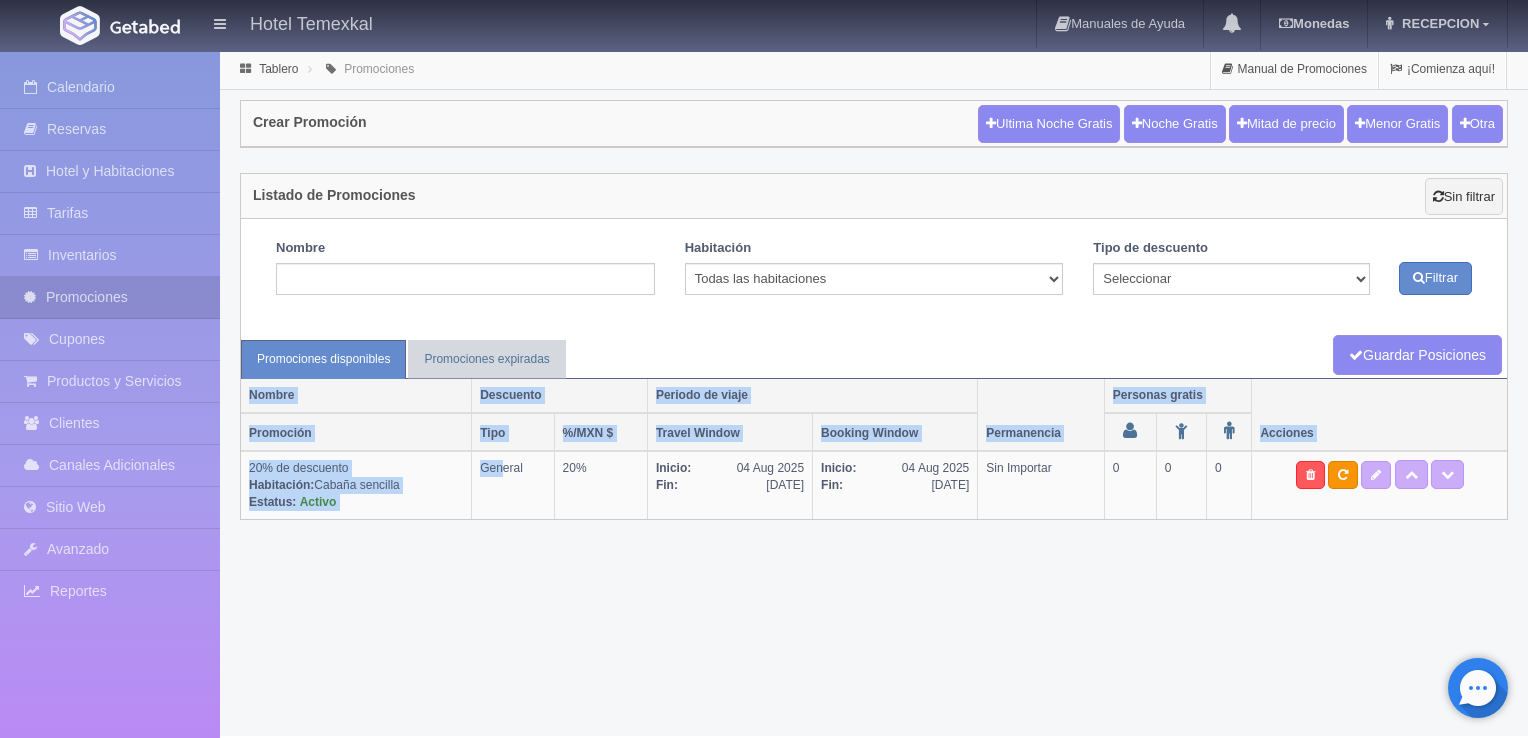 drag, startPoint x: 504, startPoint y: 493, endPoint x: 232, endPoint y: 426, distance: 280.13034 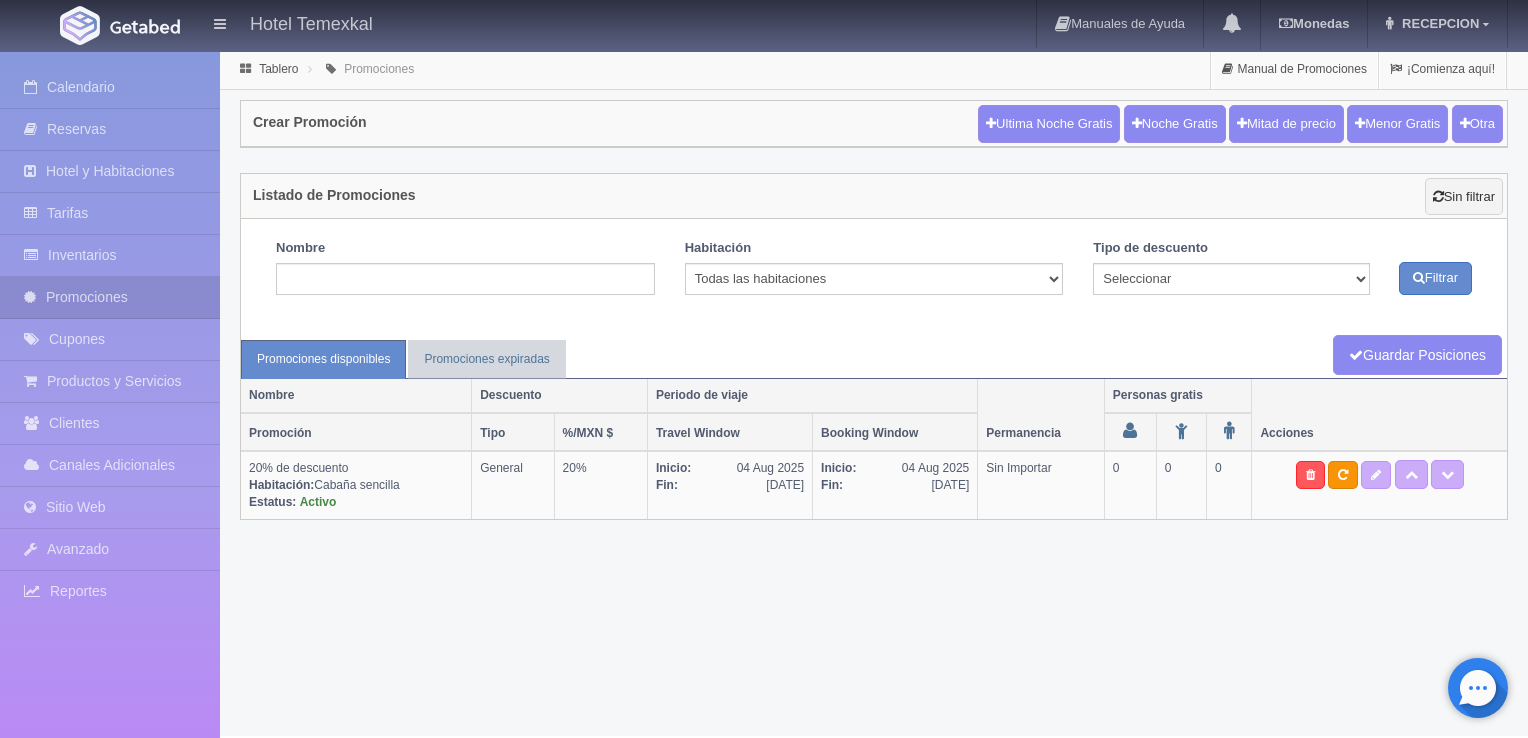 click on "Promoción
Información basica
Español
Inglés
Nombre     Es el título de la promoción que verán tus clientes
Seleccionar 10% de descuento 15% de descuento 15% de descuento y 2 menores gratis 20% de descuento 20% de descuento y 2 menores gratis 25% de descuento 25% de descuento y 2 menores gratis 30% de descuento 30% de descuento y 2 menores gratis 30% de descuento más desayuno americano 32% de descuento 33% de descuento 34% de descuento 35% de descuento 35% de descuento y 2 menores gratis 36% de descuento 37% de descuento 38% de descuento 40% de descuento 40% de descuento y 2 menores gratis 40% de descuento y desayuno americano gratis 41% de descuento 42% de descuento 43% de descuento Acapulcazo" at bounding box center [874, 393] 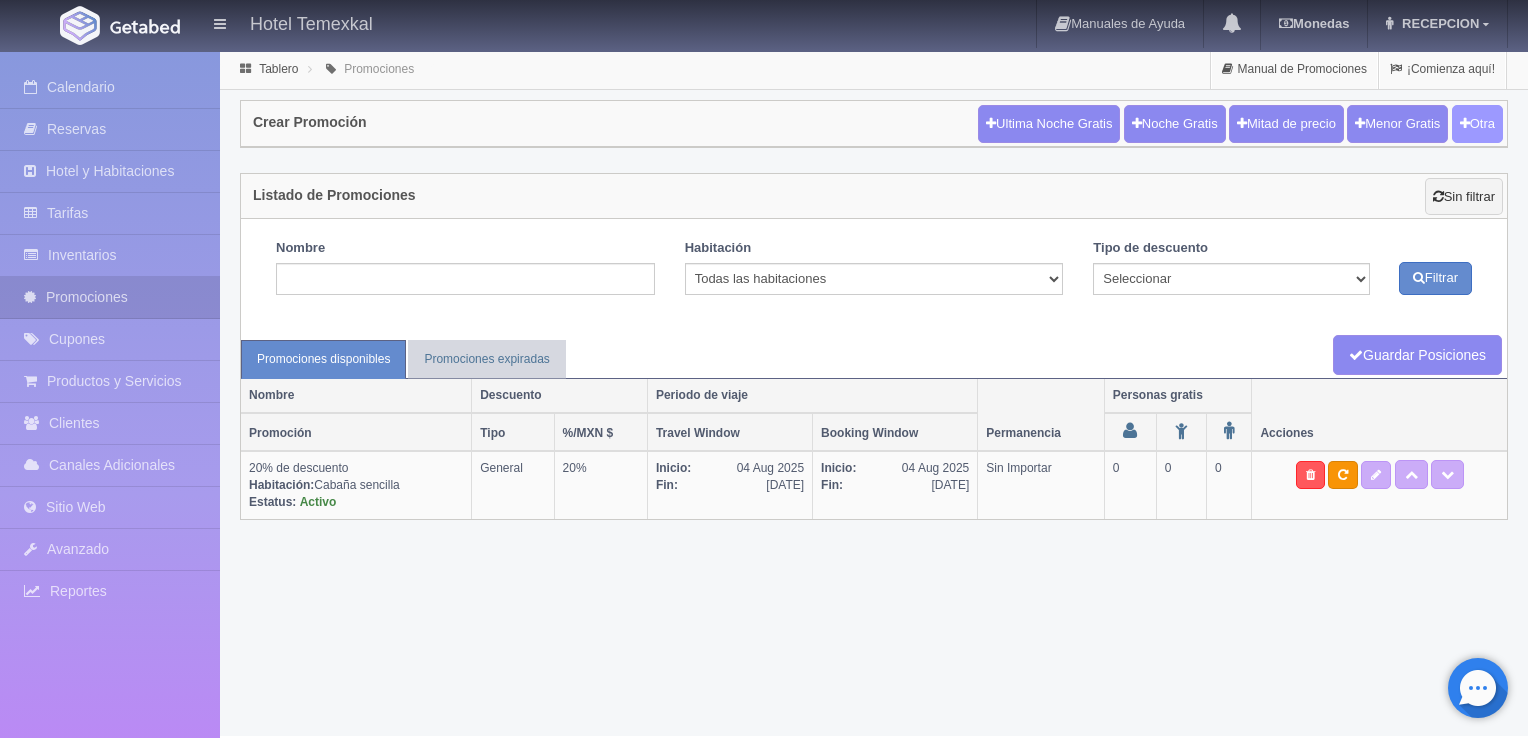 click on "Otra" at bounding box center [1477, 124] 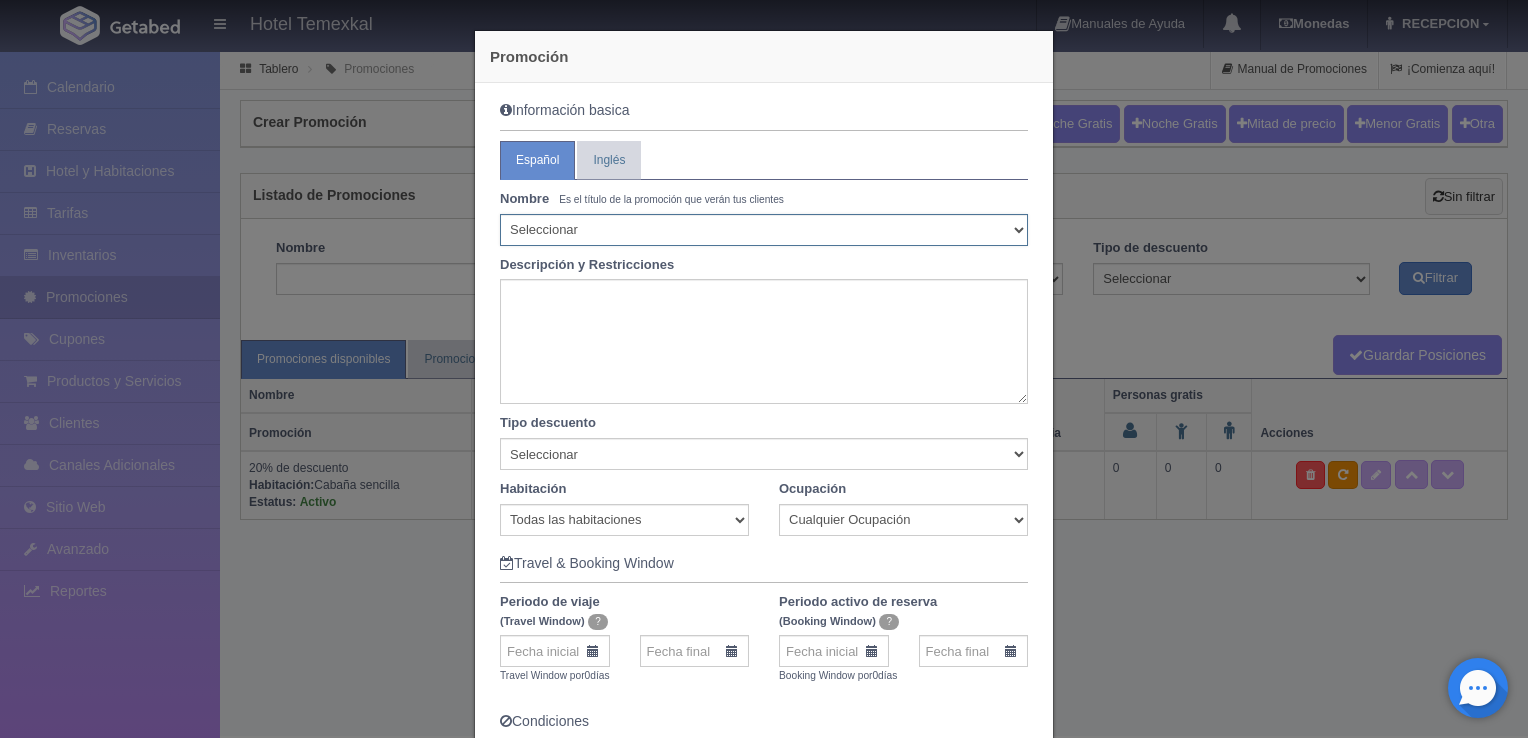 click on "Seleccionar 10% de descuento 15% de descuento 15% de descuento y 2 menores gratis 20% de descuento 20% de descuento y 2 menores gratis 25% de descuento 25% de descuento y 2 menores gratis 30% de descuento 30% de descuento y 2 menores gratis 30% de descuento más desayuno americano 32% de descuento 33% de descuento 34% de descuento 35% de descuento 35% de descuento y 2 menores gratis 36% de descuento 37% de descuento 38% de descuento 40% de descuento 40% de descuento y 2 menores gratis 40% de descuento y desayuno americano gratis 41% de descuento 42% de descuento 43% de descuento 44% de descuento 45% de descuento 45% de descuento y 2 menores gratis 46% de descuento 46% de descuento y un menores gratis 47% de descuento 48% de descuento 49% de descuento 50% de descuento 50% de descuento y 2 menores gratis 50% de descuento y desayuno continental 55% de descuento 55% de descuento y 2 menores gratis 57% de descuento 60% de descuento 60% de descuento y 2 menores gratis 65% de descuento 70% de descuento Acapulcazo" at bounding box center (764, 230) 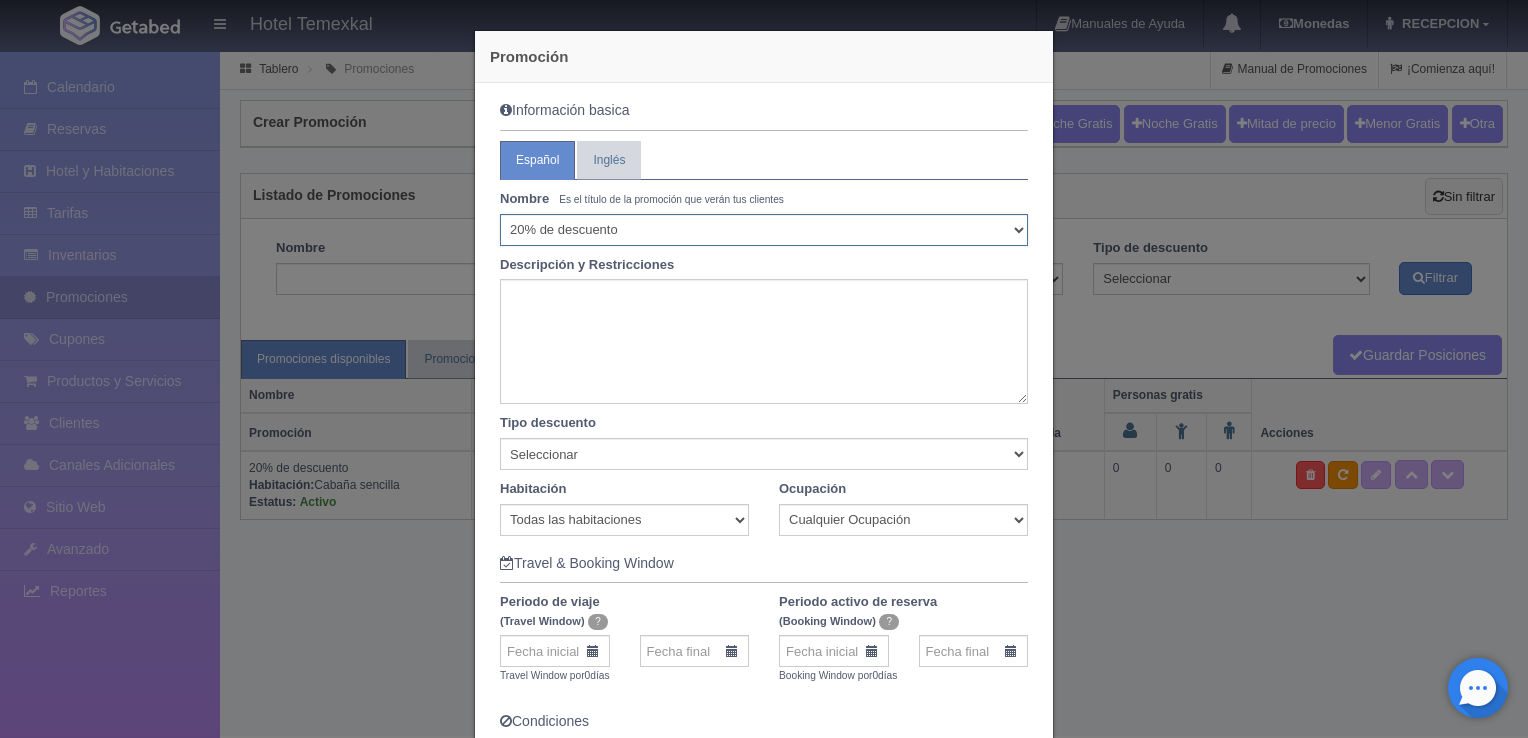 click on "Seleccionar 10% de descuento 15% de descuento 15% de descuento y 2 menores gratis 20% de descuento 20% de descuento y 2 menores gratis 25% de descuento 25% de descuento y 2 menores gratis 30% de descuento 30% de descuento y 2 menores gratis 30% de descuento más desayuno americano 32% de descuento 33% de descuento 34% de descuento 35% de descuento 35% de descuento y 2 menores gratis 36% de descuento 37% de descuento 38% de descuento 40% de descuento 40% de descuento y 2 menores gratis 40% de descuento y desayuno americano gratis 41% de descuento 42% de descuento 43% de descuento 44% de descuento 45% de descuento 45% de descuento y 2 menores gratis 46% de descuento 46% de descuento y un menores gratis 47% de descuento 48% de descuento 49% de descuento 50% de descuento 50% de descuento y 2 menores gratis 50% de descuento y desayuno continental 55% de descuento 55% de descuento y 2 menores gratis 57% de descuento 60% de descuento 60% de descuento y 2 menores gratis 65% de descuento 70% de descuento Acapulcazo" at bounding box center [764, 230] 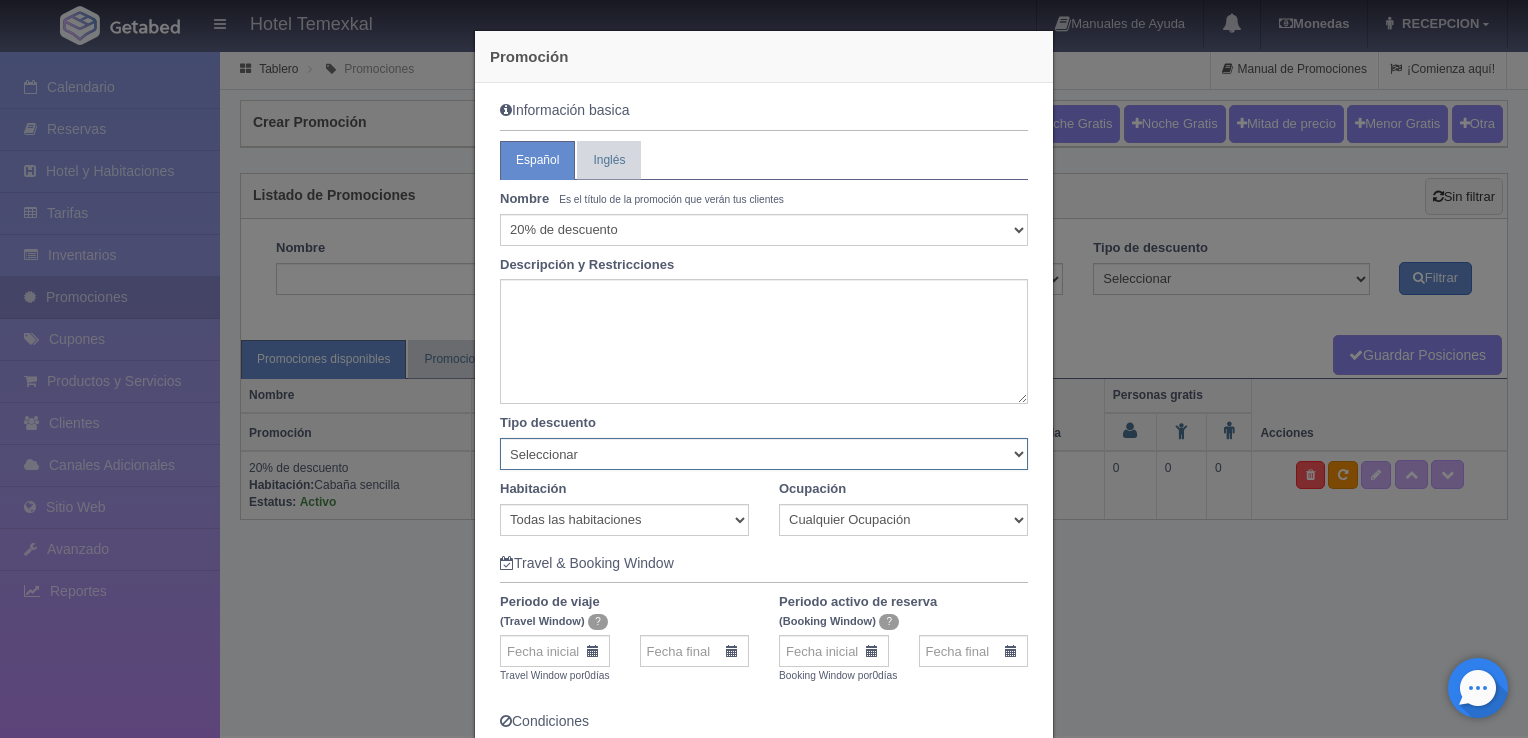 click on "Seleccionar
Noche gratis
Última Noche
General" at bounding box center (764, 454) 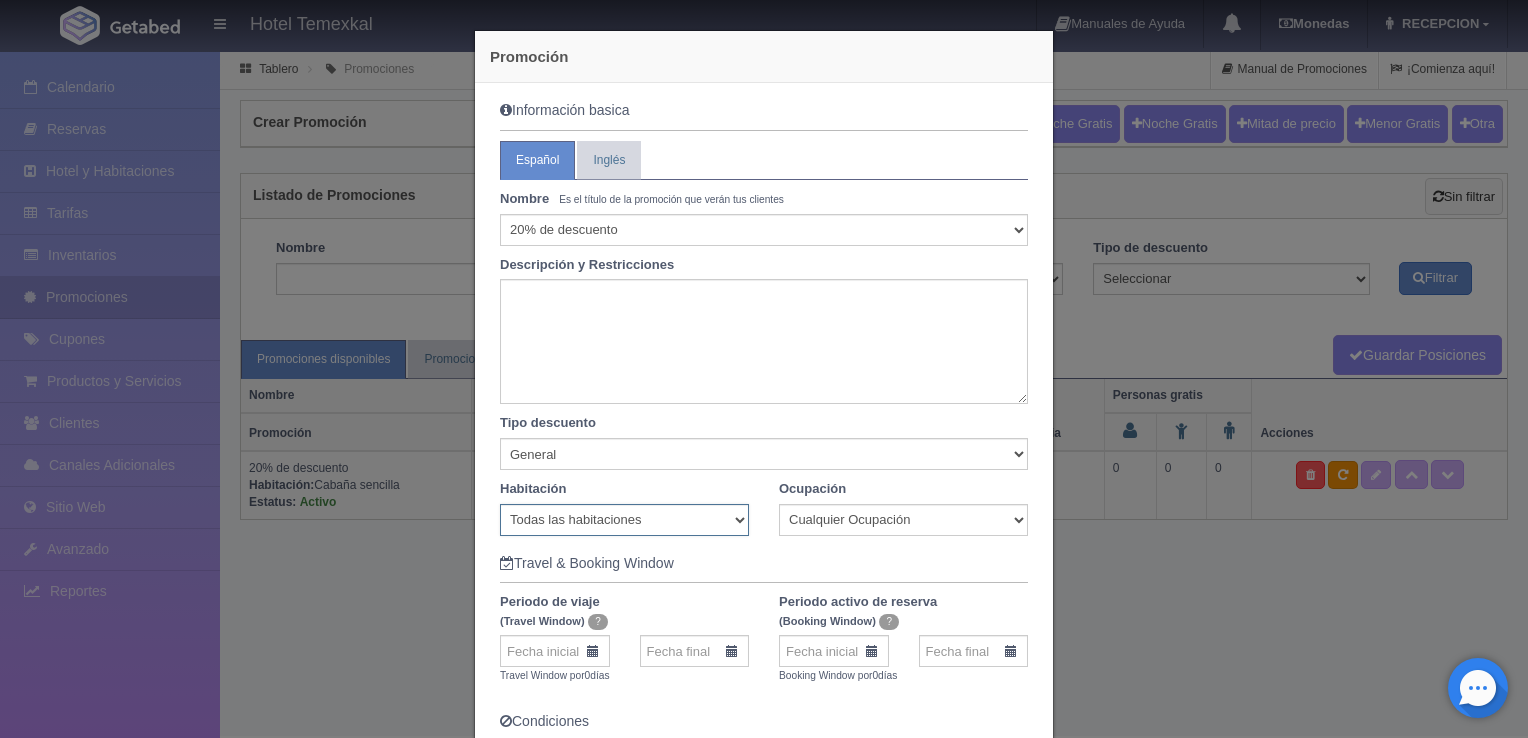 click on "Todas las habitaciones
Cabaña de Luxe
Cabaña Doble
Cabaña sencilla
Triangular" at bounding box center [624, 520] 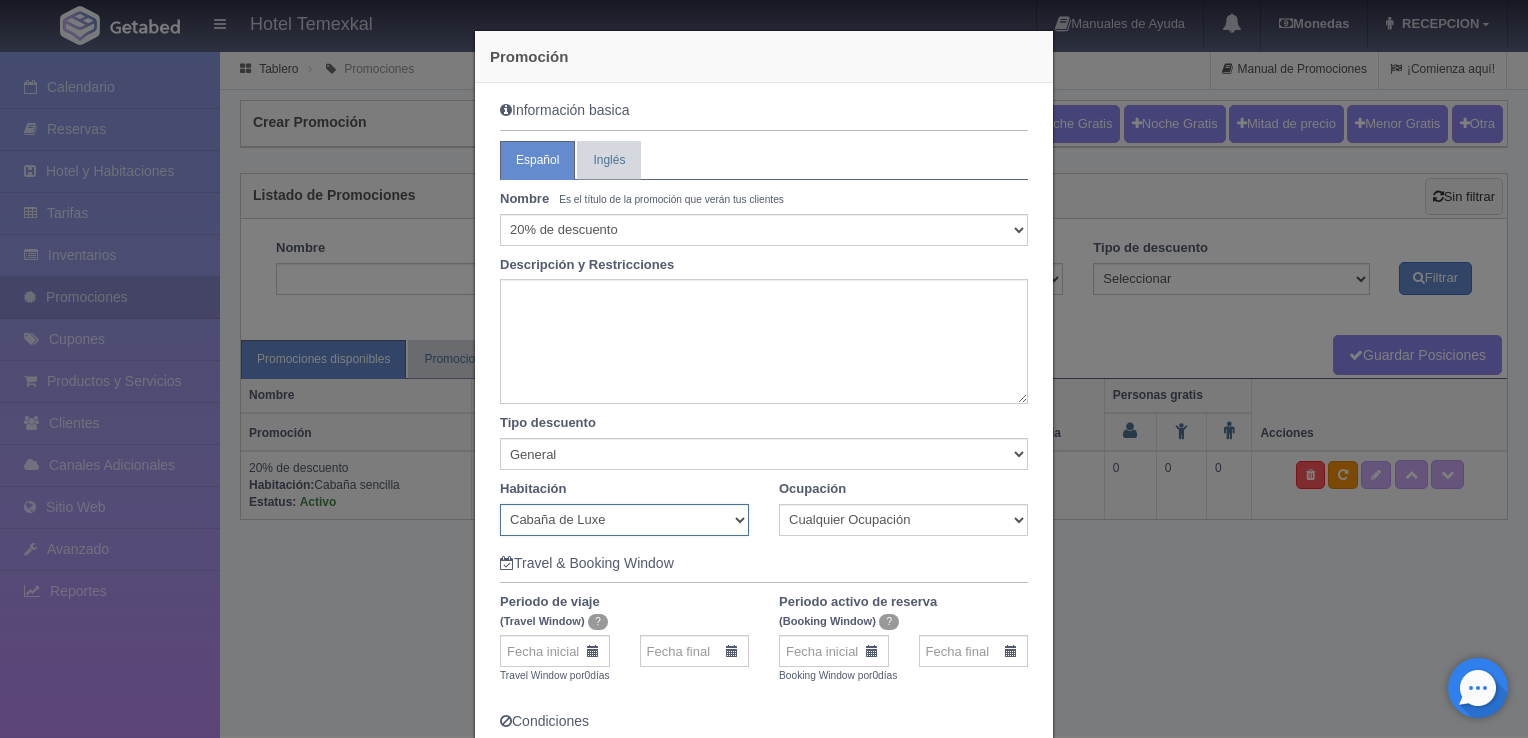 click on "Todas las habitaciones
Cabaña de Luxe
Cabaña Doble
Cabaña sencilla
Triangular" at bounding box center (624, 520) 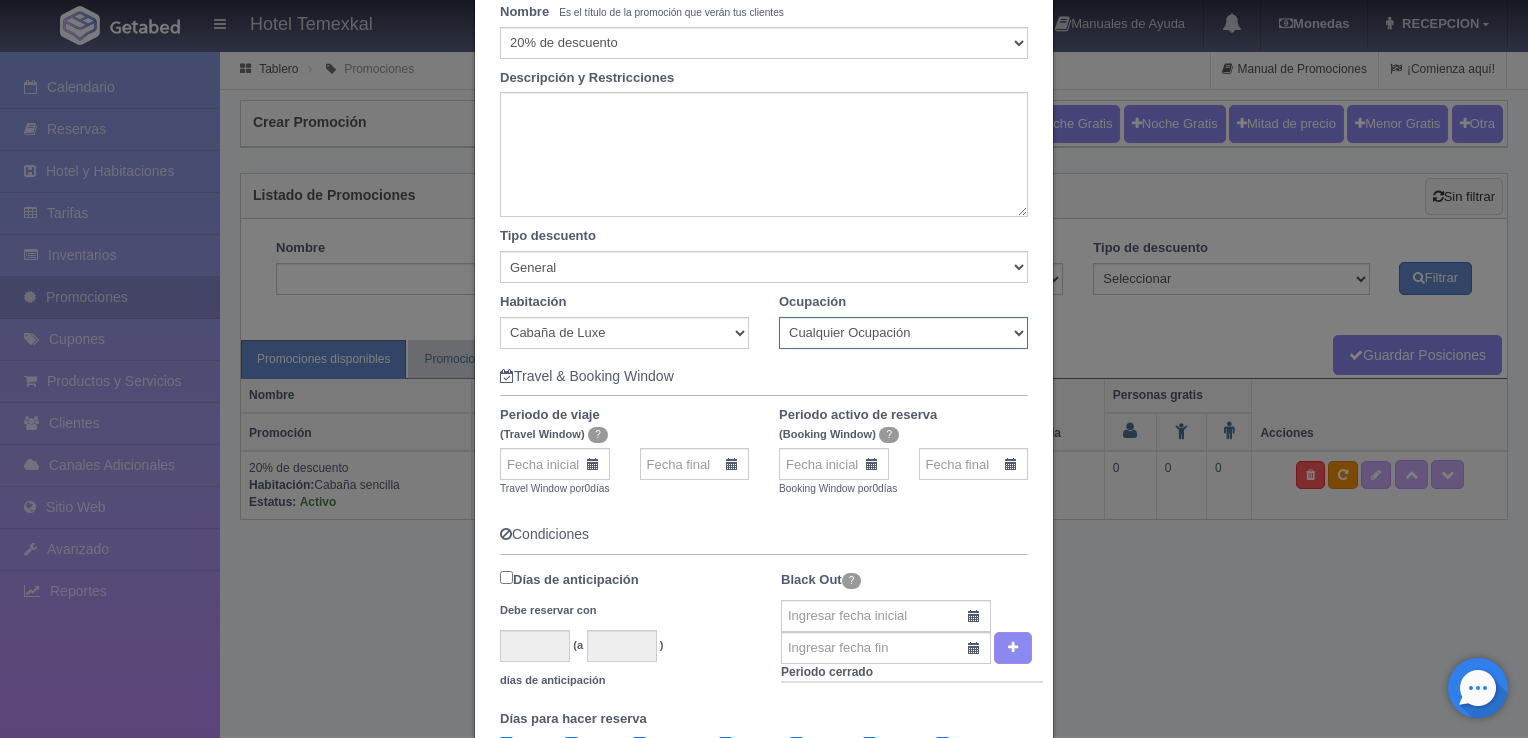 scroll, scrollTop: 211, scrollLeft: 0, axis: vertical 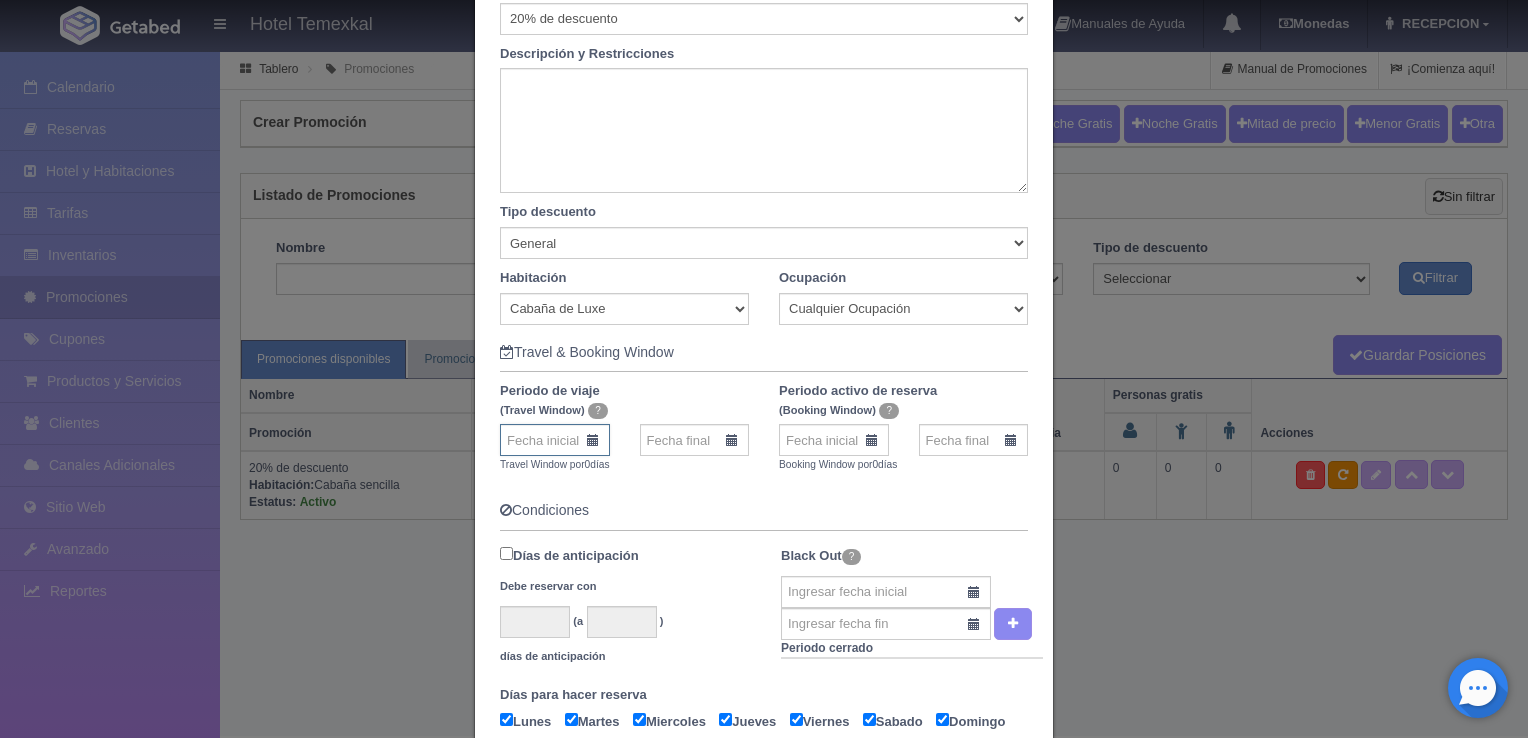 click at bounding box center (555, 440) 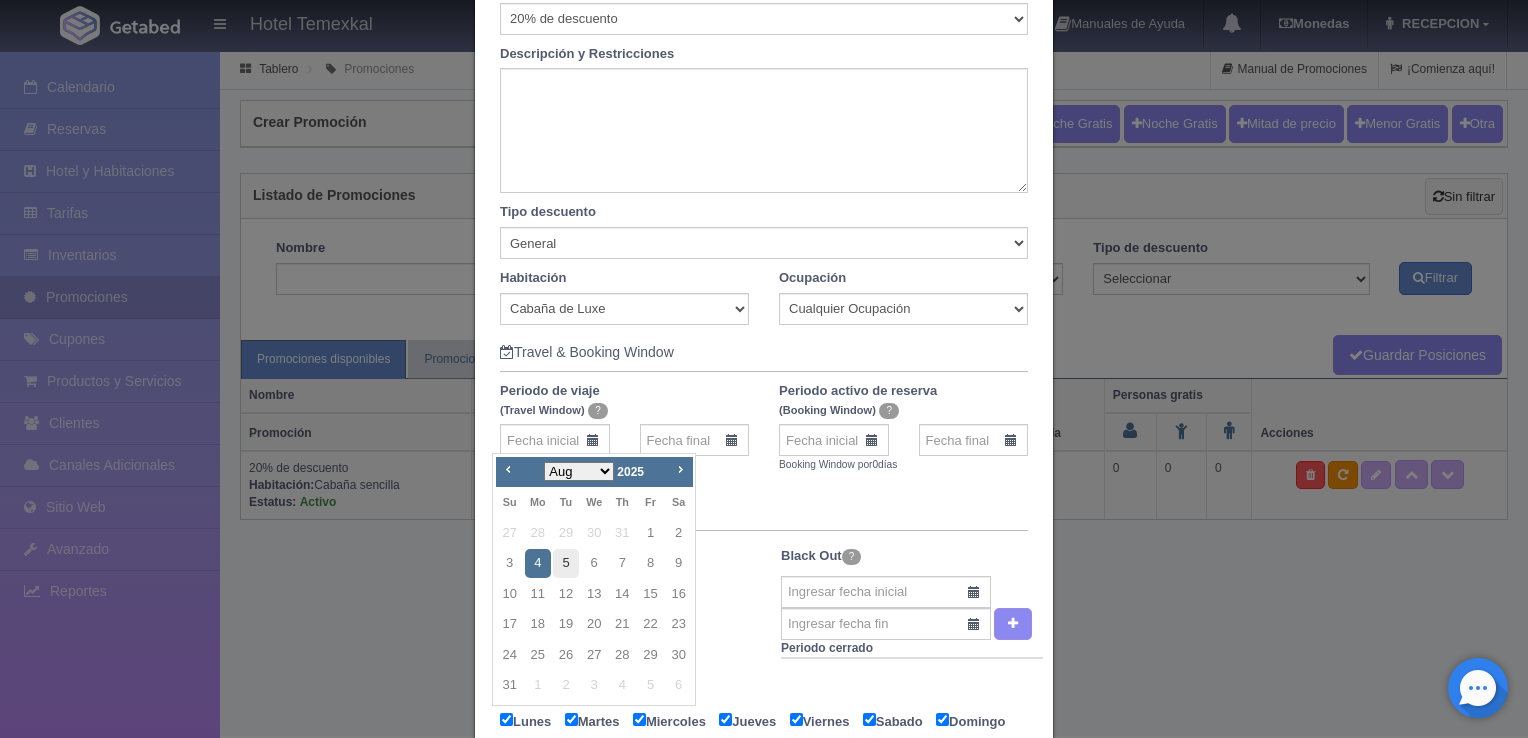 click on "5" at bounding box center [566, 563] 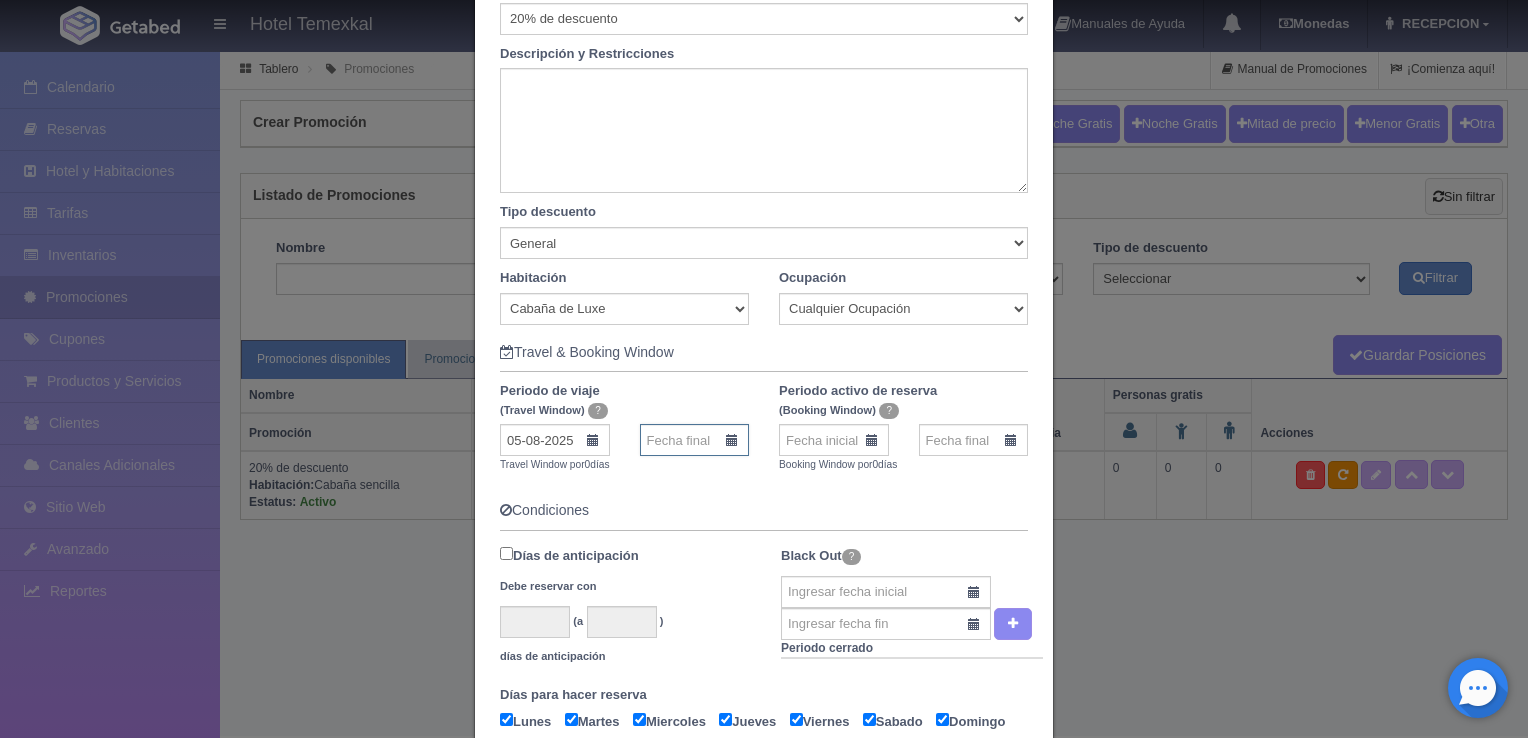 click at bounding box center (695, 440) 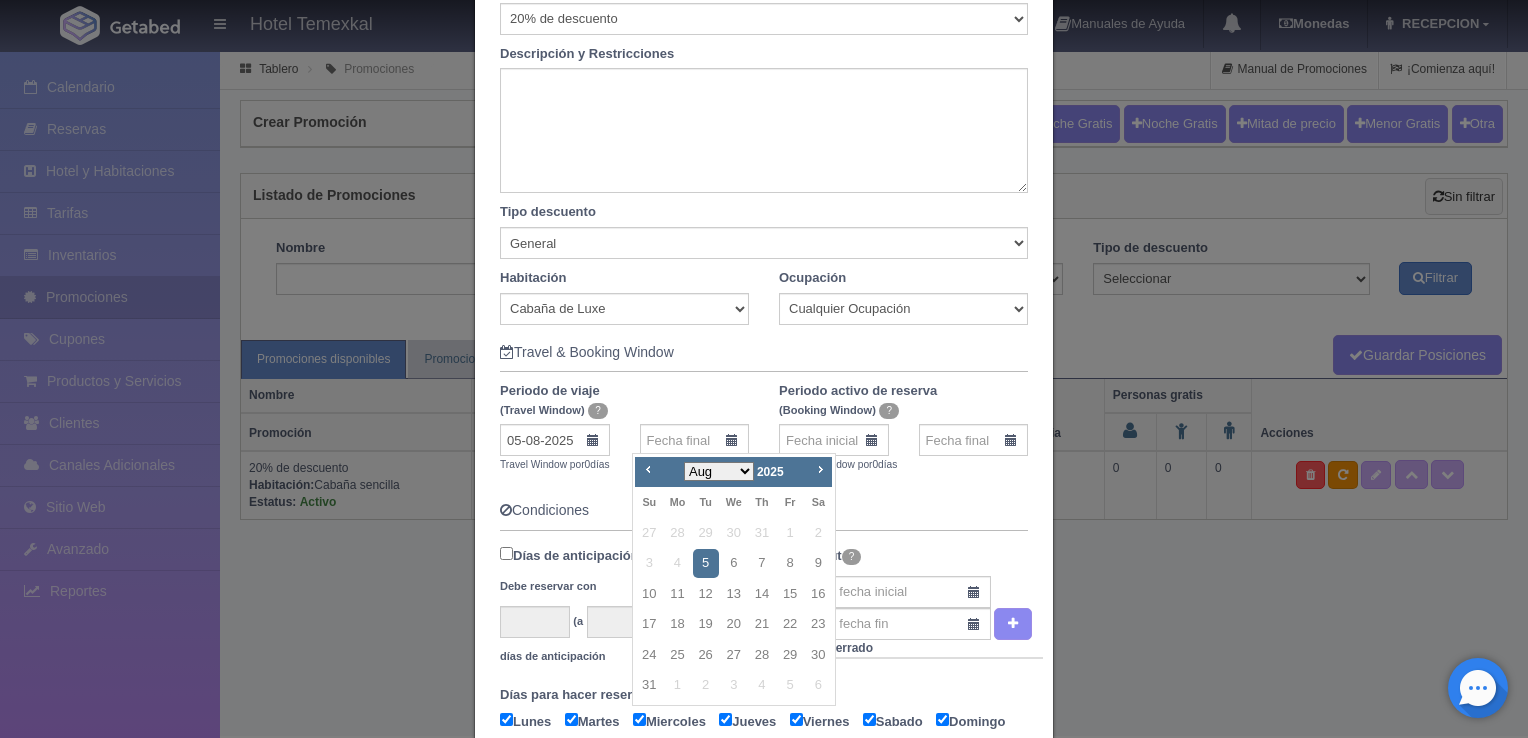 click on "Aug Sep Oct Nov Dec" at bounding box center (719, 471) 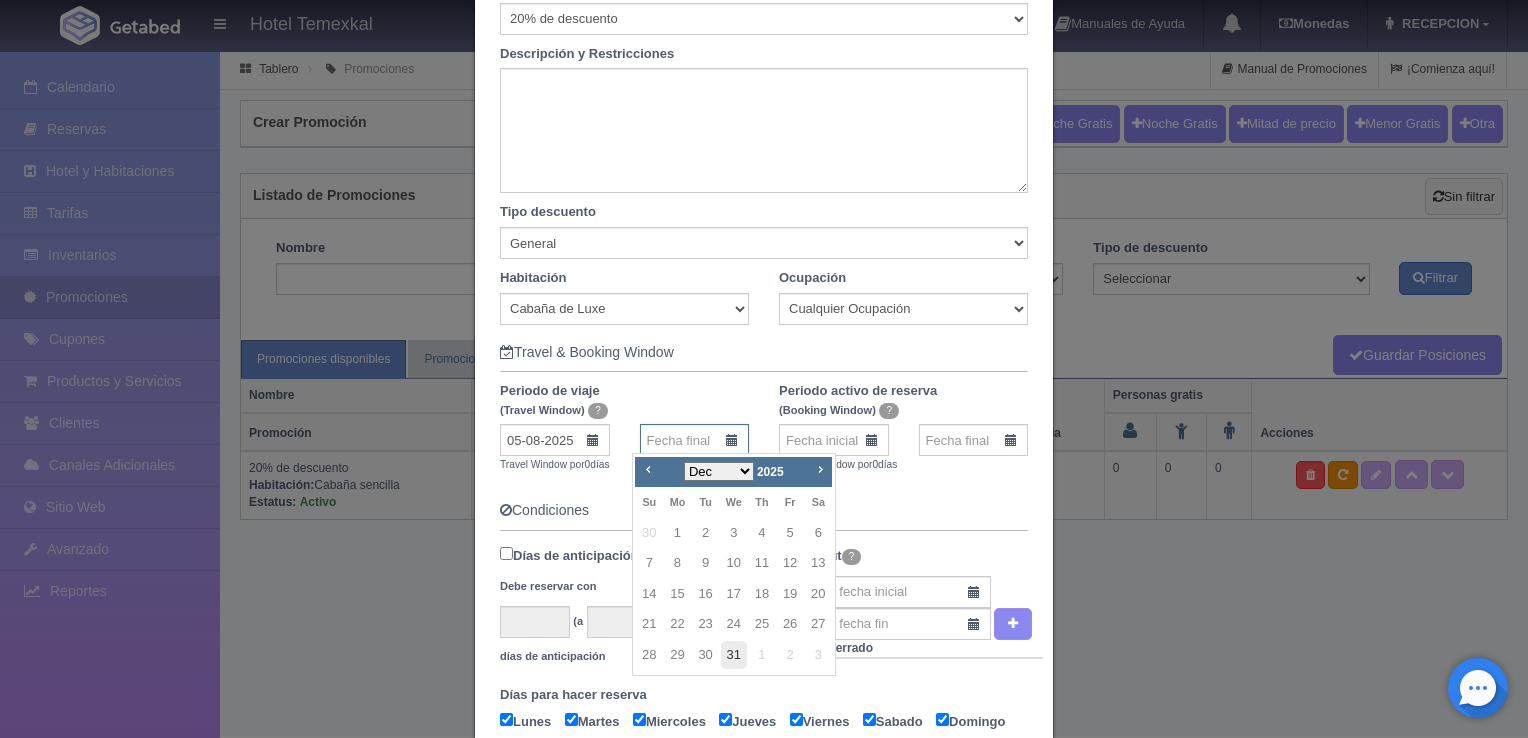 click on "31" at bounding box center [734, 655] 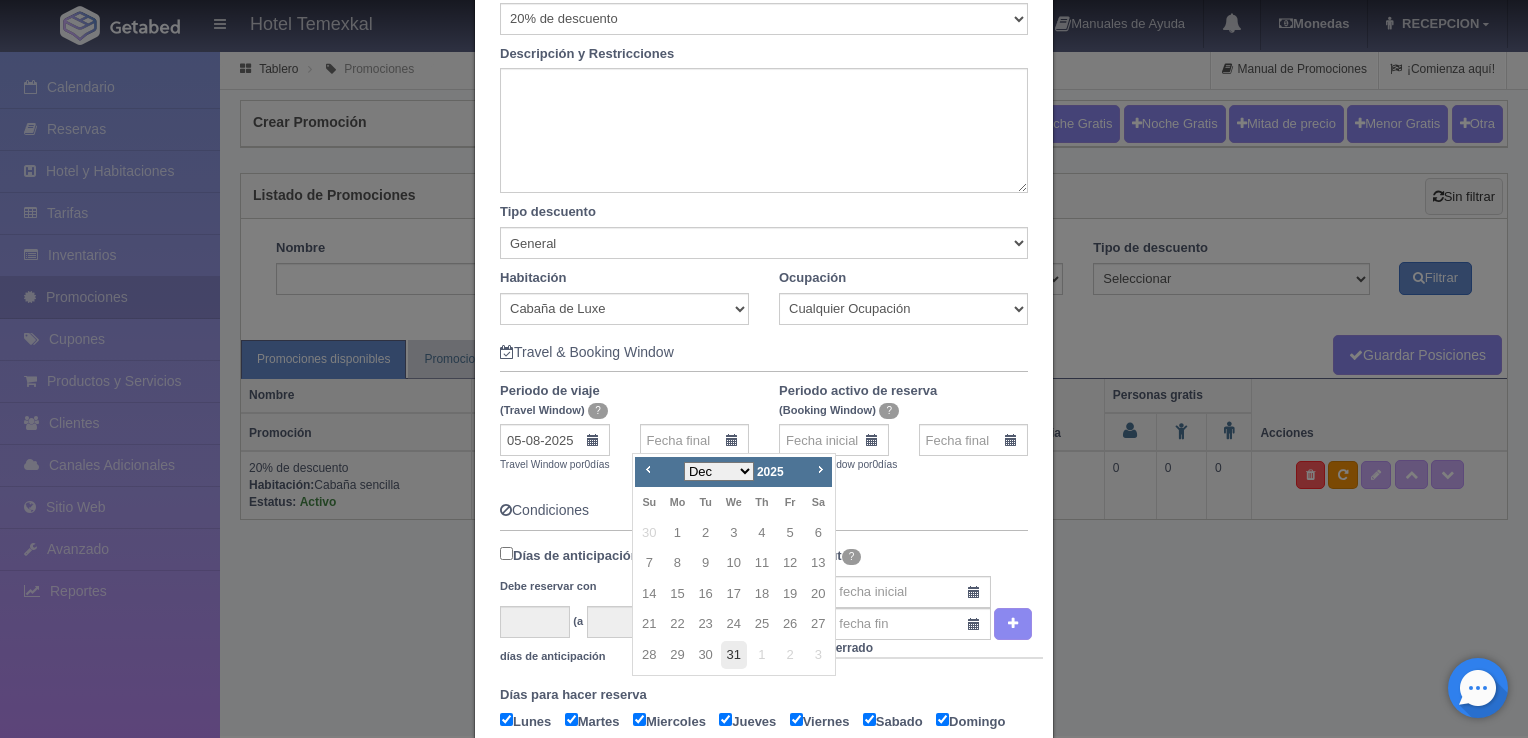 type on "31-12-2025" 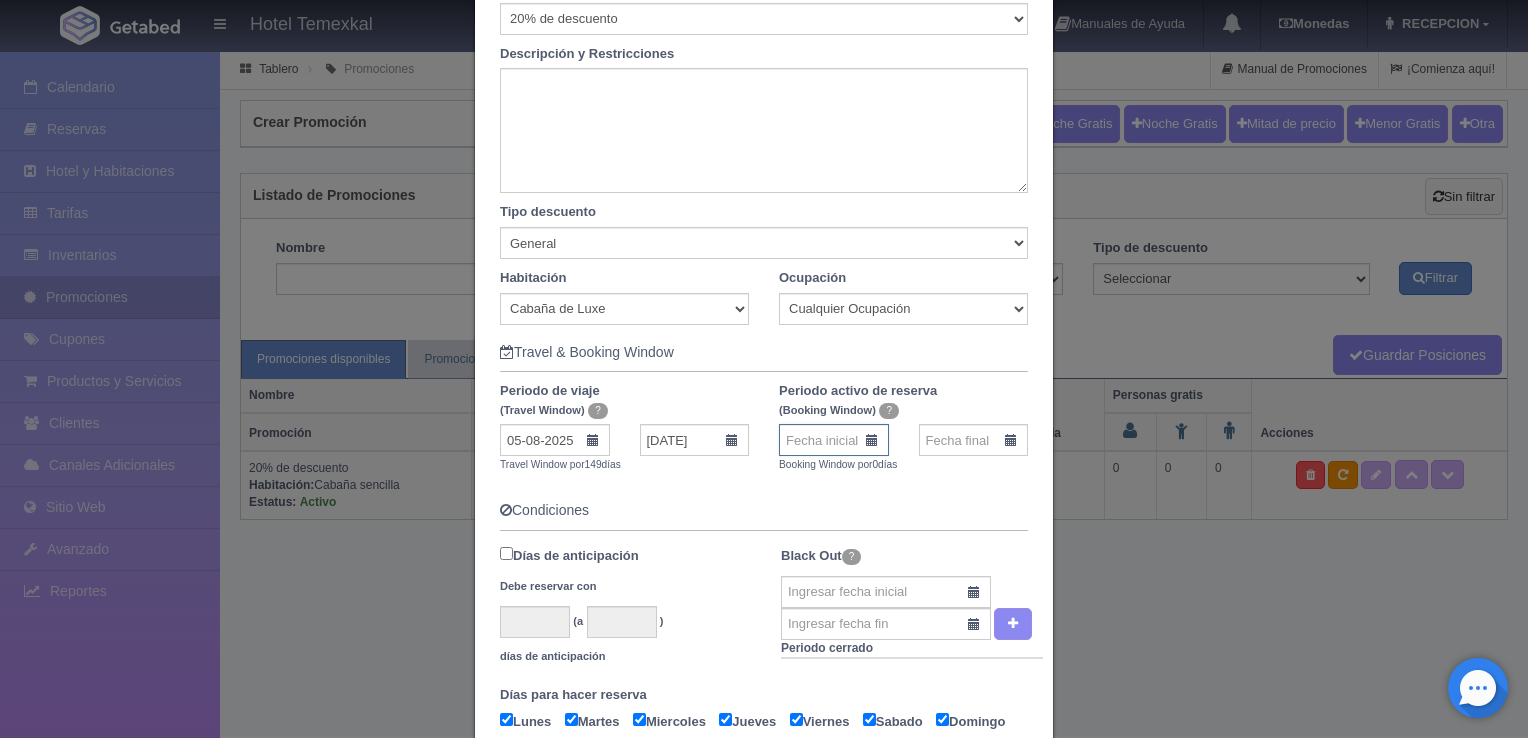 click at bounding box center (834, 440) 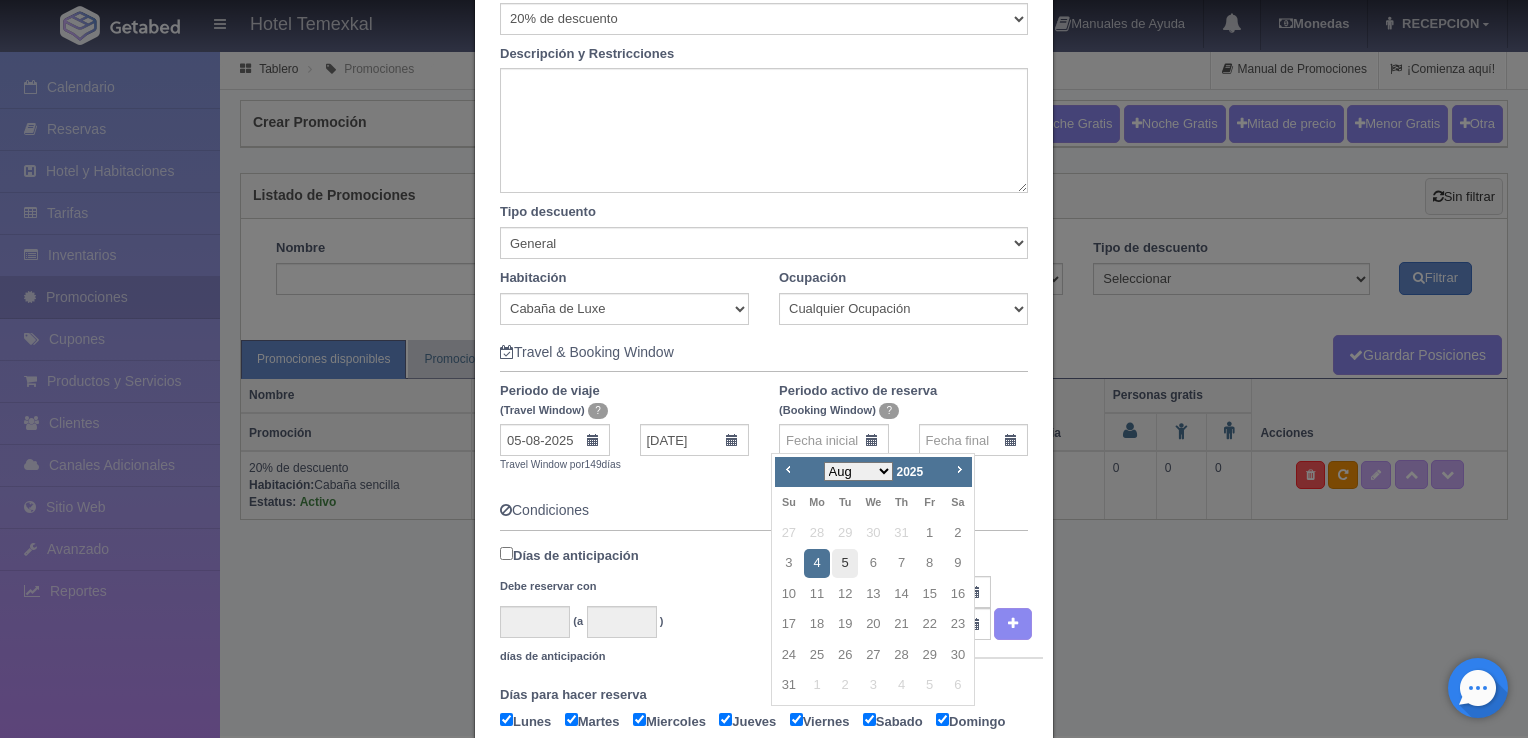 click on "5" at bounding box center (845, 563) 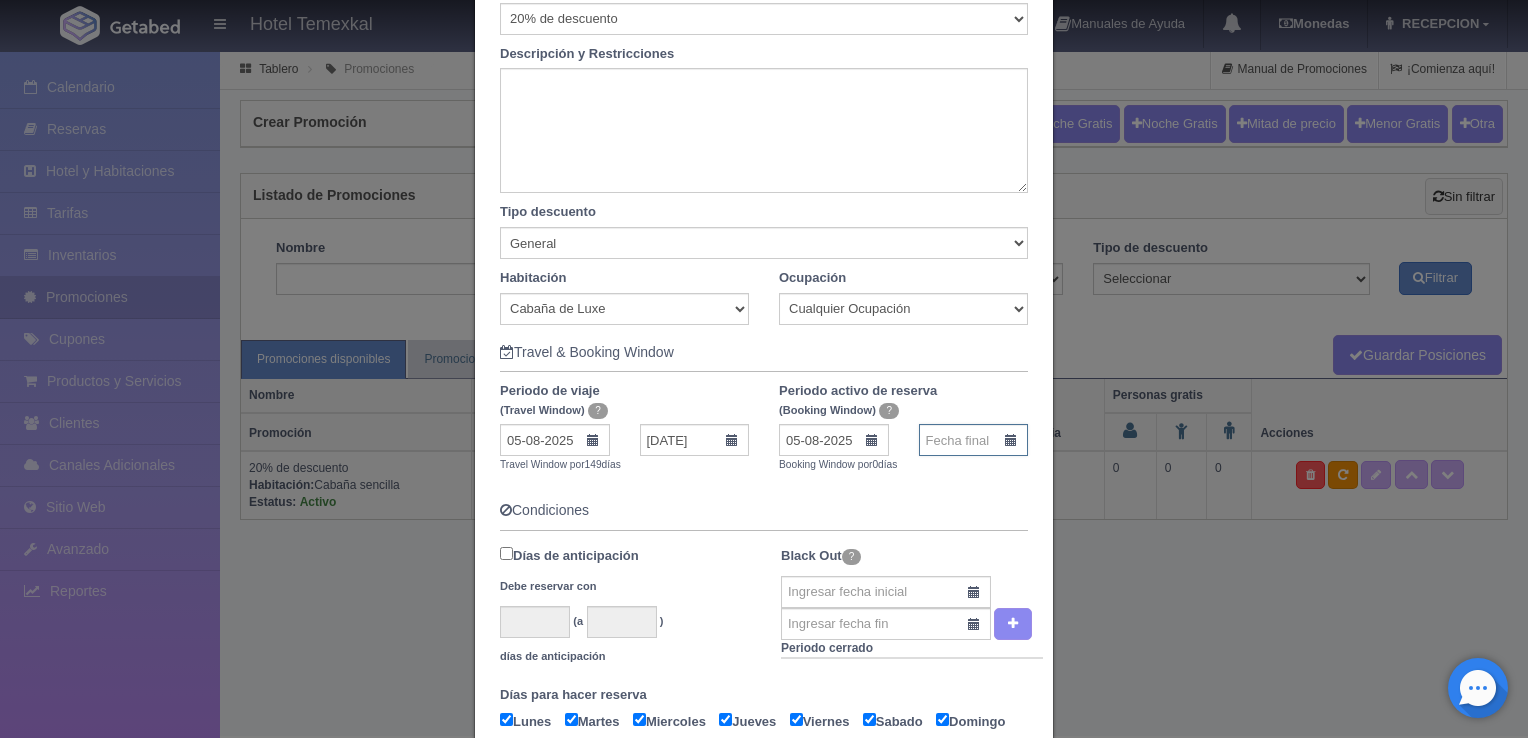 click at bounding box center [974, 440] 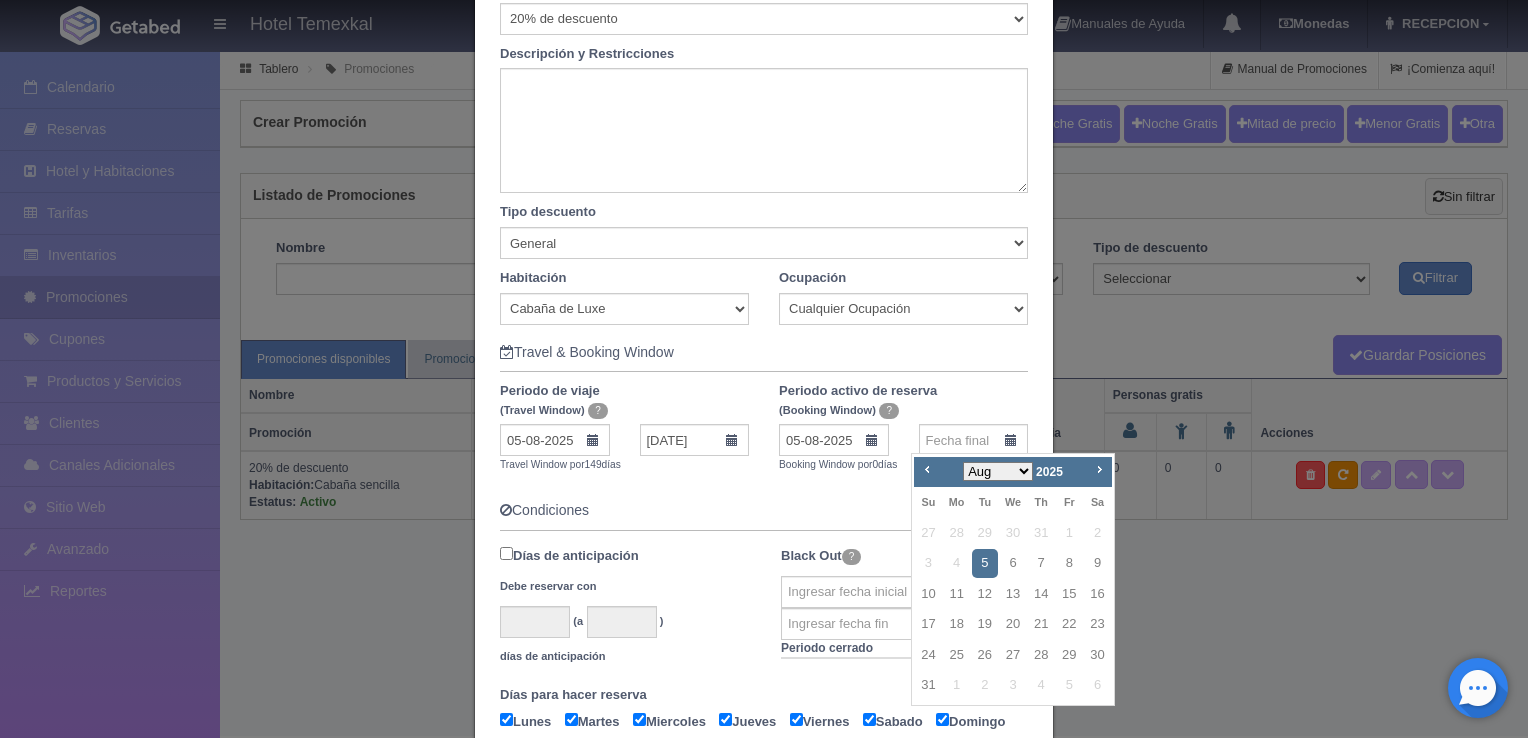 click on "Aug Sep Oct Nov Dec" at bounding box center [998, 471] 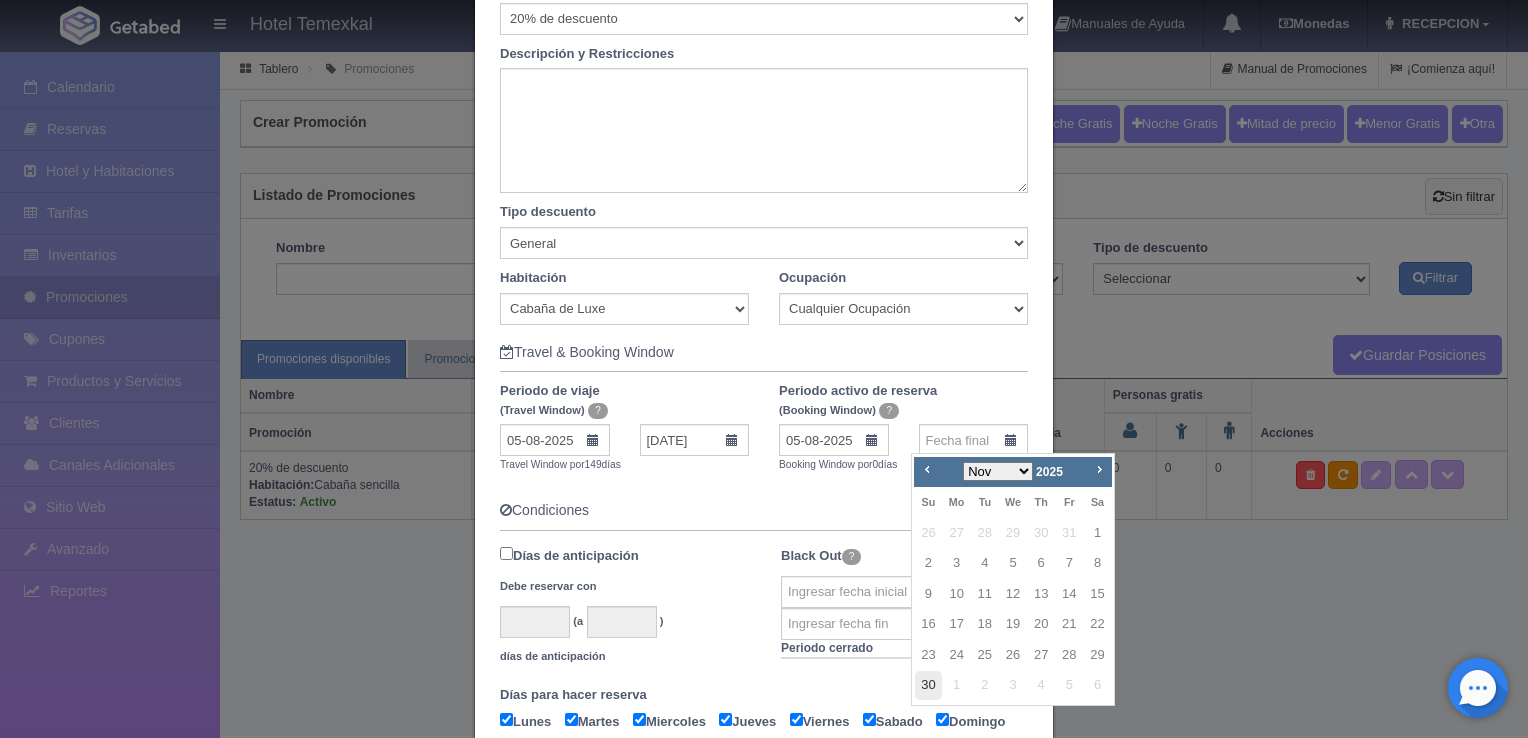 click on "30" at bounding box center (928, 685) 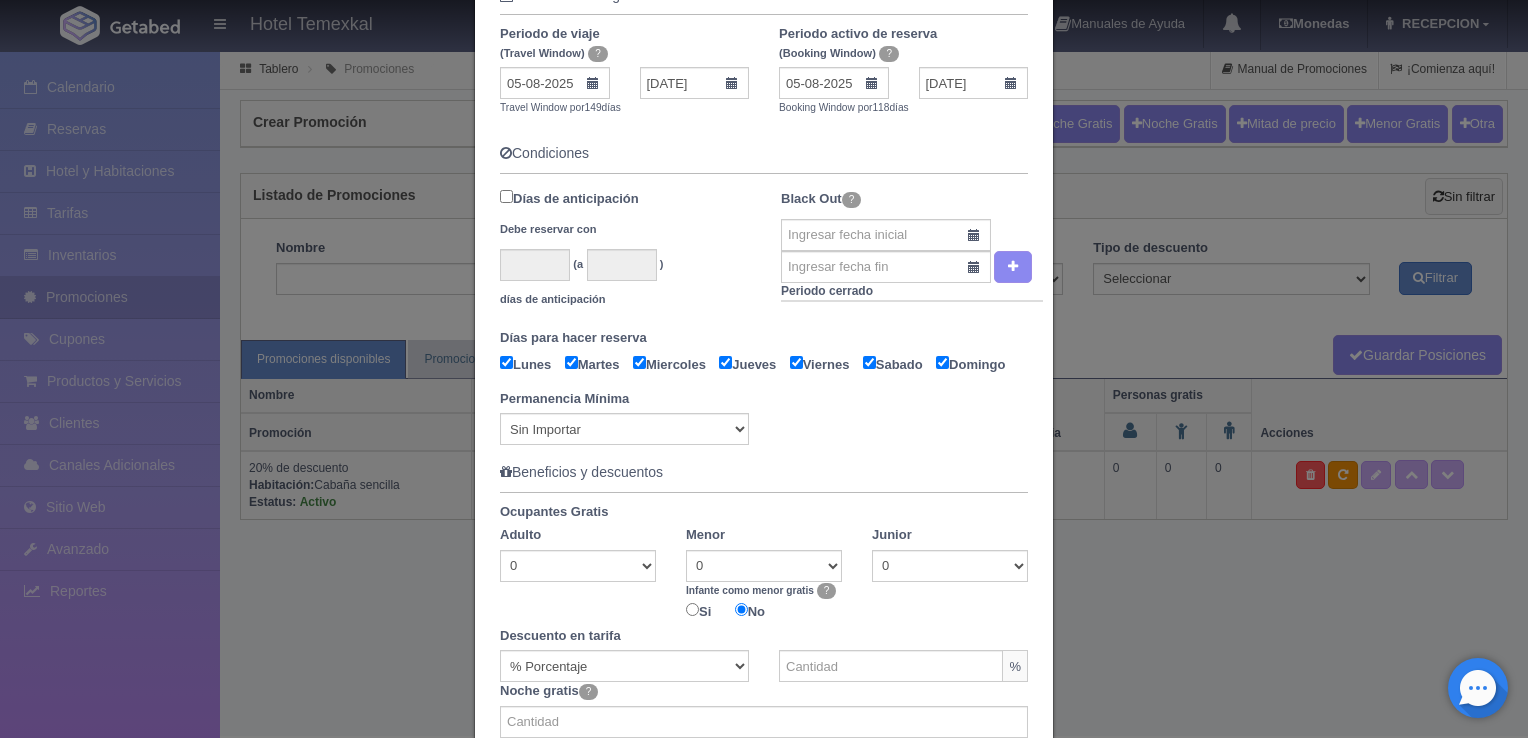 scroll, scrollTop: 568, scrollLeft: 0, axis: vertical 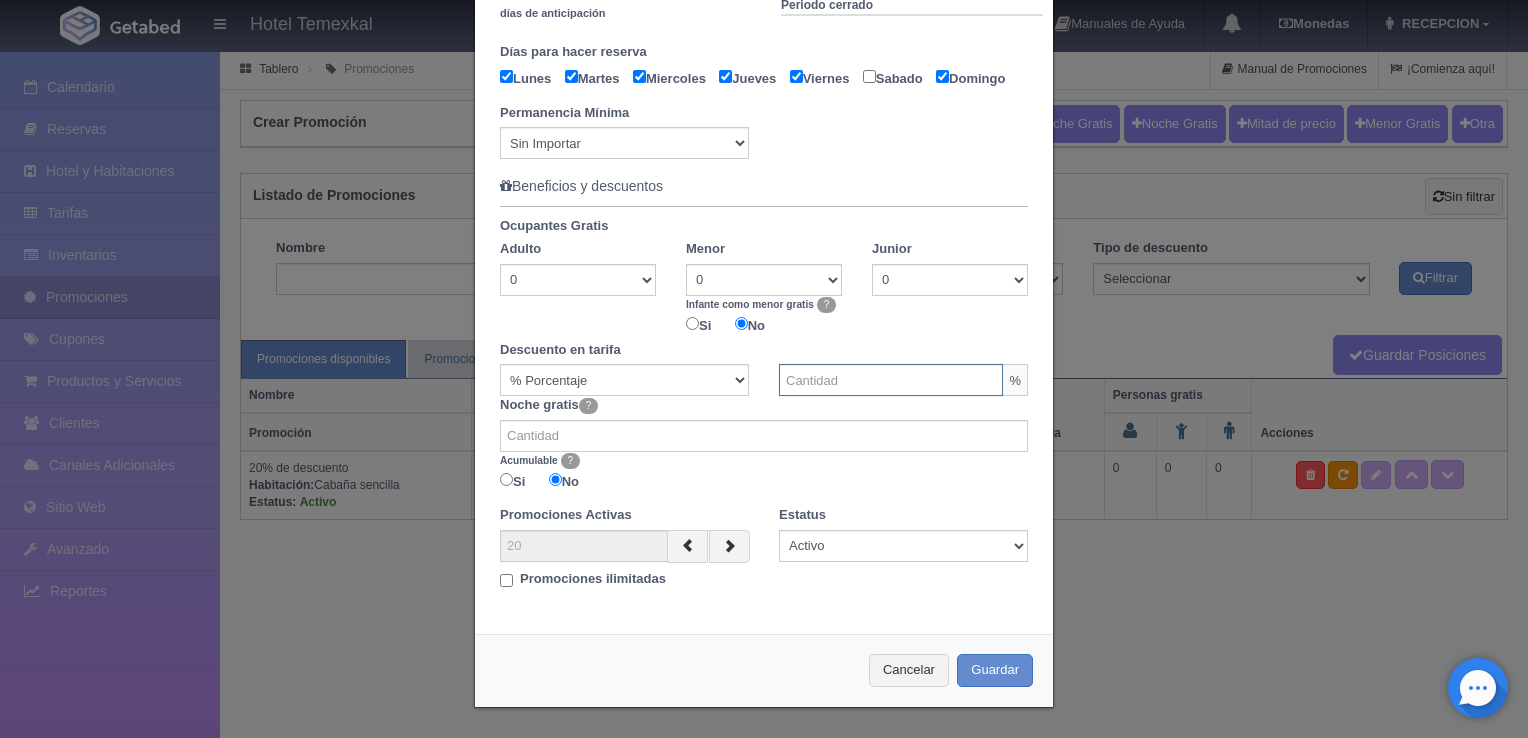 click at bounding box center (891, 380) 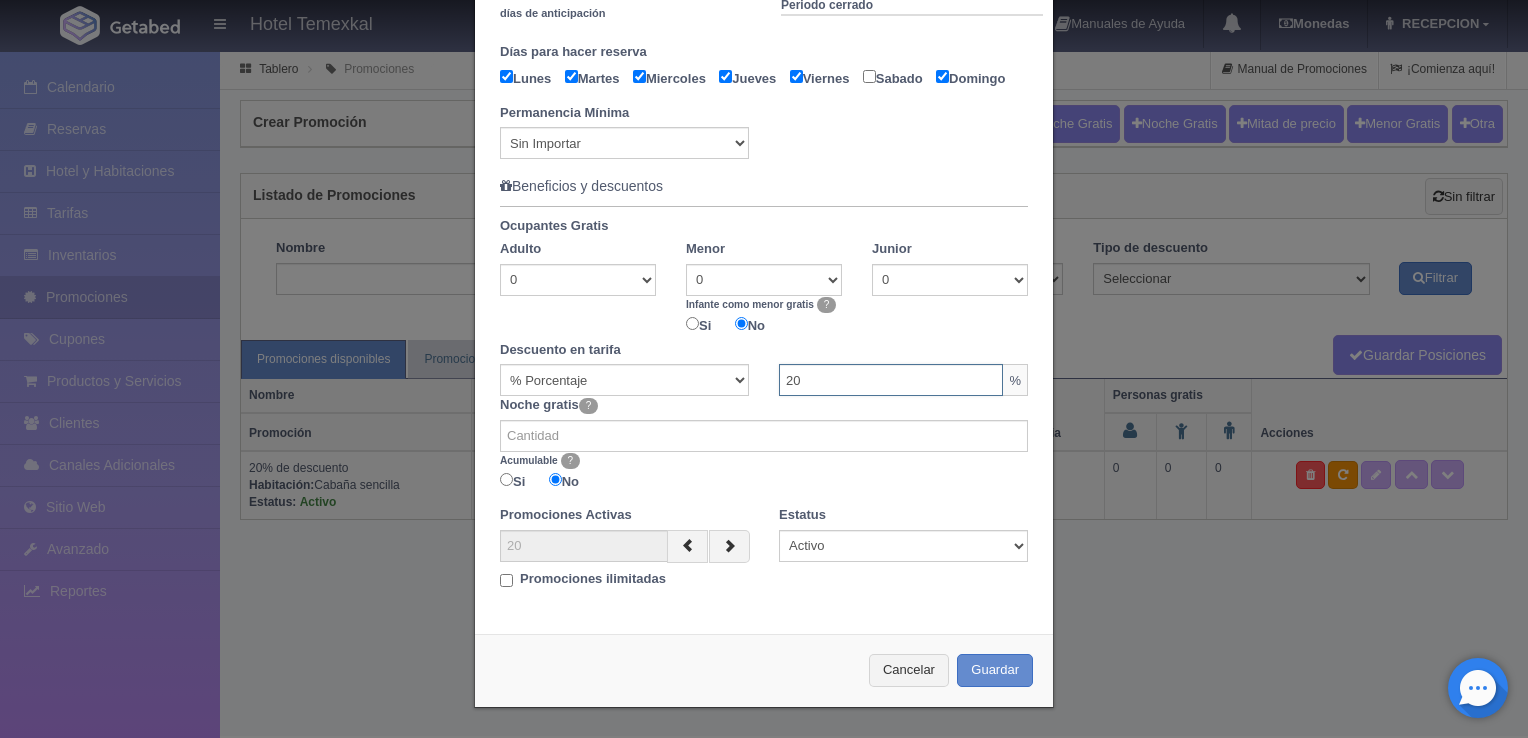 type on "20" 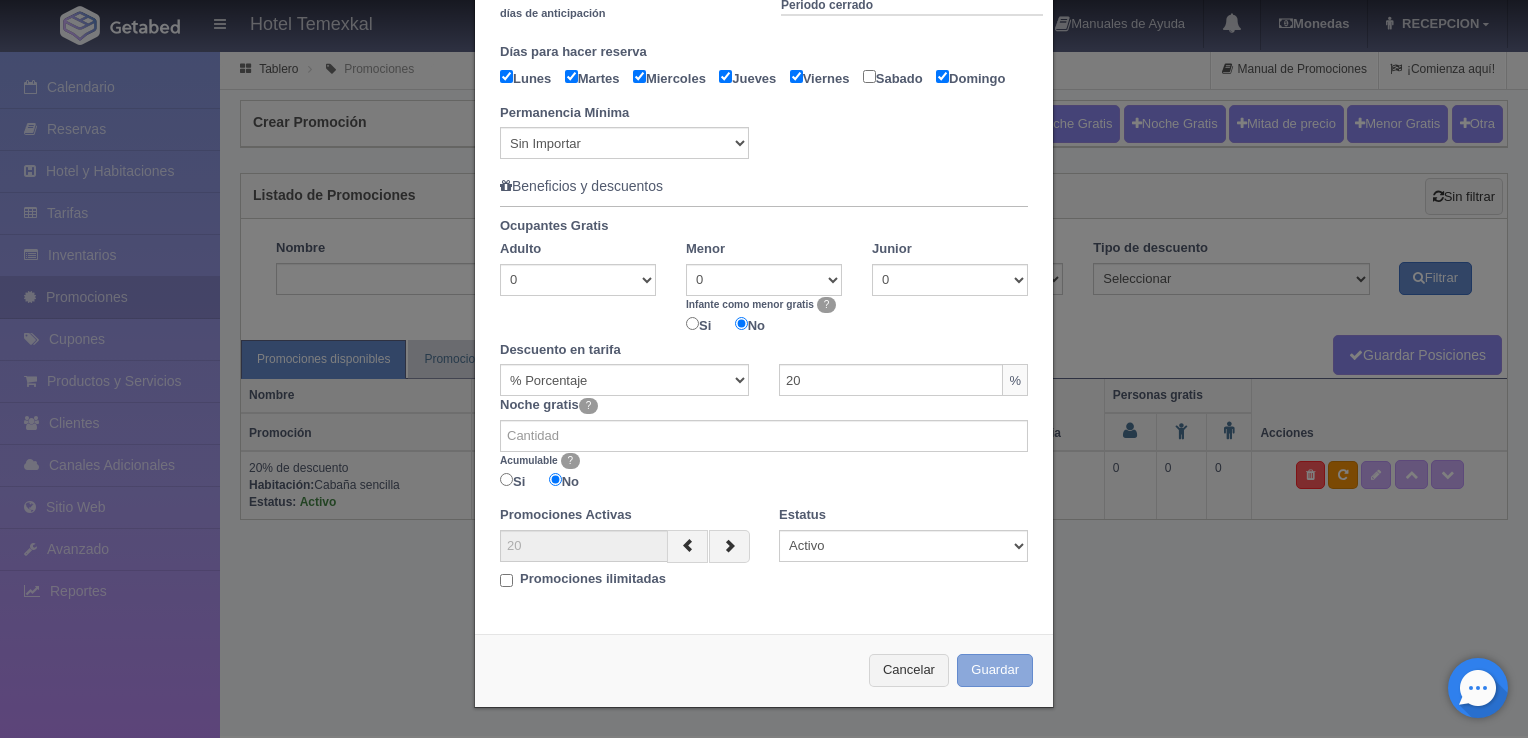 click on "Guardar" at bounding box center [995, 670] 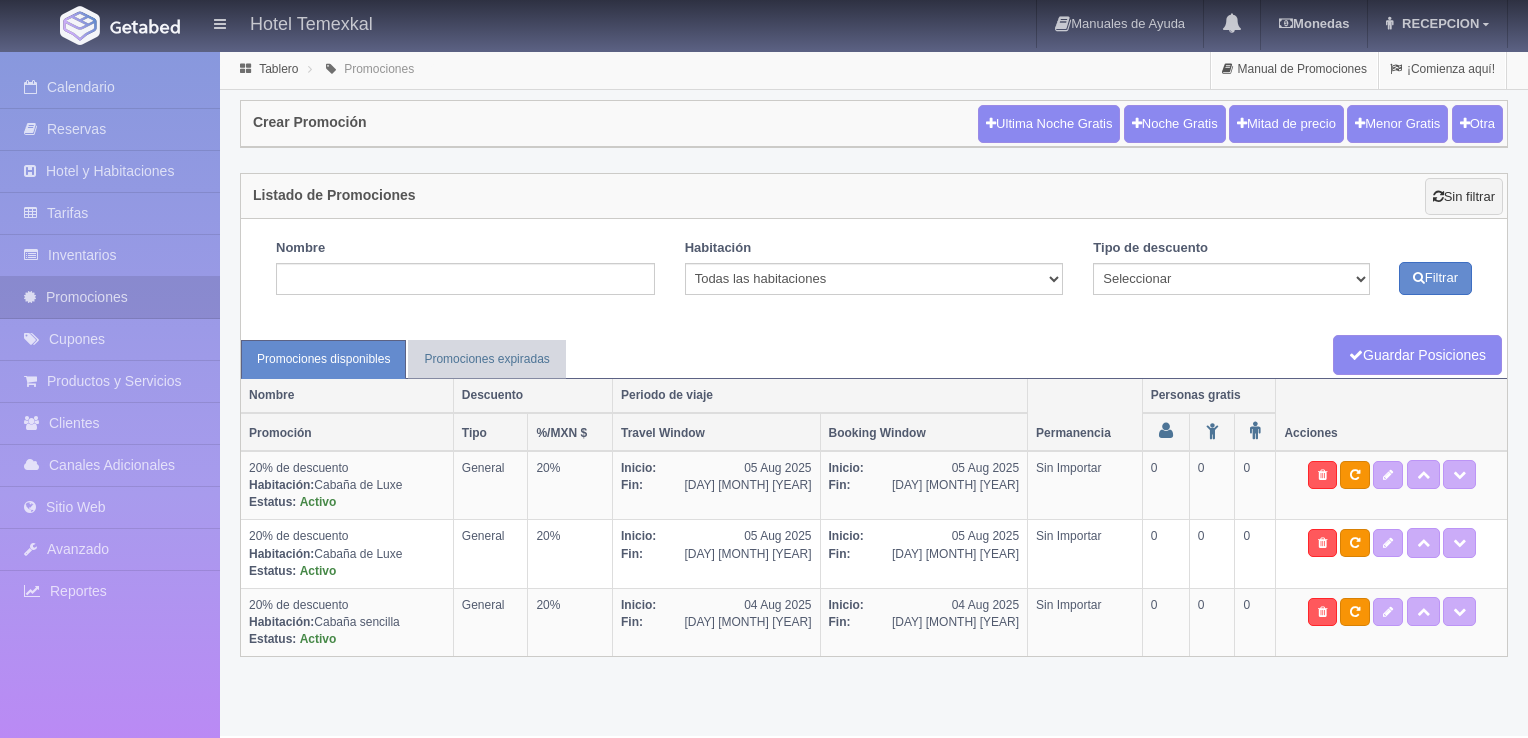 scroll, scrollTop: 0, scrollLeft: 0, axis: both 